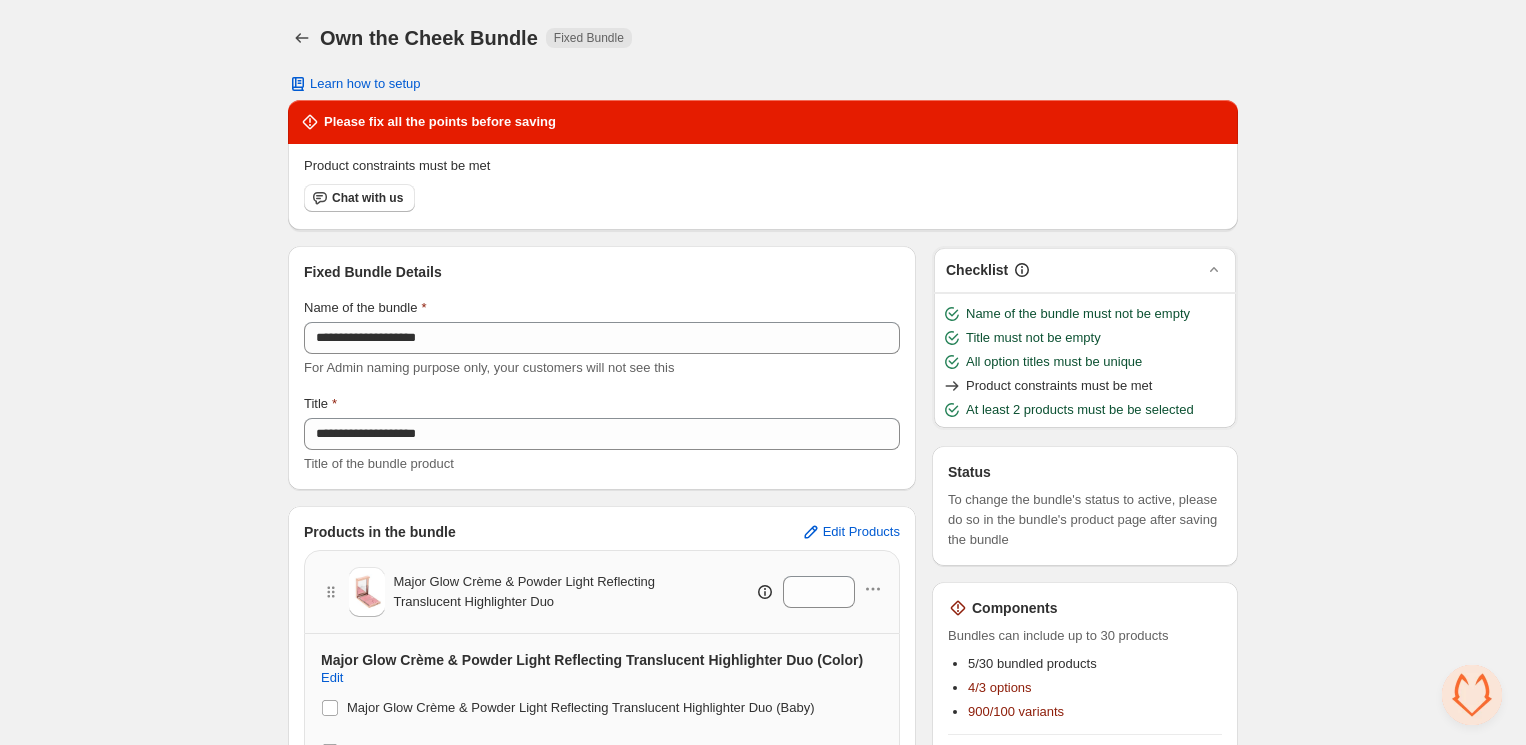 type 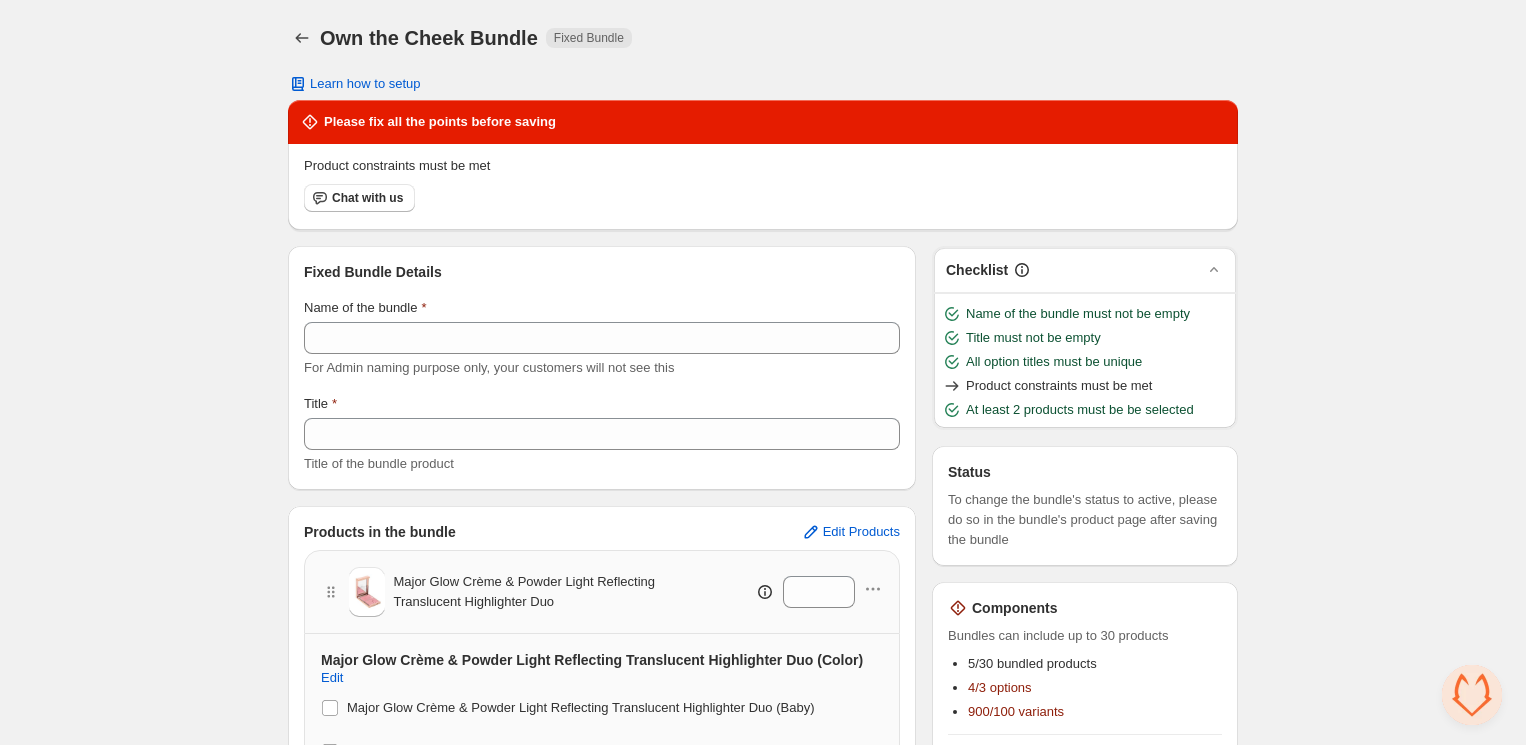 scroll, scrollTop: 3, scrollLeft: 0, axis: vertical 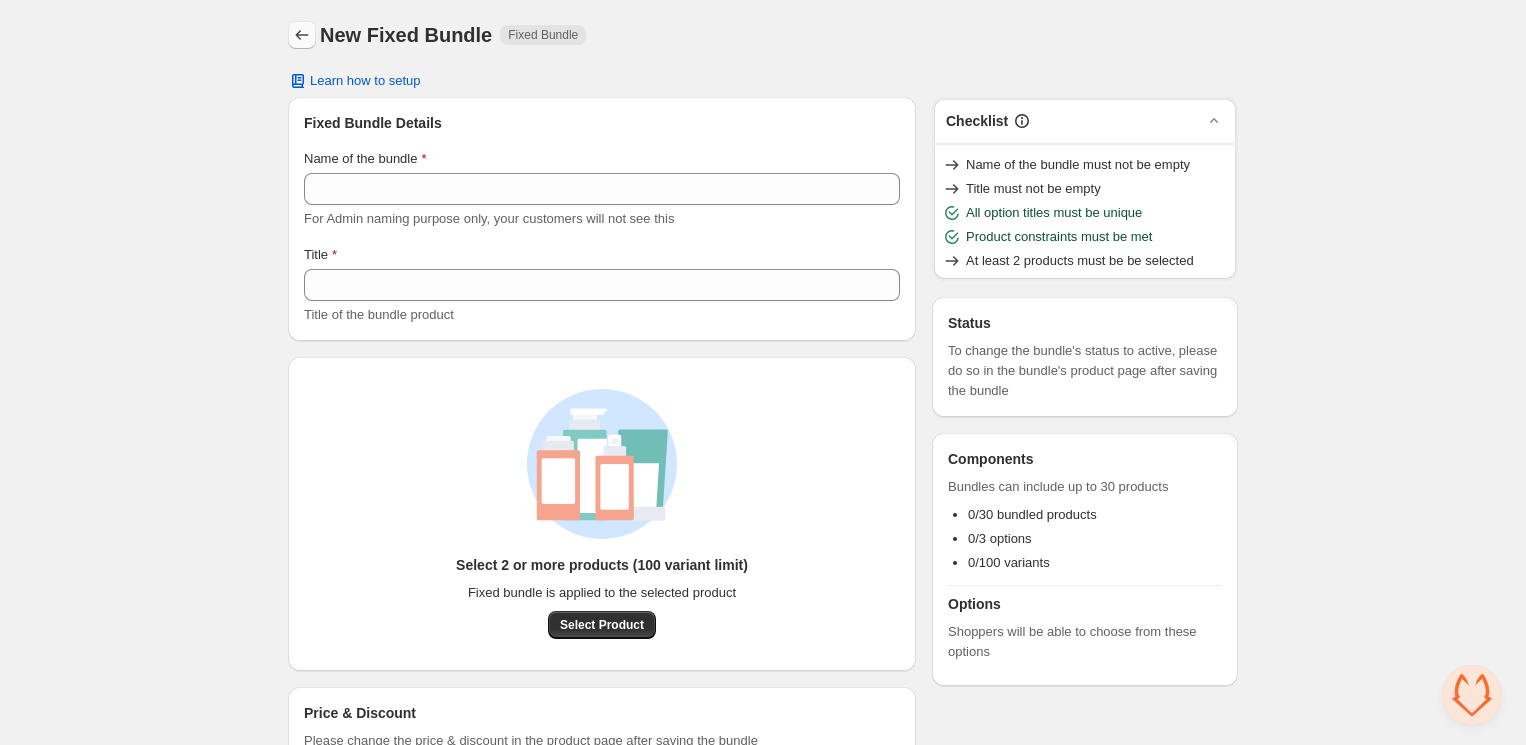 click 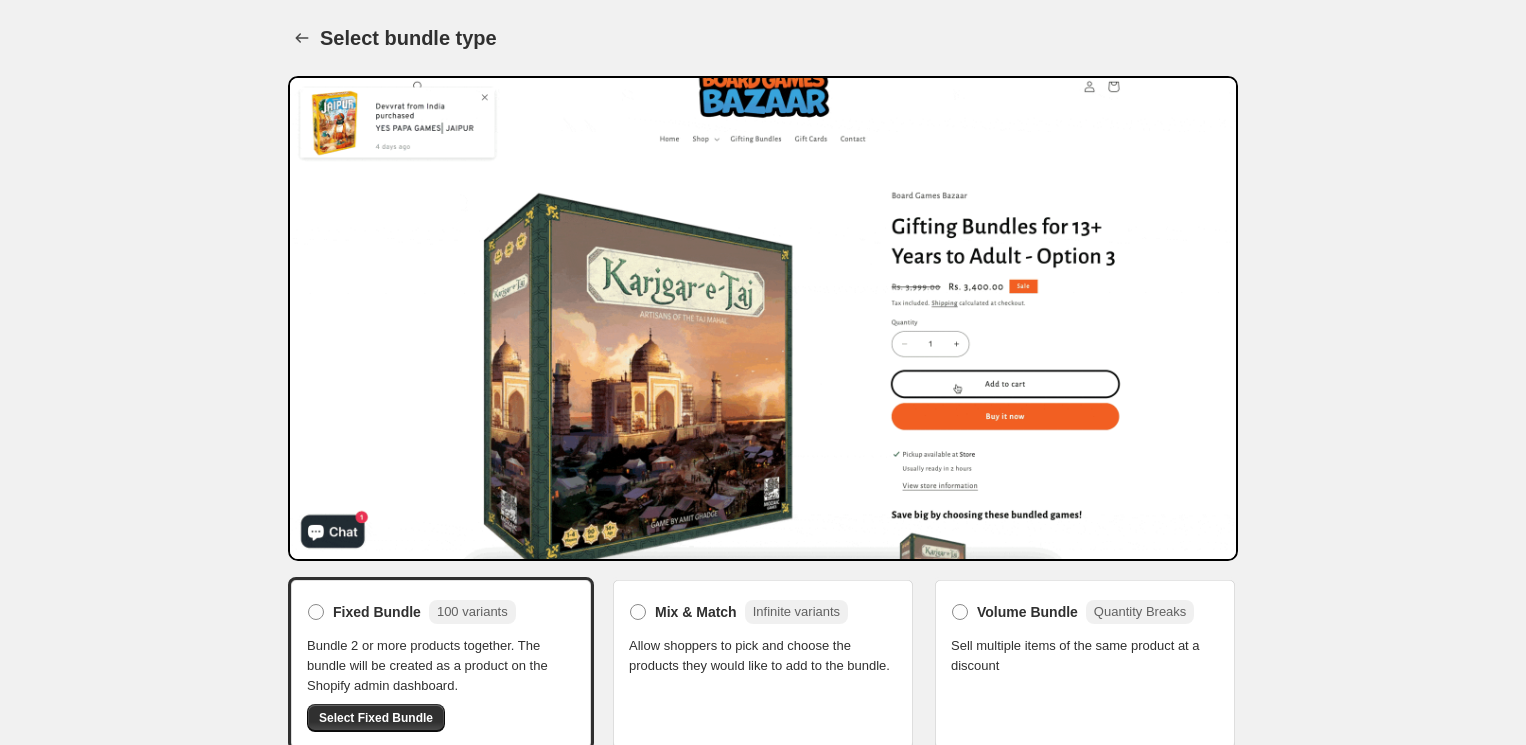 scroll, scrollTop: 21, scrollLeft: 0, axis: vertical 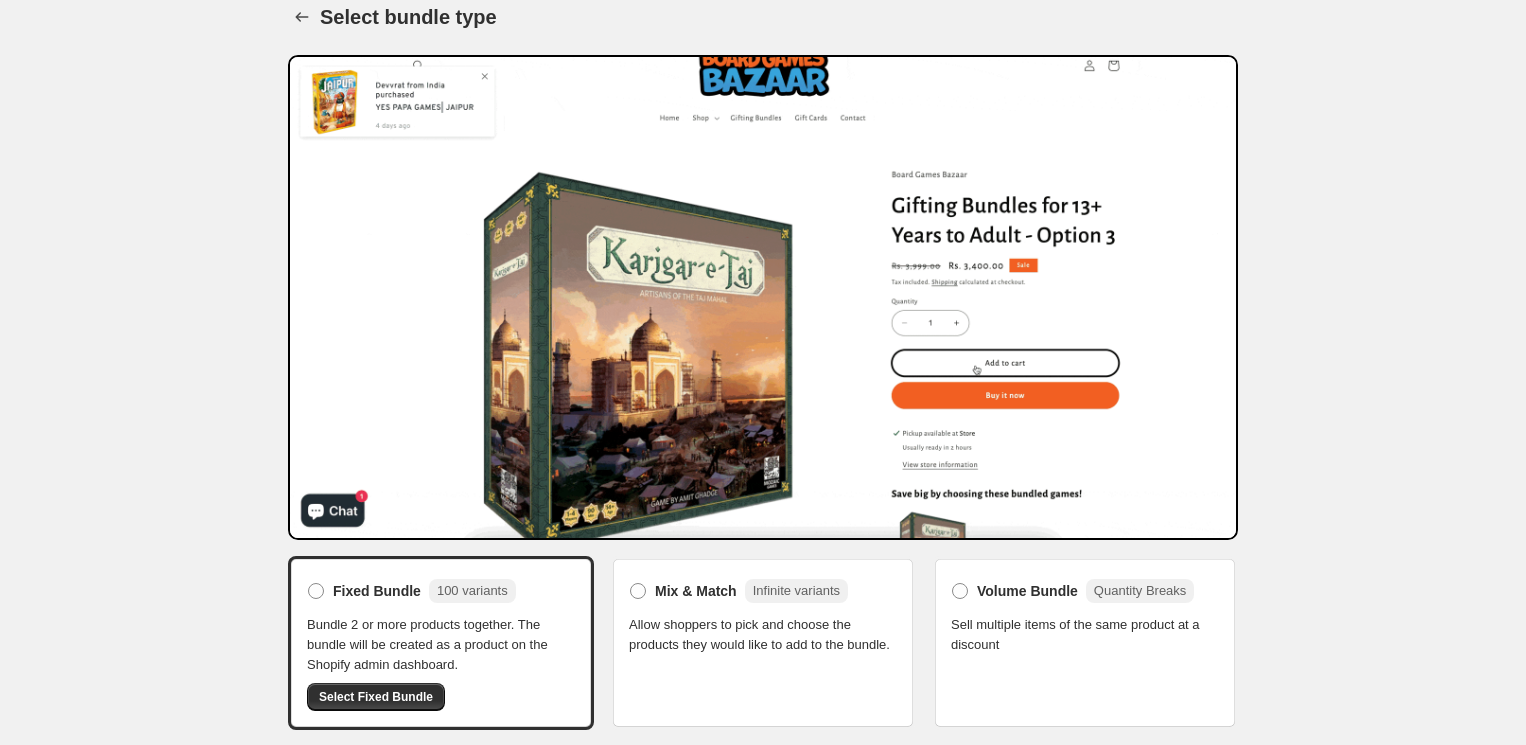 click on "Mix & Match" at bounding box center (696, 591) 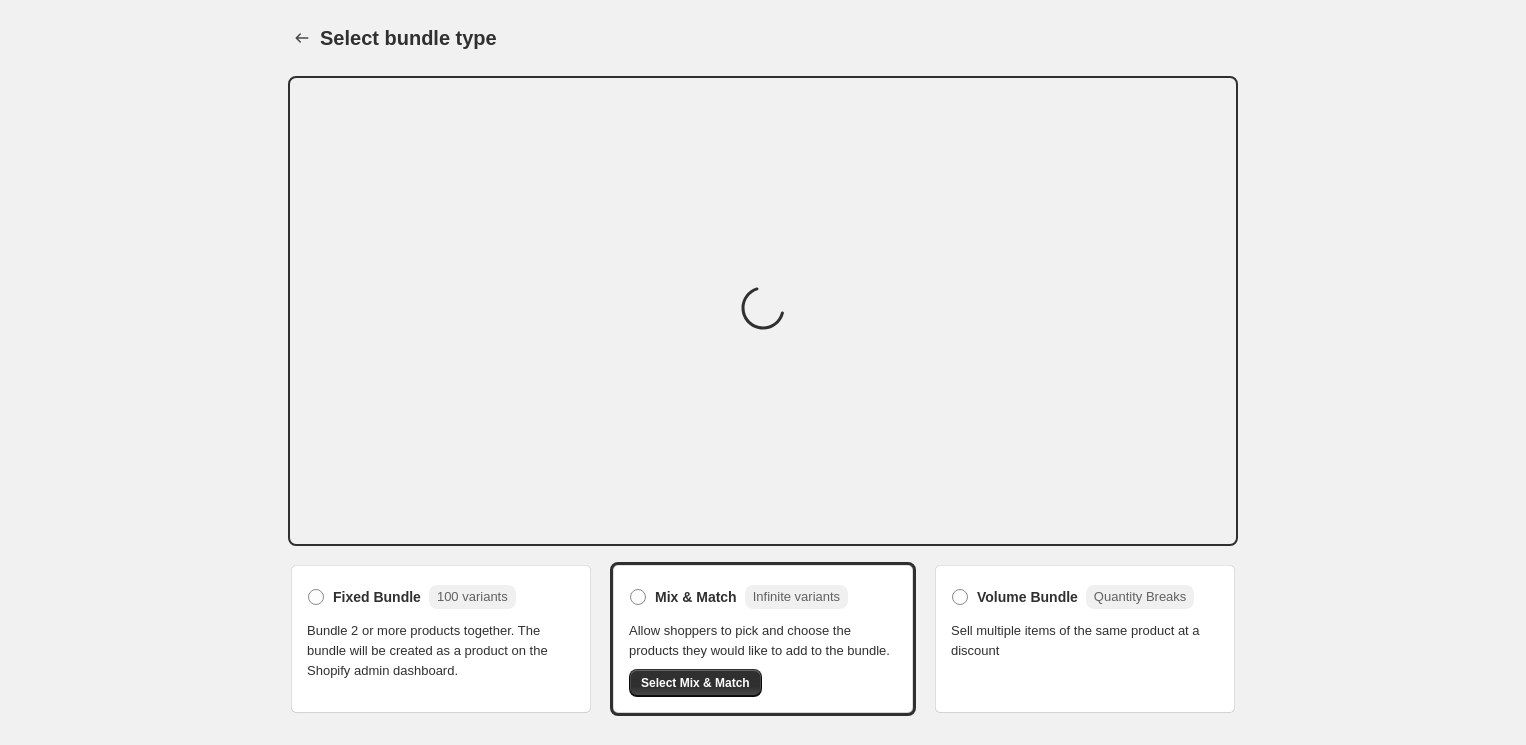 scroll, scrollTop: 0, scrollLeft: 0, axis: both 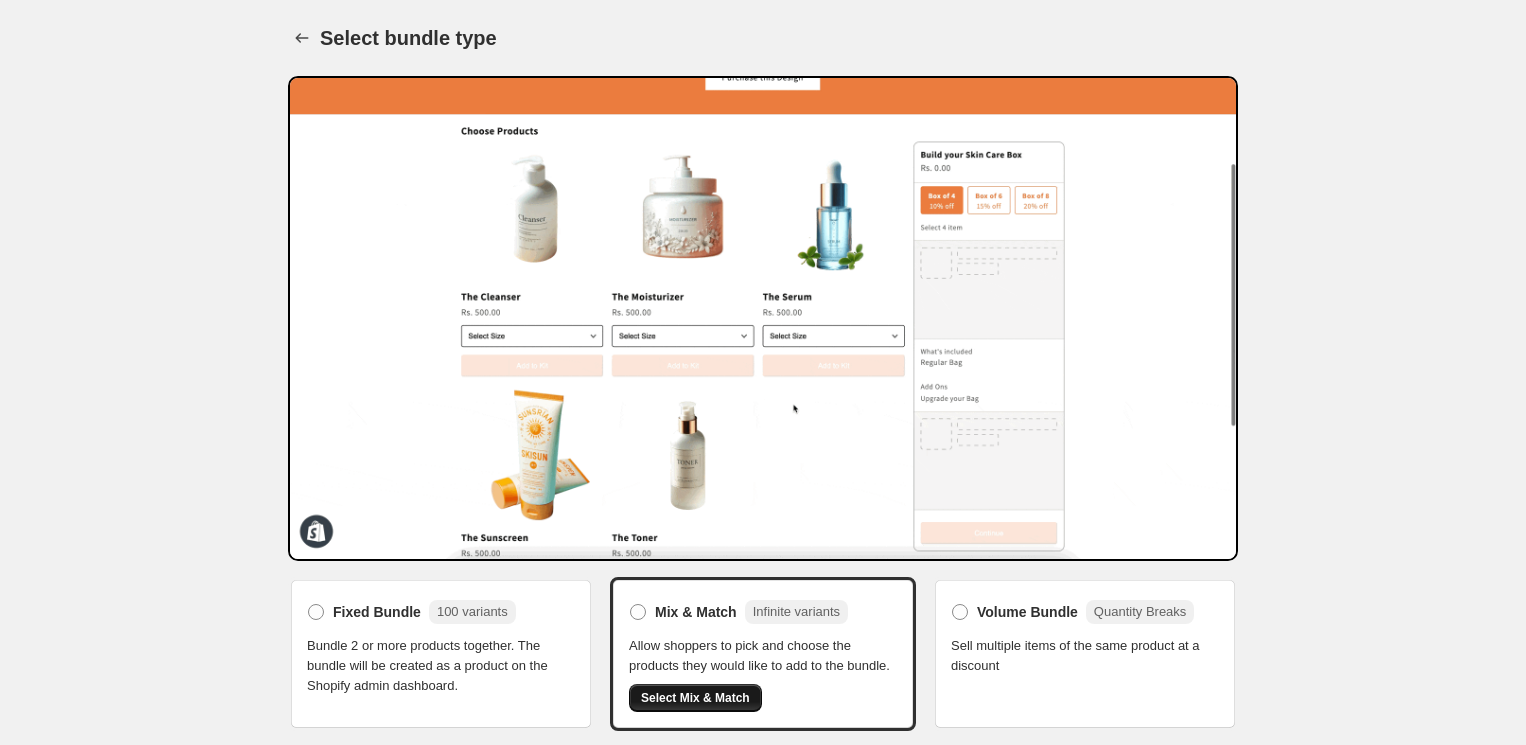 click on "Select Mix & Match" at bounding box center [695, 698] 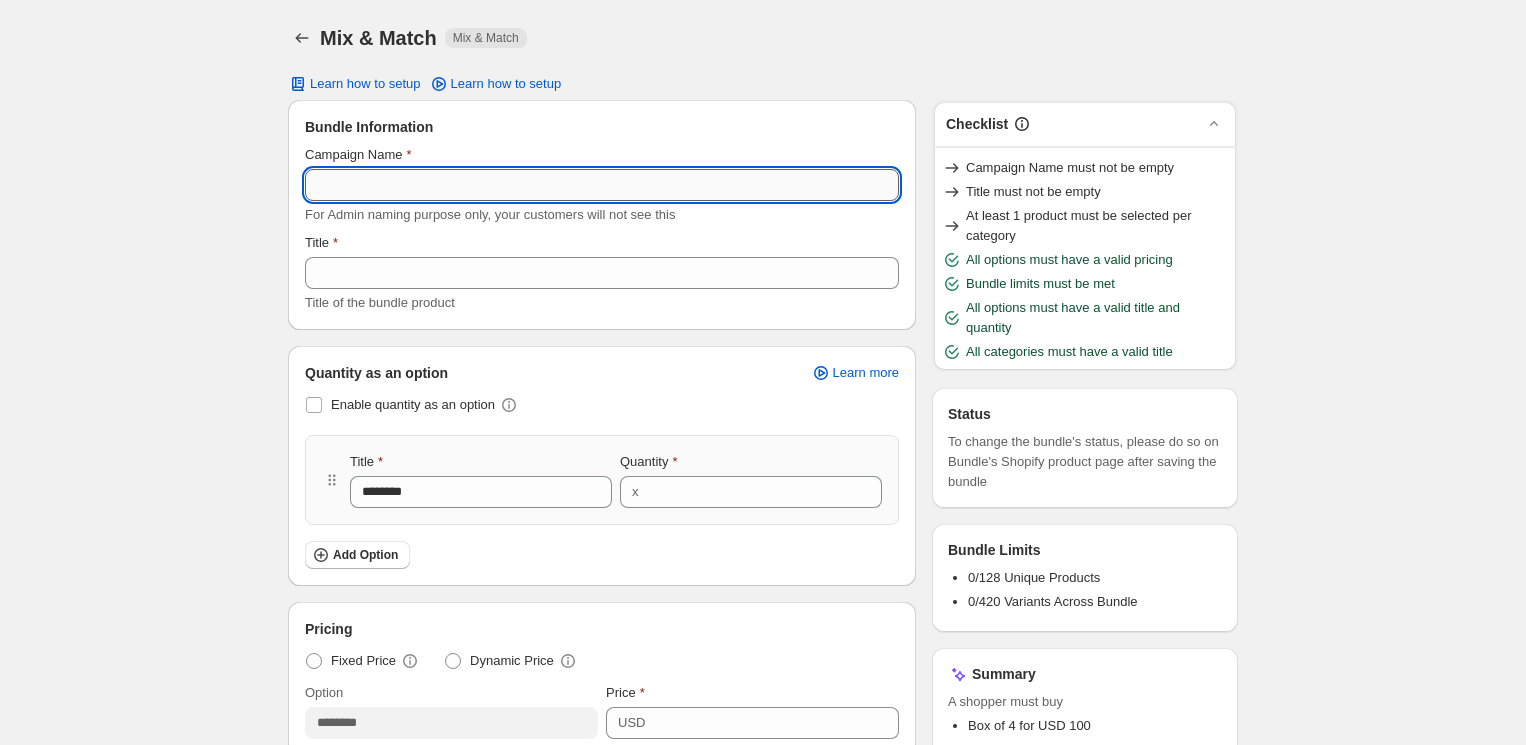 scroll, scrollTop: 0, scrollLeft: 0, axis: both 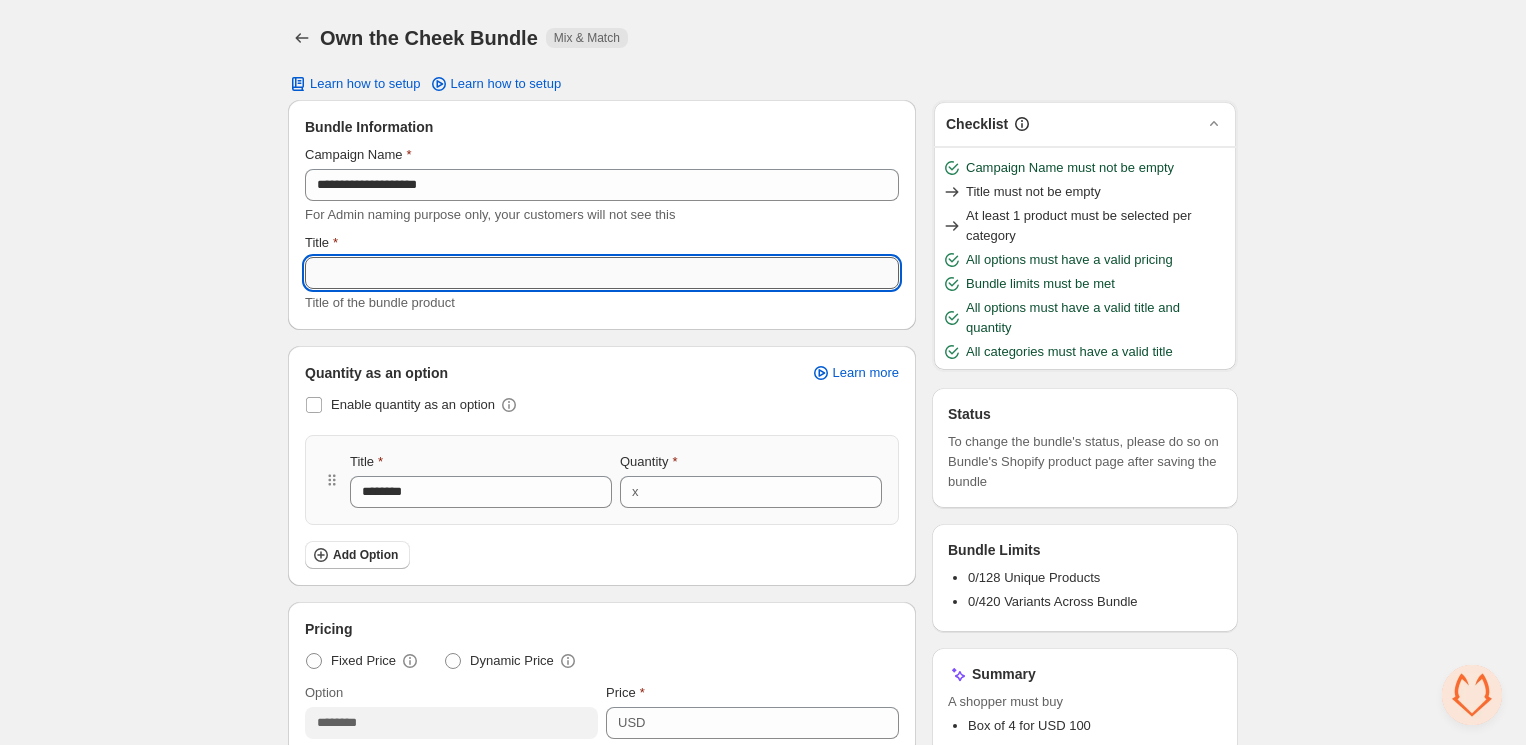 click on "Title" at bounding box center (602, 273) 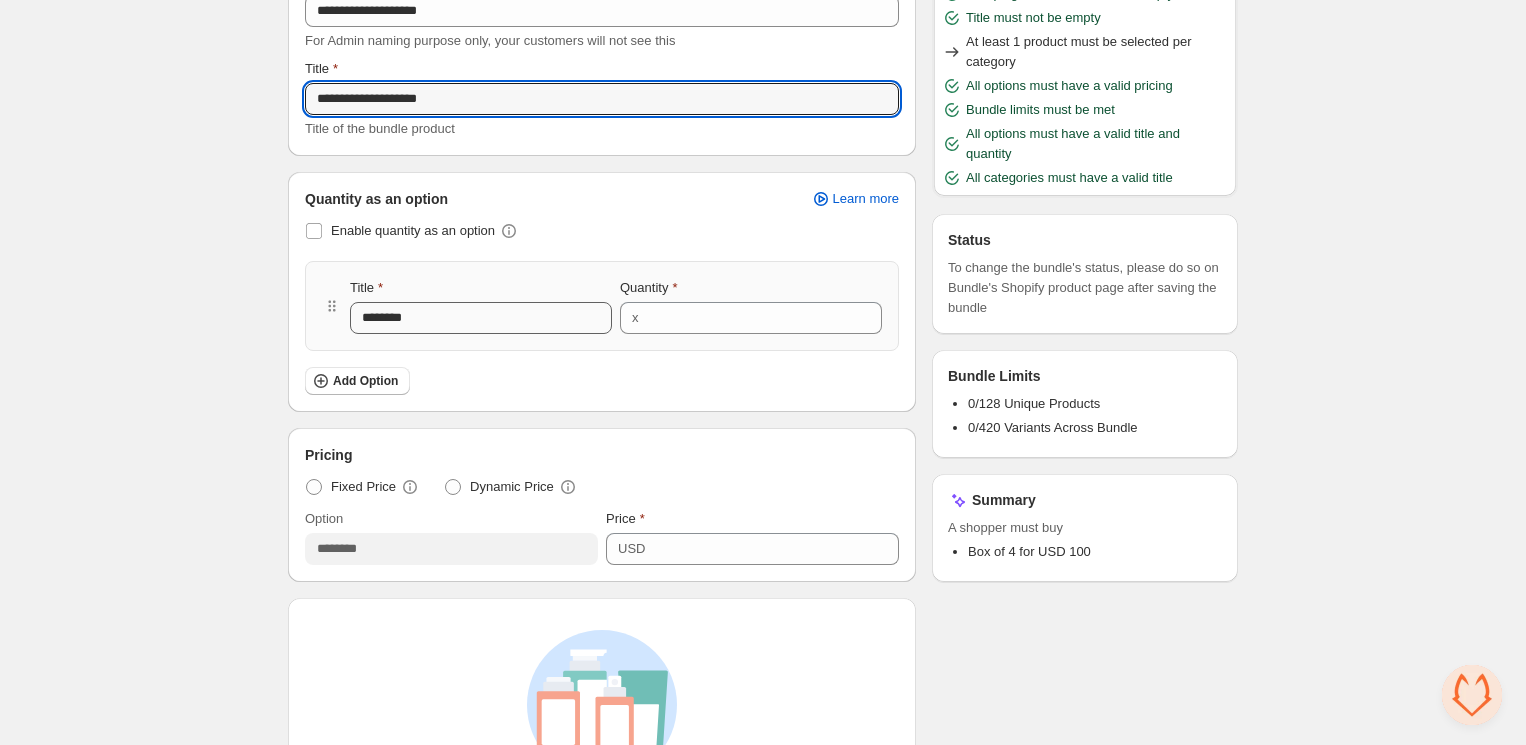 scroll, scrollTop: 173, scrollLeft: 0, axis: vertical 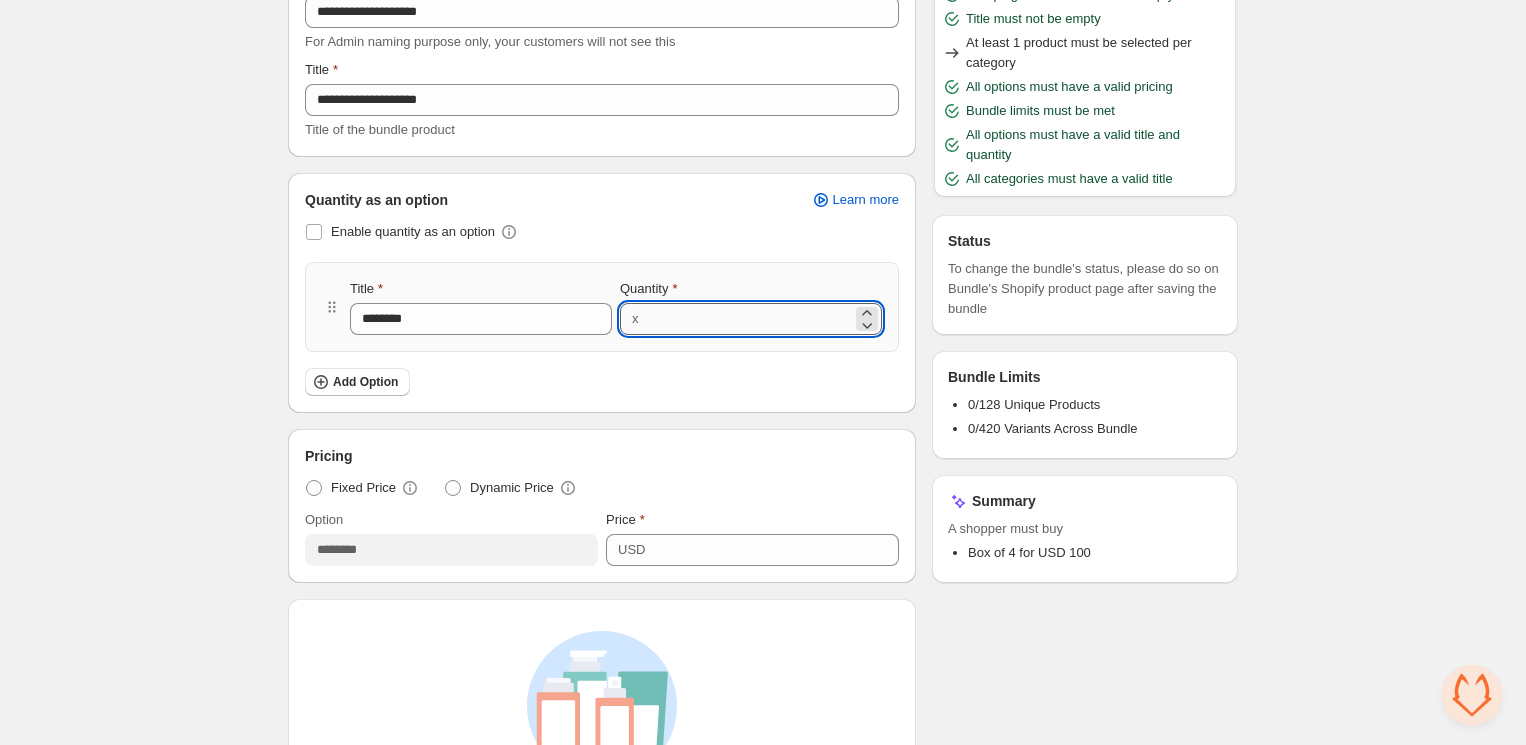 click on "*" at bounding box center (749, 319) 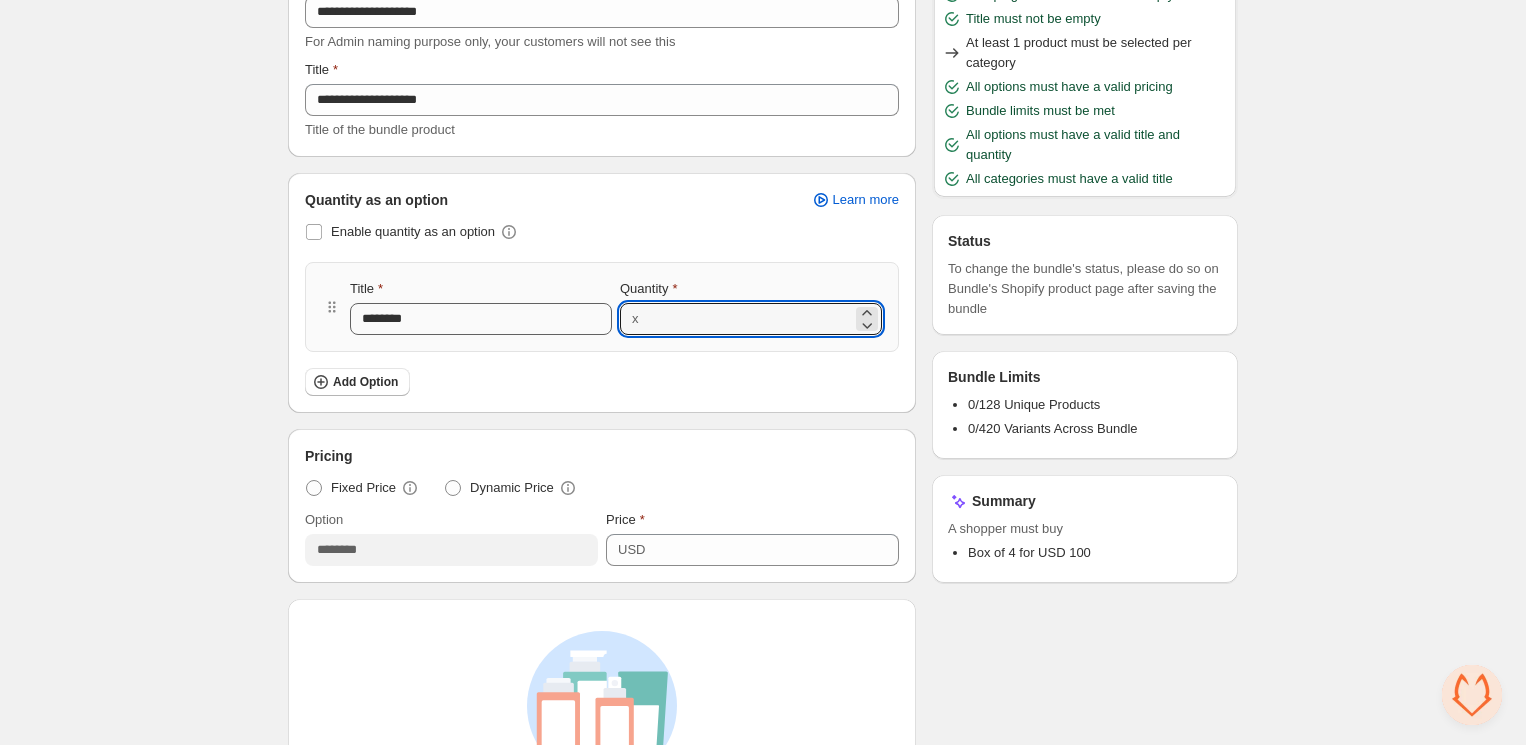type on "*" 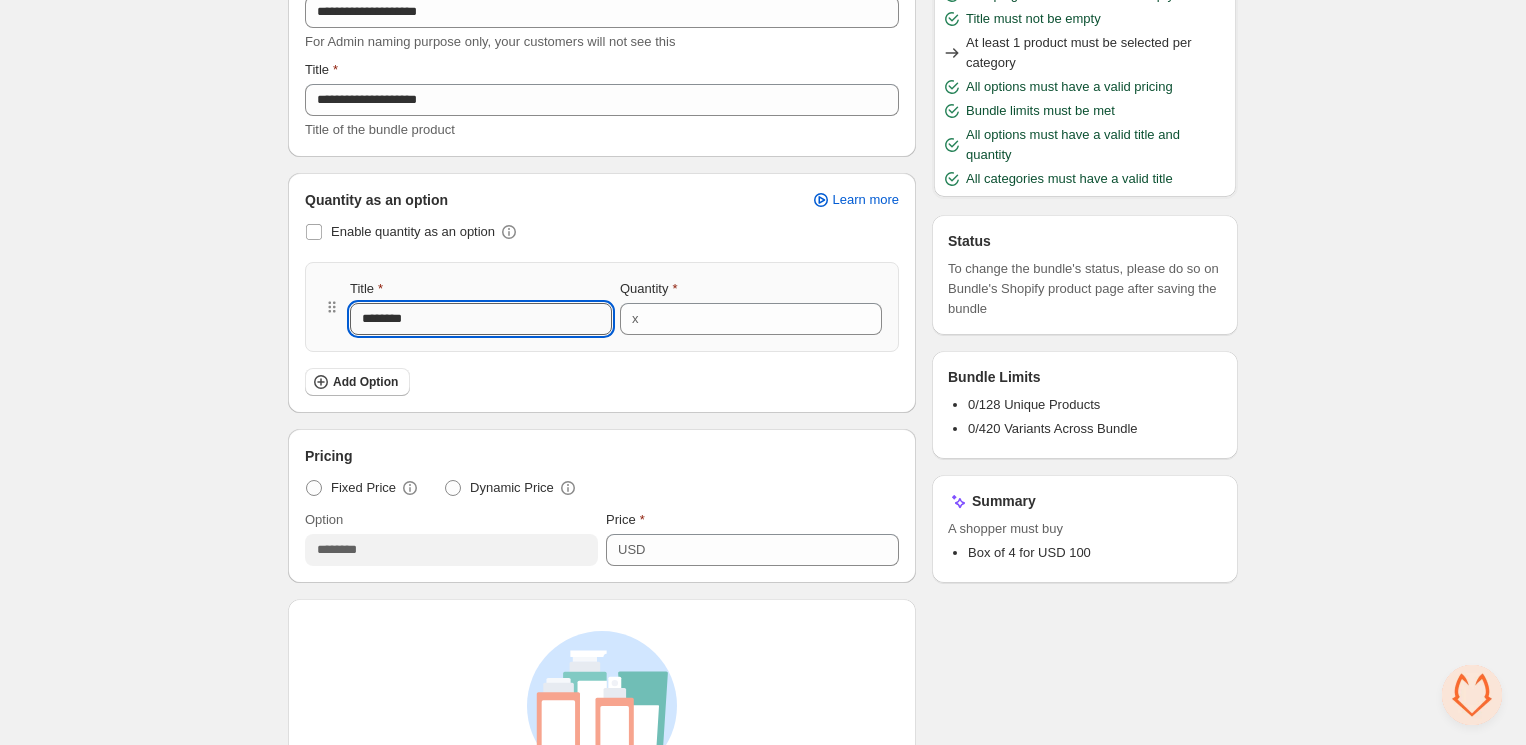 click on "********" at bounding box center (481, 319) 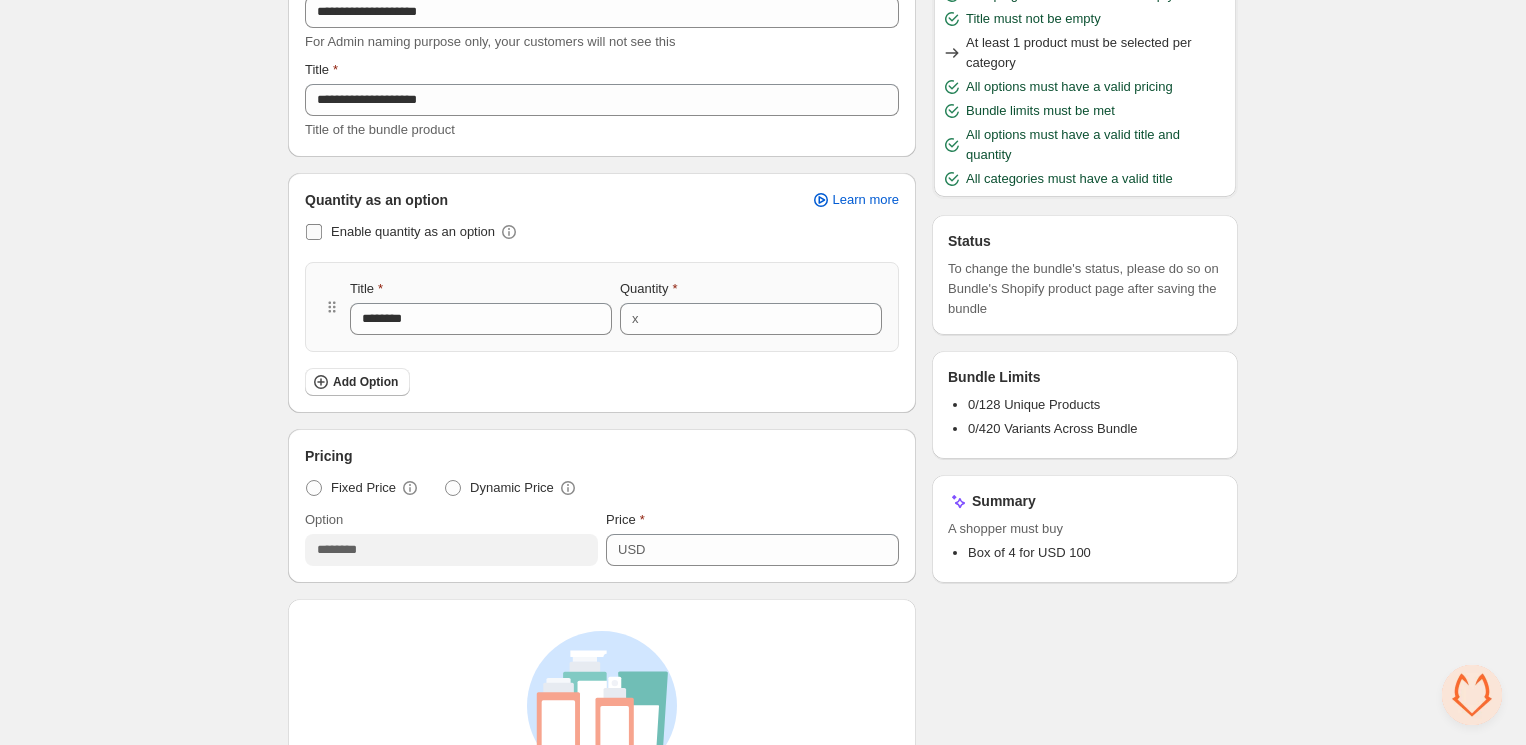 click on "Enable quantity as an option" at bounding box center [413, 231] 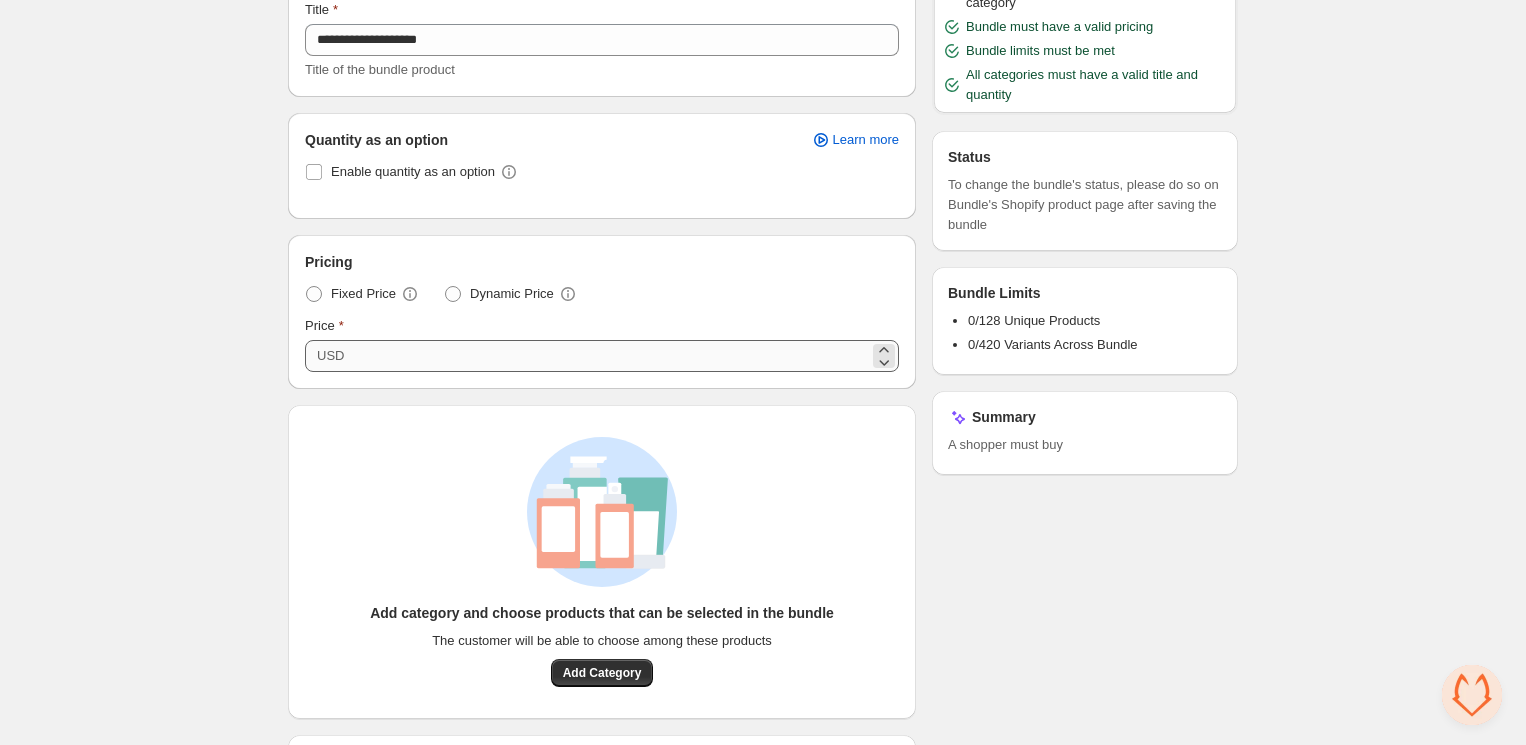 scroll, scrollTop: 234, scrollLeft: 0, axis: vertical 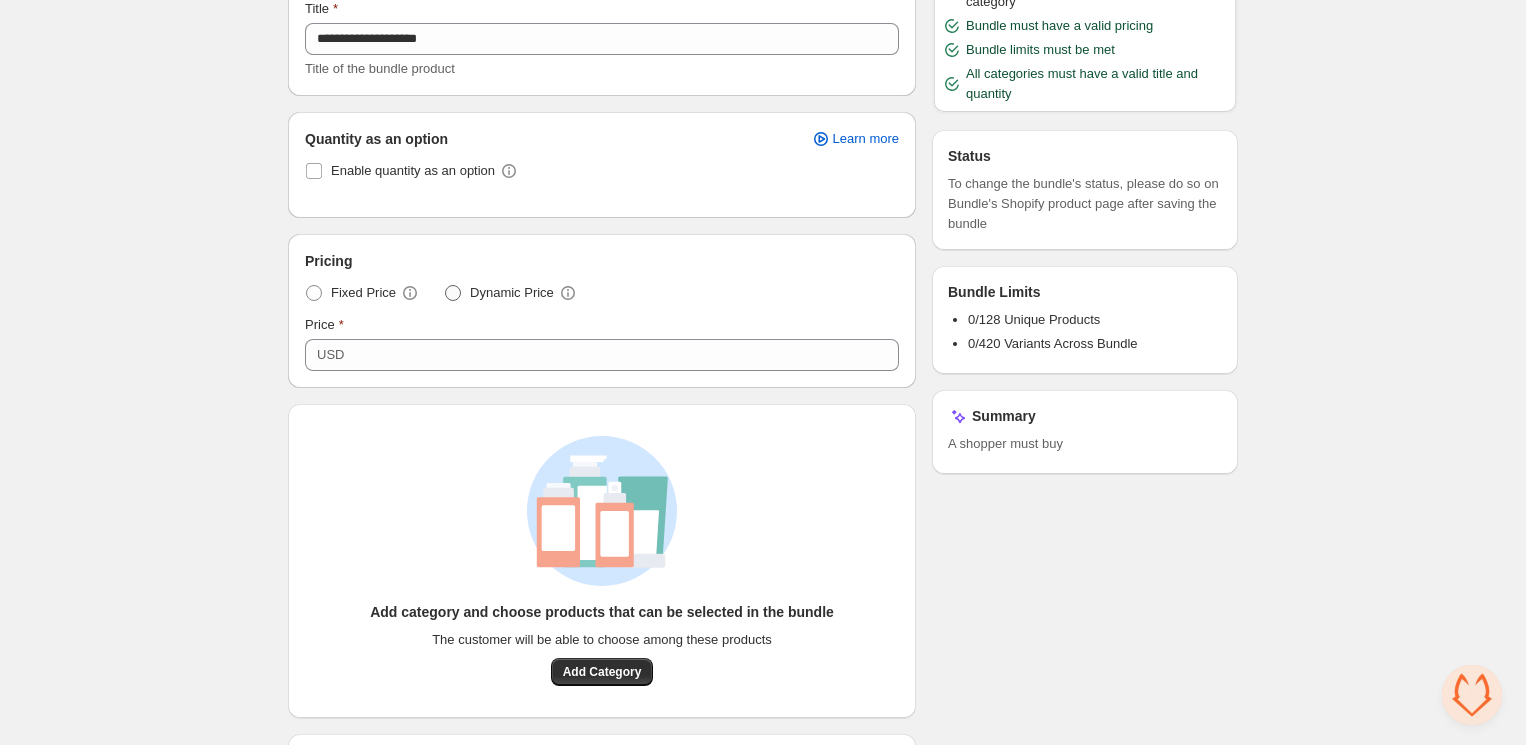 click on "Dynamic Price" at bounding box center [512, 293] 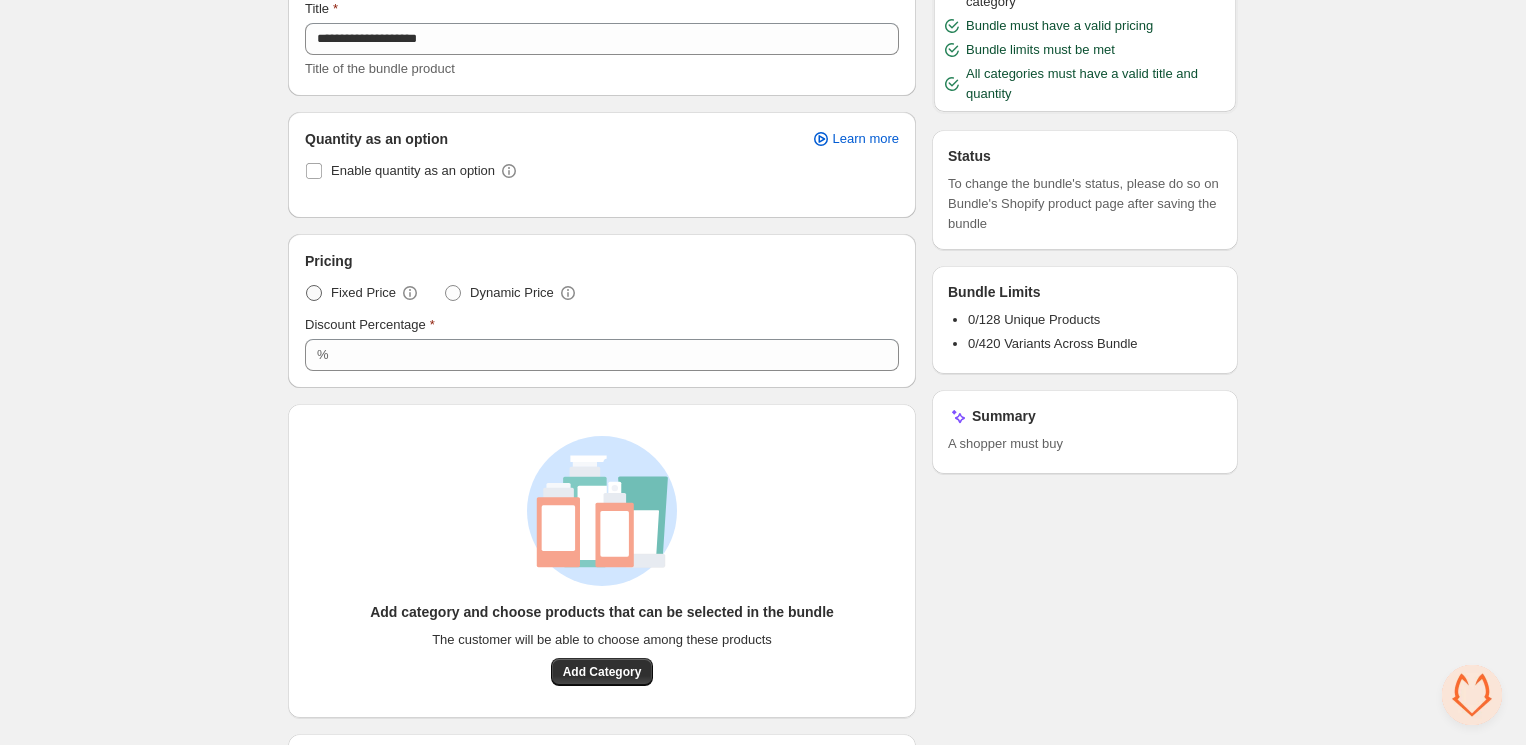 click on "Fixed Price" at bounding box center [363, 293] 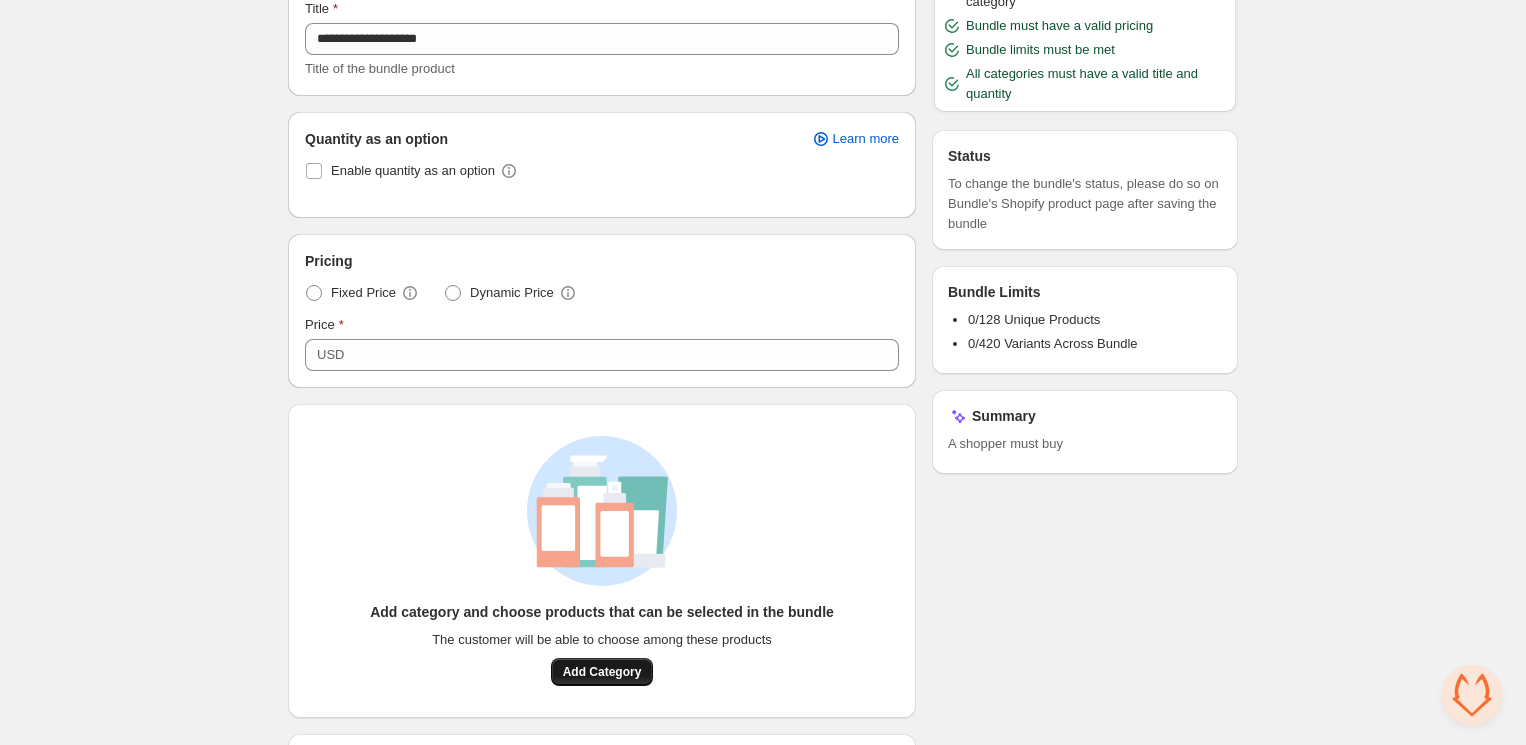 scroll, scrollTop: 552, scrollLeft: 0, axis: vertical 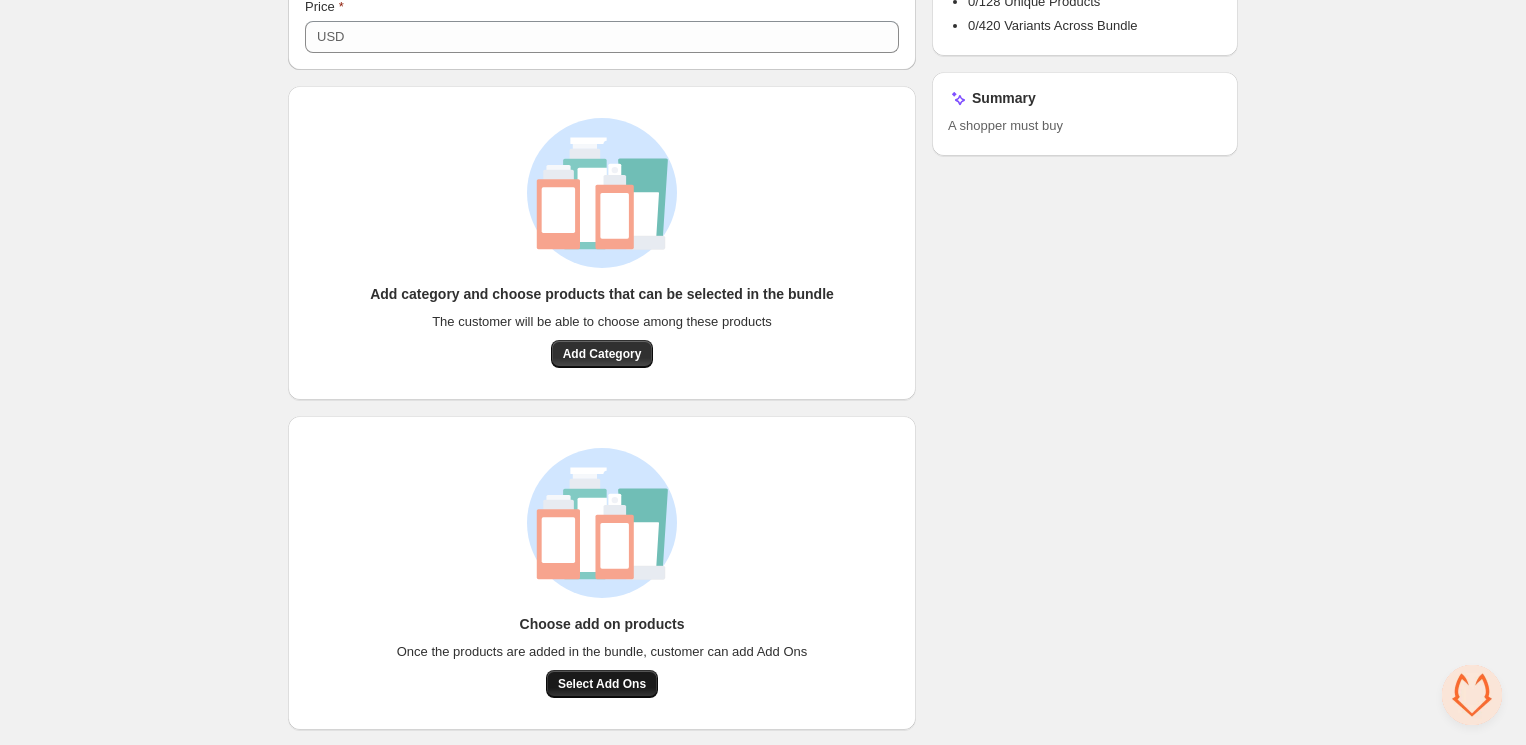 click on "Select Add Ons" at bounding box center (602, 684) 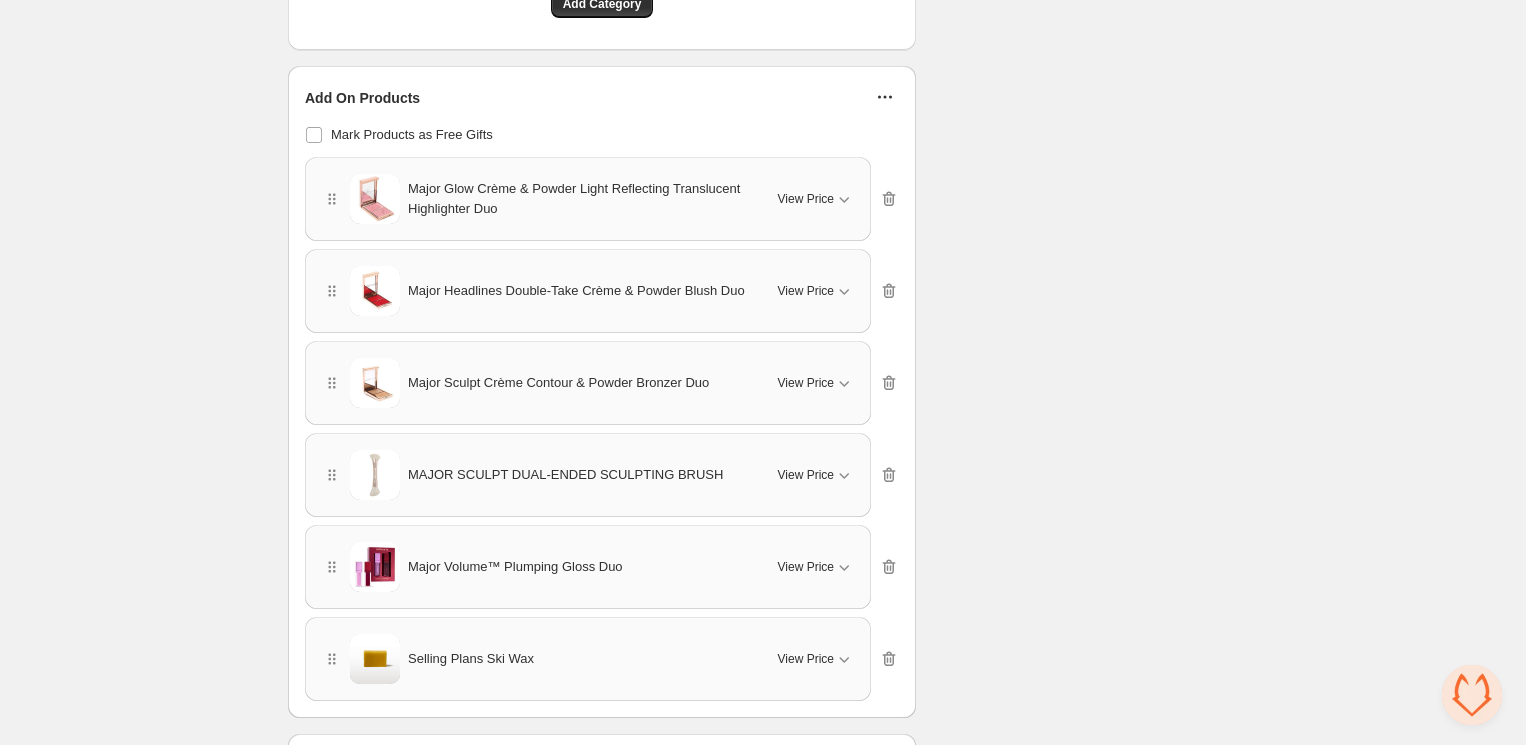 scroll, scrollTop: 1022, scrollLeft: 0, axis: vertical 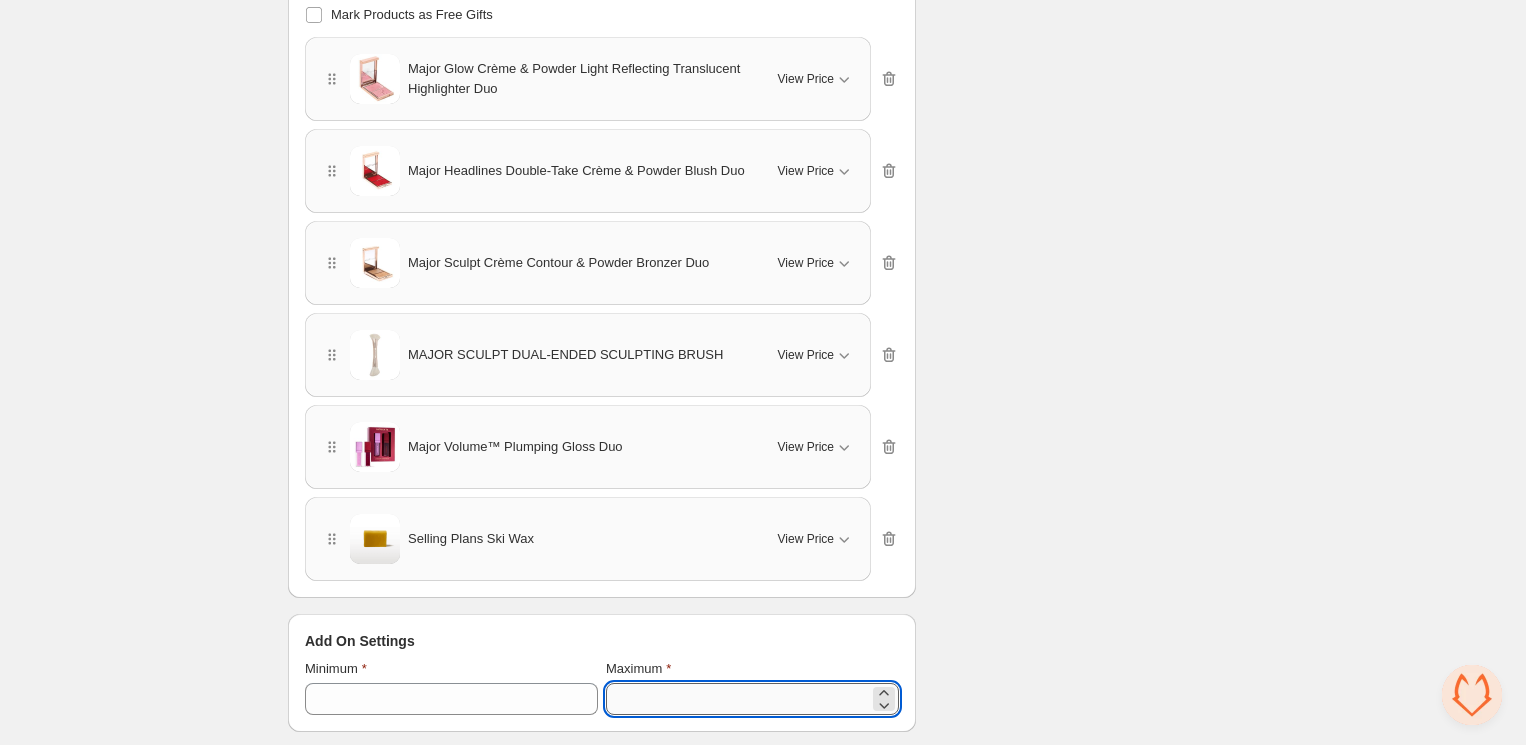 click on "*" at bounding box center [737, 699] 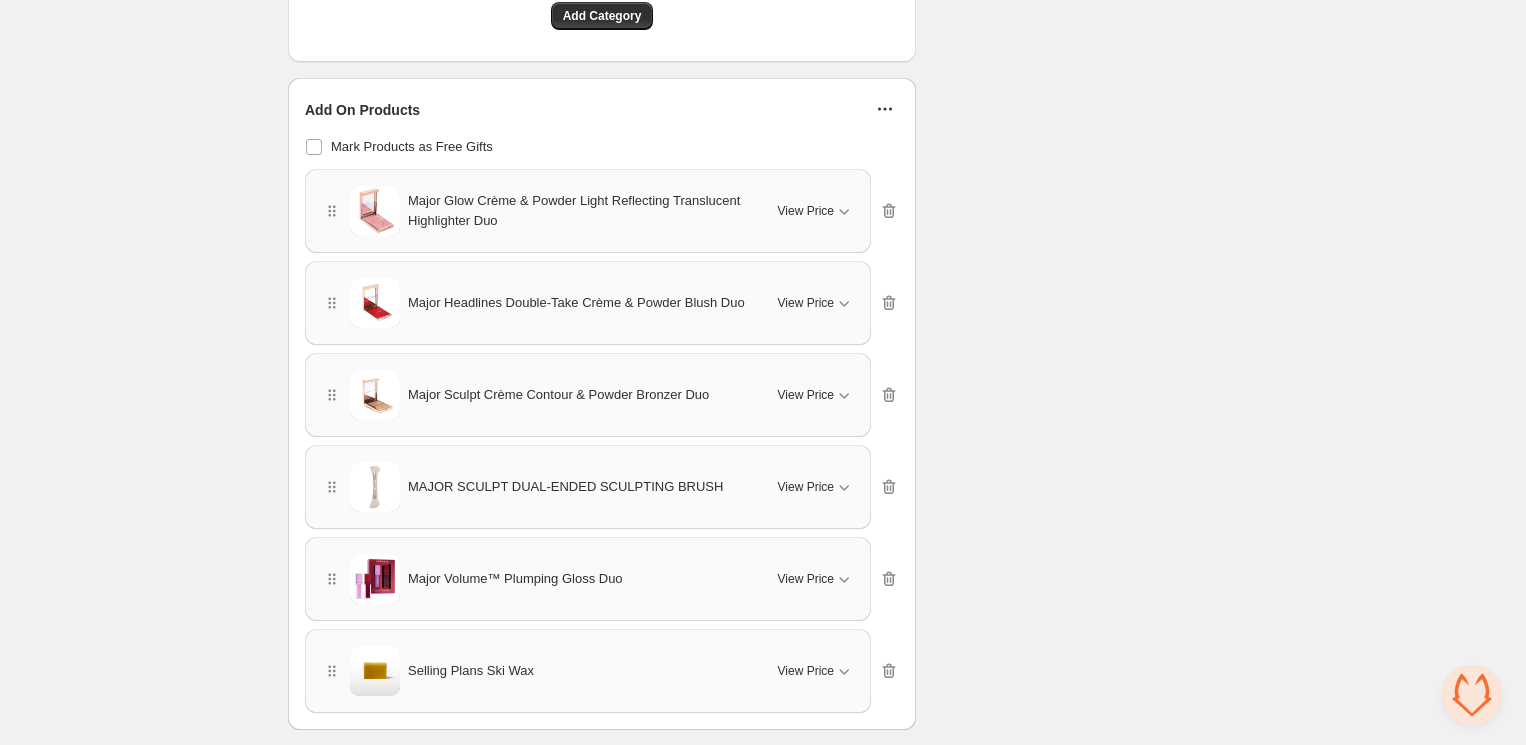 scroll, scrollTop: 1022, scrollLeft: 0, axis: vertical 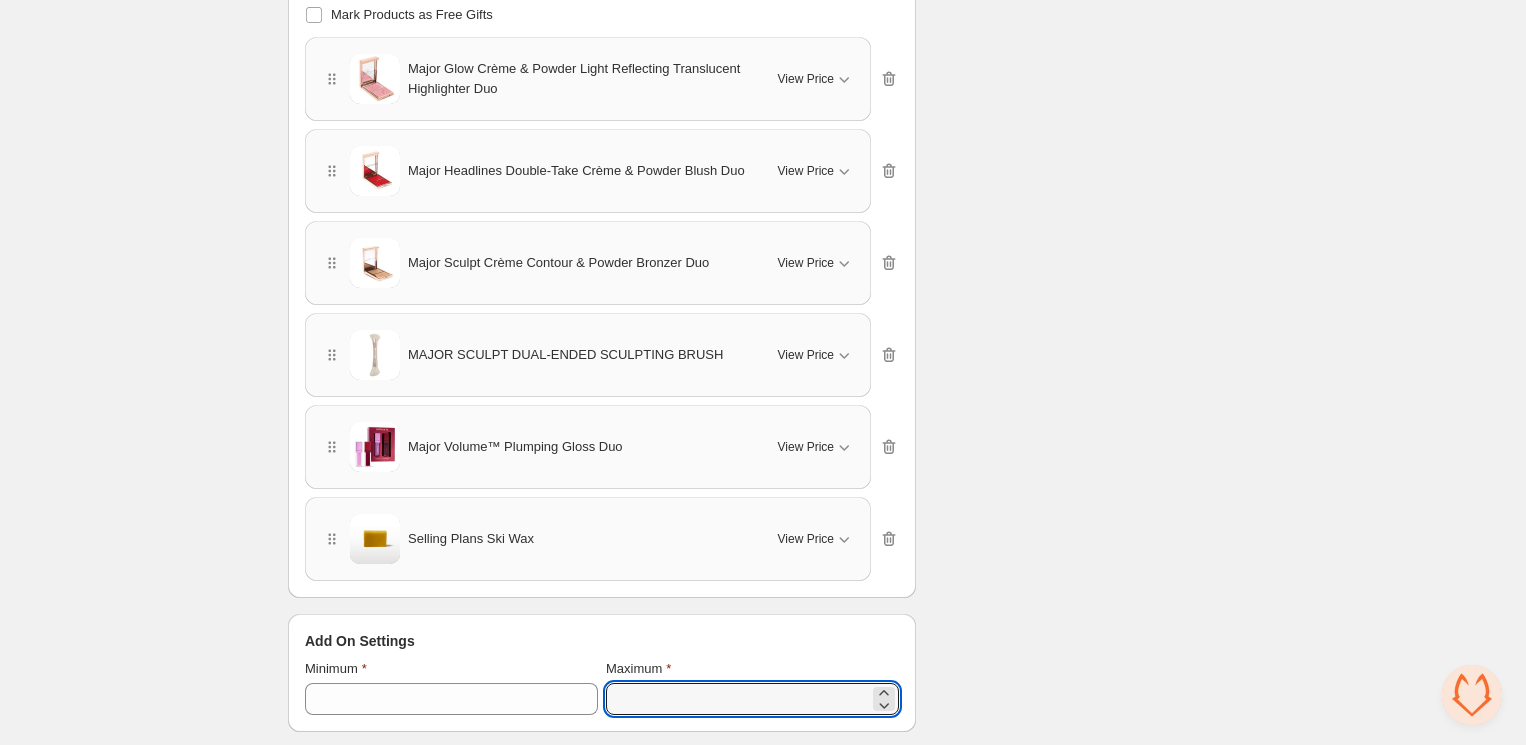 type on "*" 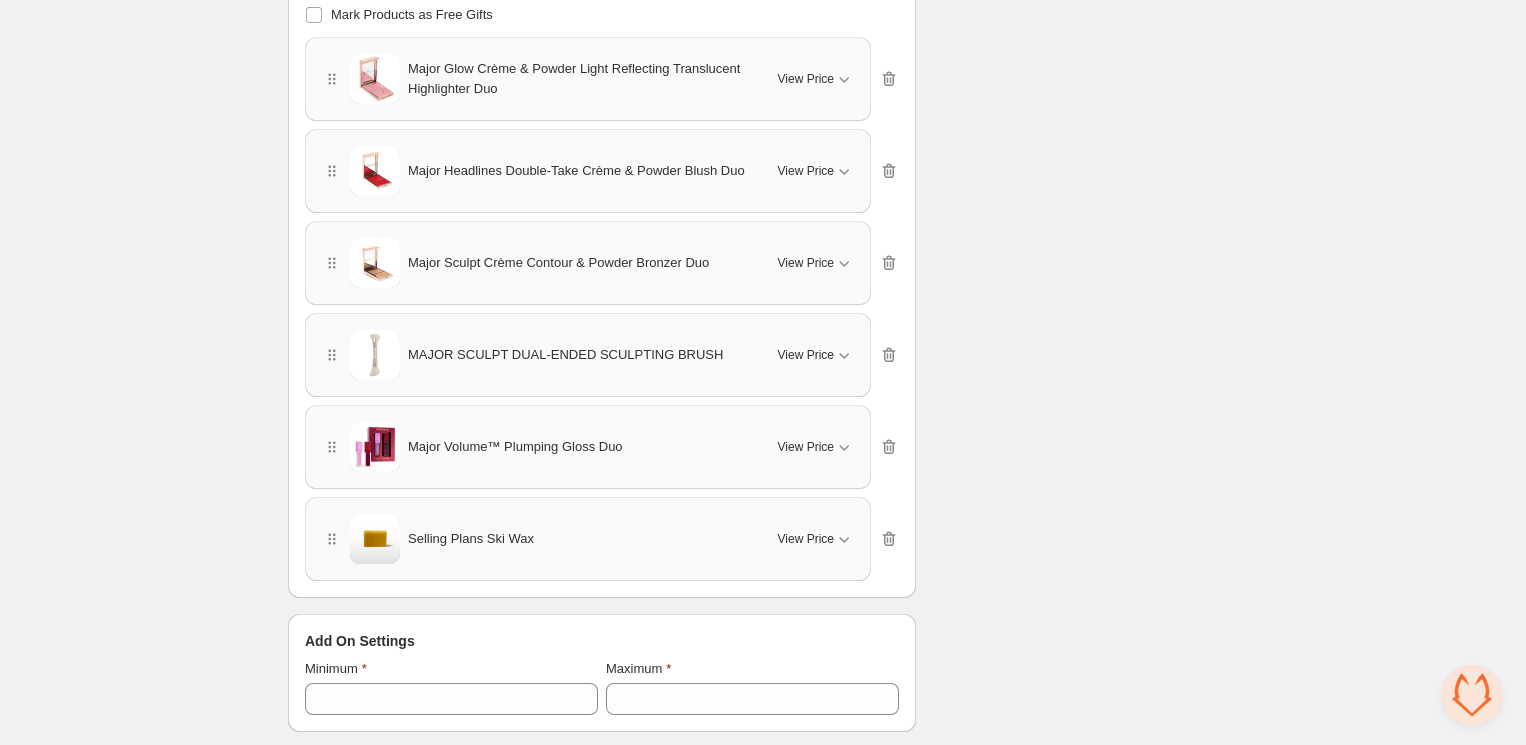 click on "Checklist Campaign Name must not be empty Title must not be empty At least 1 product must be selected per category Bundle must have a valid pricing Bundle limits must be met All categories must have a valid title and quantity All Add On products must have a valid price Bundle must have a valid add on setting Status To change the bundle's status, please do so on Bundle's Shopify product page after saving the bundle Bundle Limits 0/128 Unique Products 34/420 Variants Across Bundle 6/128 Add On Products Summary A shopper must buy And choose Upto 6 add ons" at bounding box center (1085, -95) 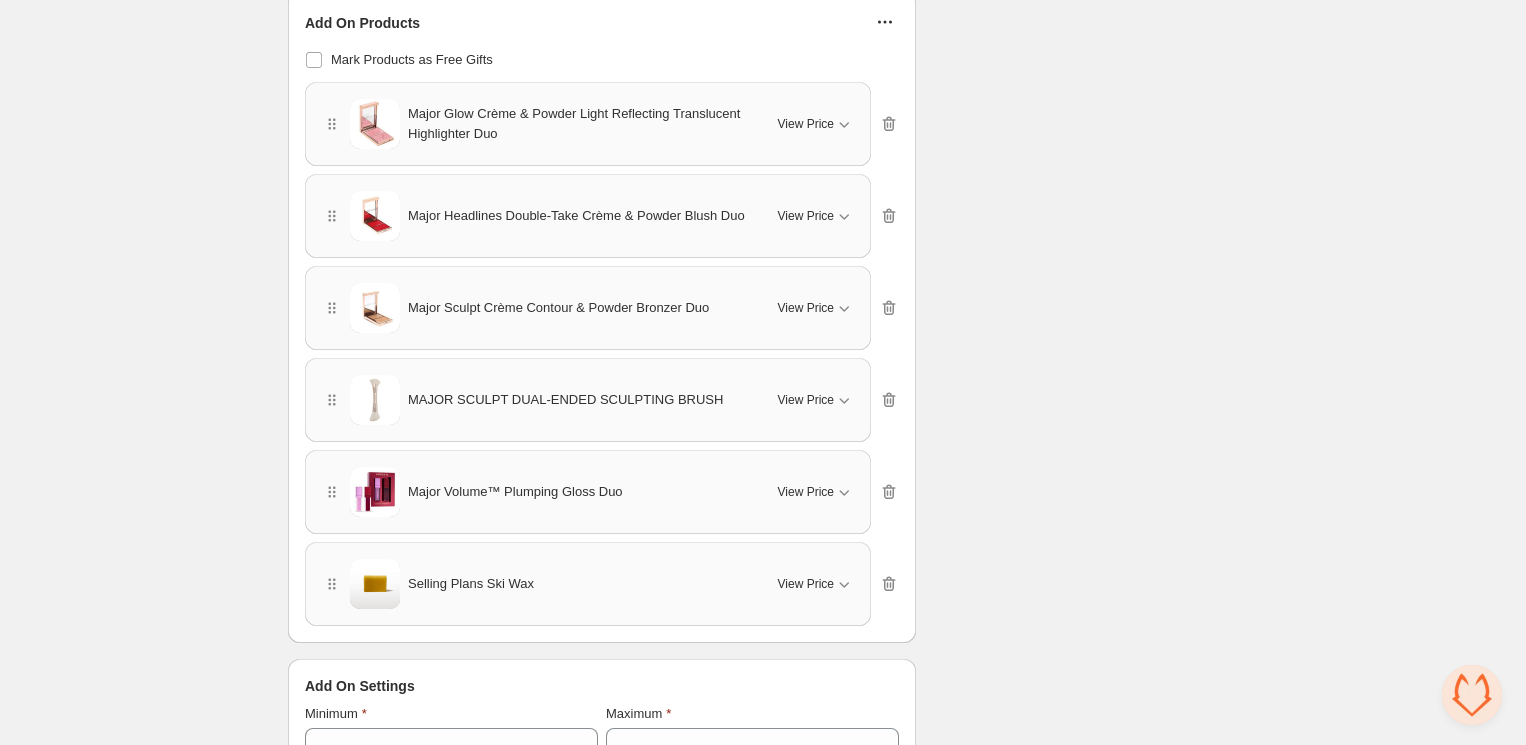 scroll, scrollTop: 1022, scrollLeft: 0, axis: vertical 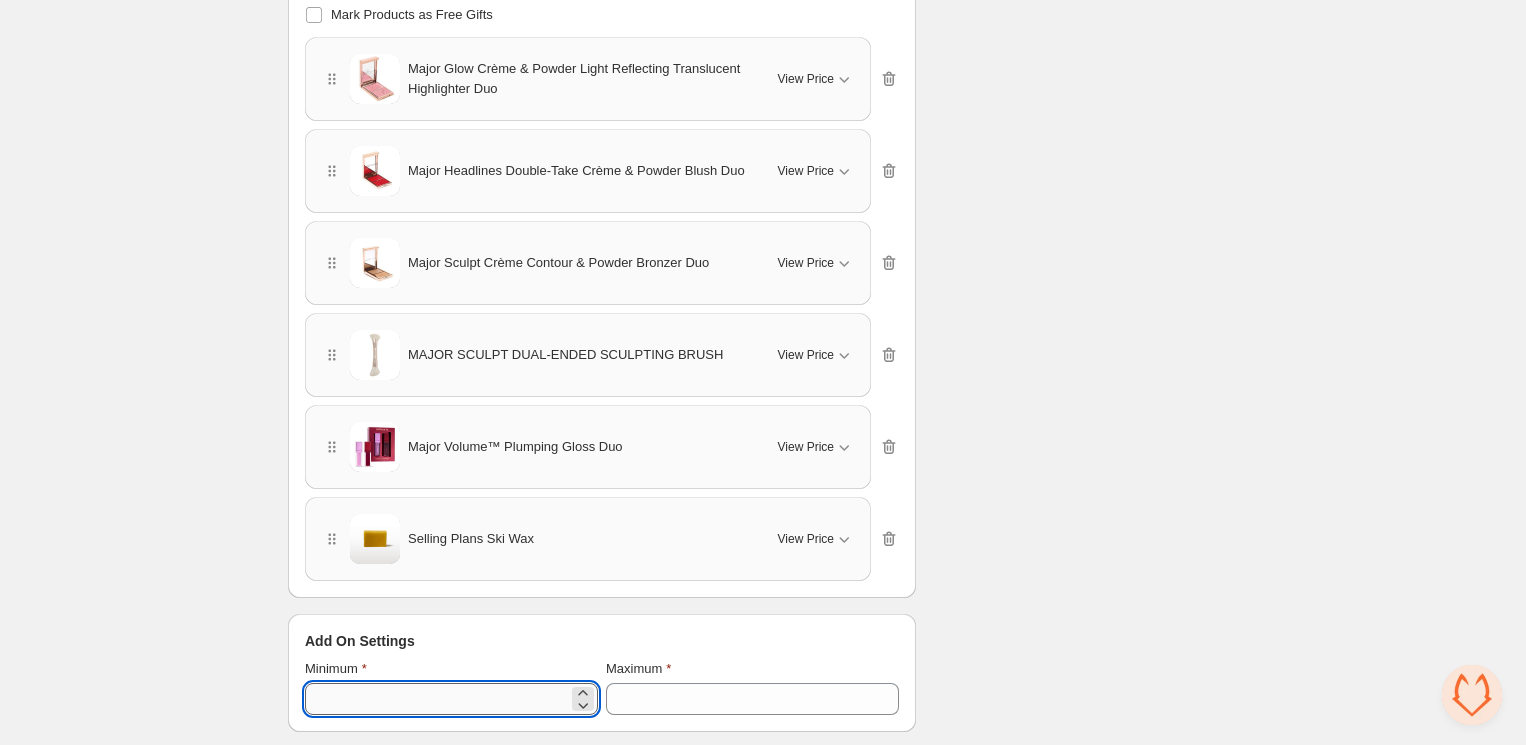 click on "*" at bounding box center (436, 699) 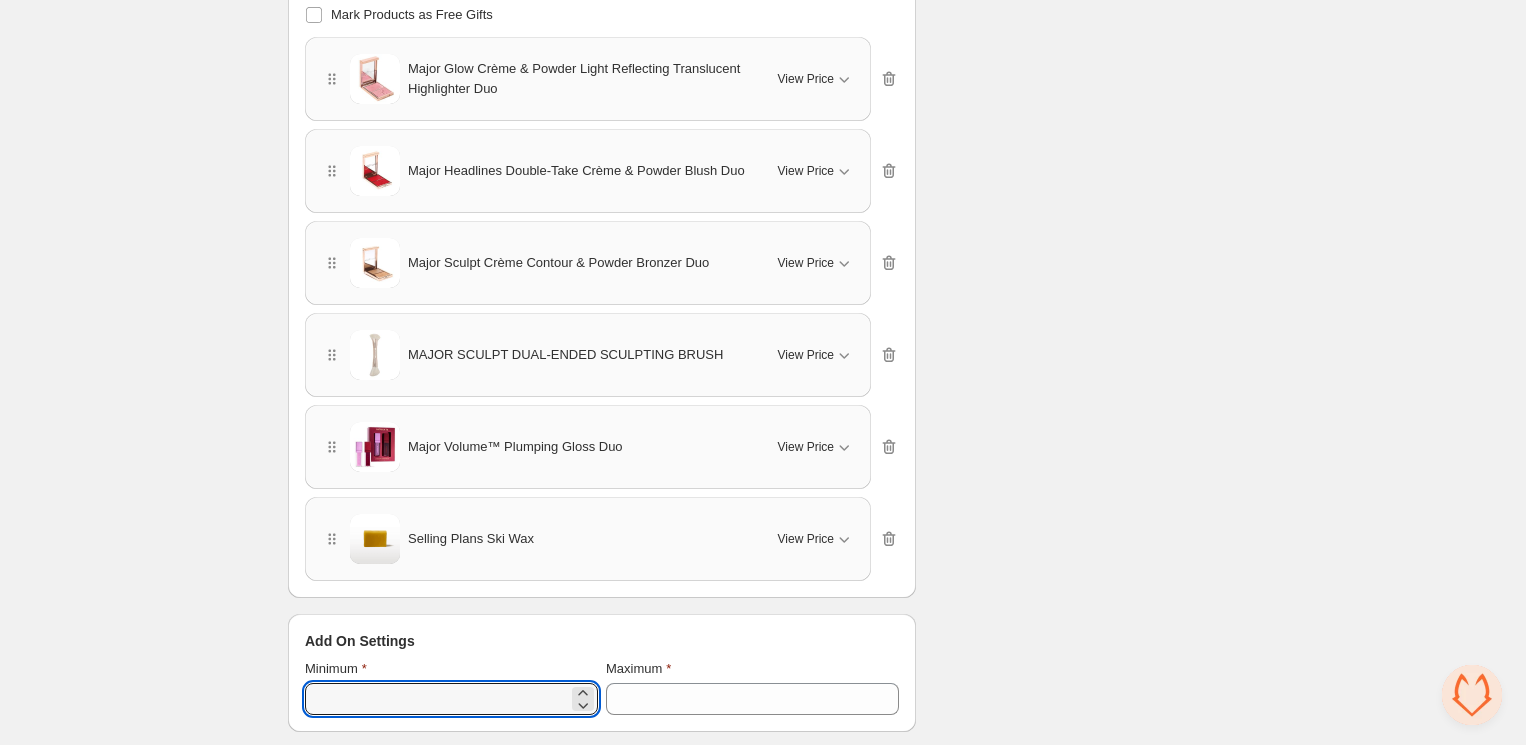 type on "*" 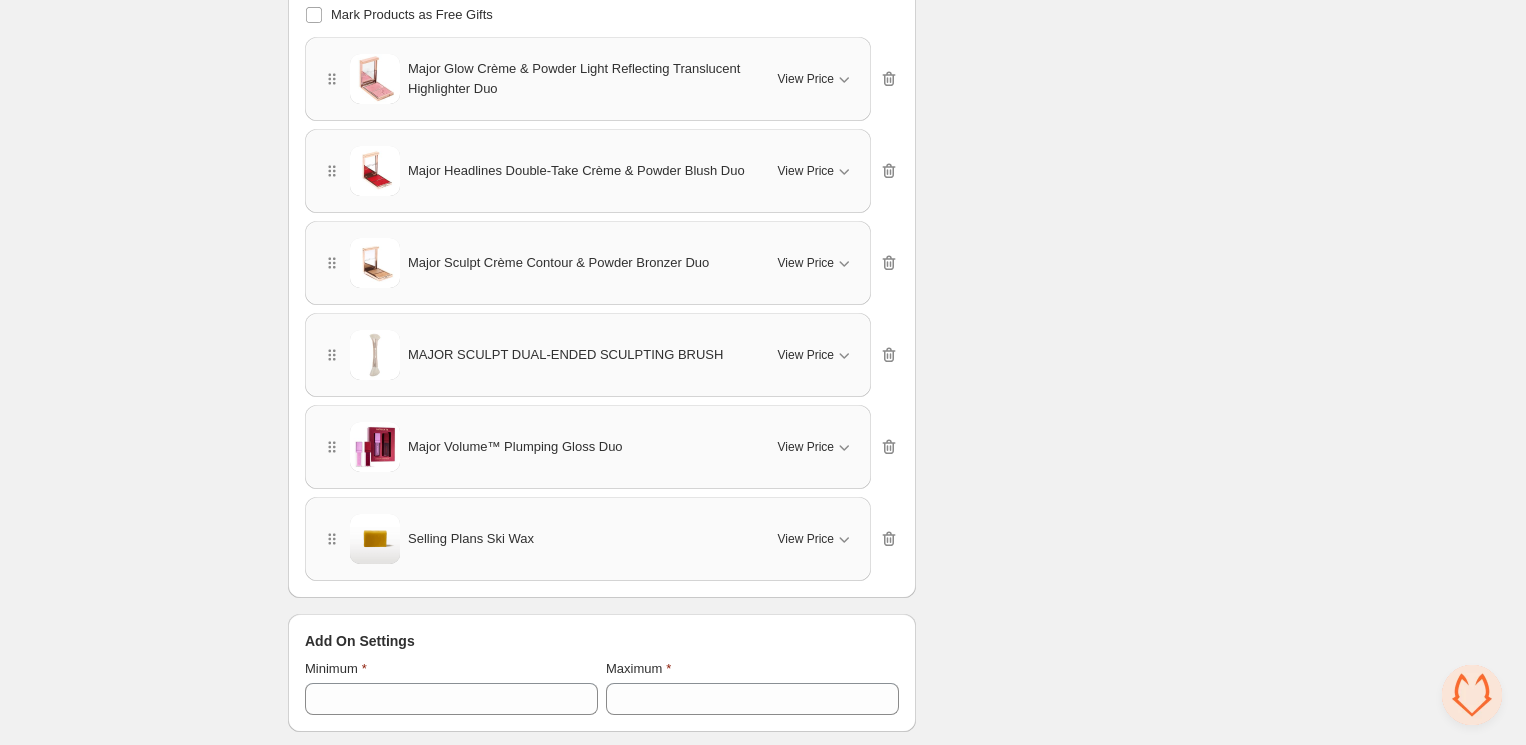 click on "Checklist Campaign Name must not be empty Title must not be empty At least 1 product must be selected per category Bundle must have a valid pricing Bundle limits must be met All categories must have a valid title and quantity All Add On products must have a valid price Bundle must have a valid add on setting Status To change the bundle's status, please do so on Bundle's Shopify product page after saving the bundle Bundle Limits 0/128 Unique Products 34/420 Variants Across Bundle 6/128 Add On Products Summary A shopper must buy And choose 6 add ons" at bounding box center [1085, -95] 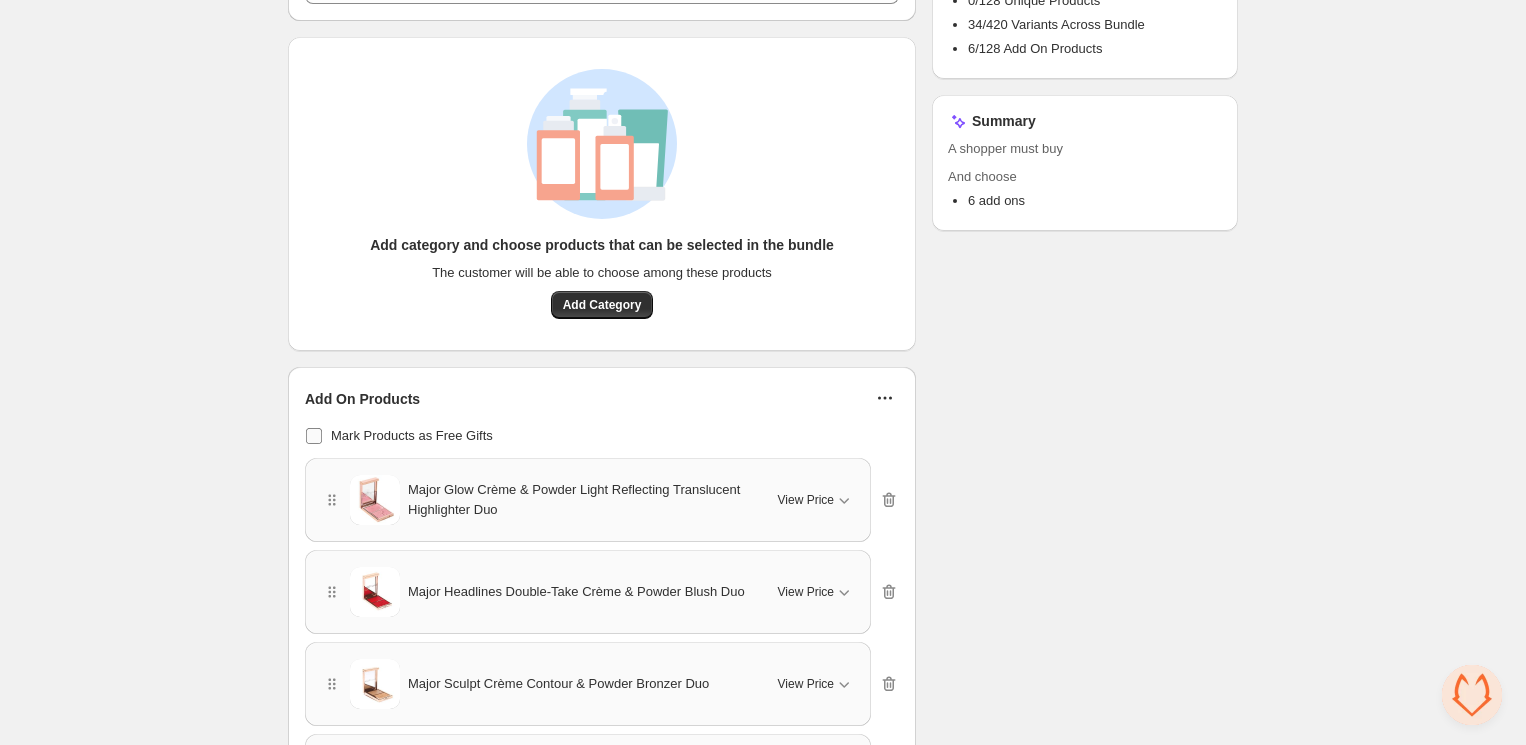 scroll, scrollTop: 748, scrollLeft: 0, axis: vertical 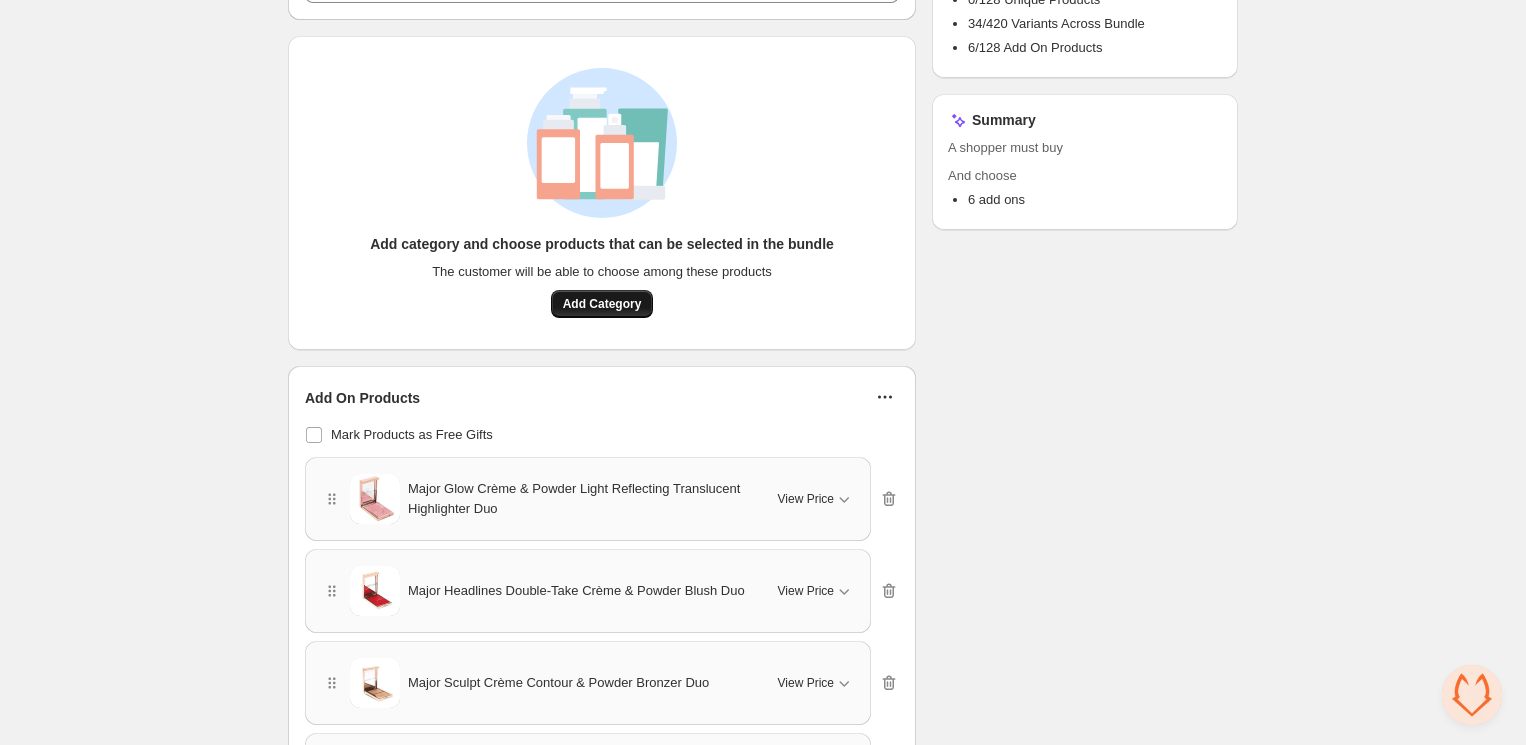 click on "Add Category" at bounding box center [602, 304] 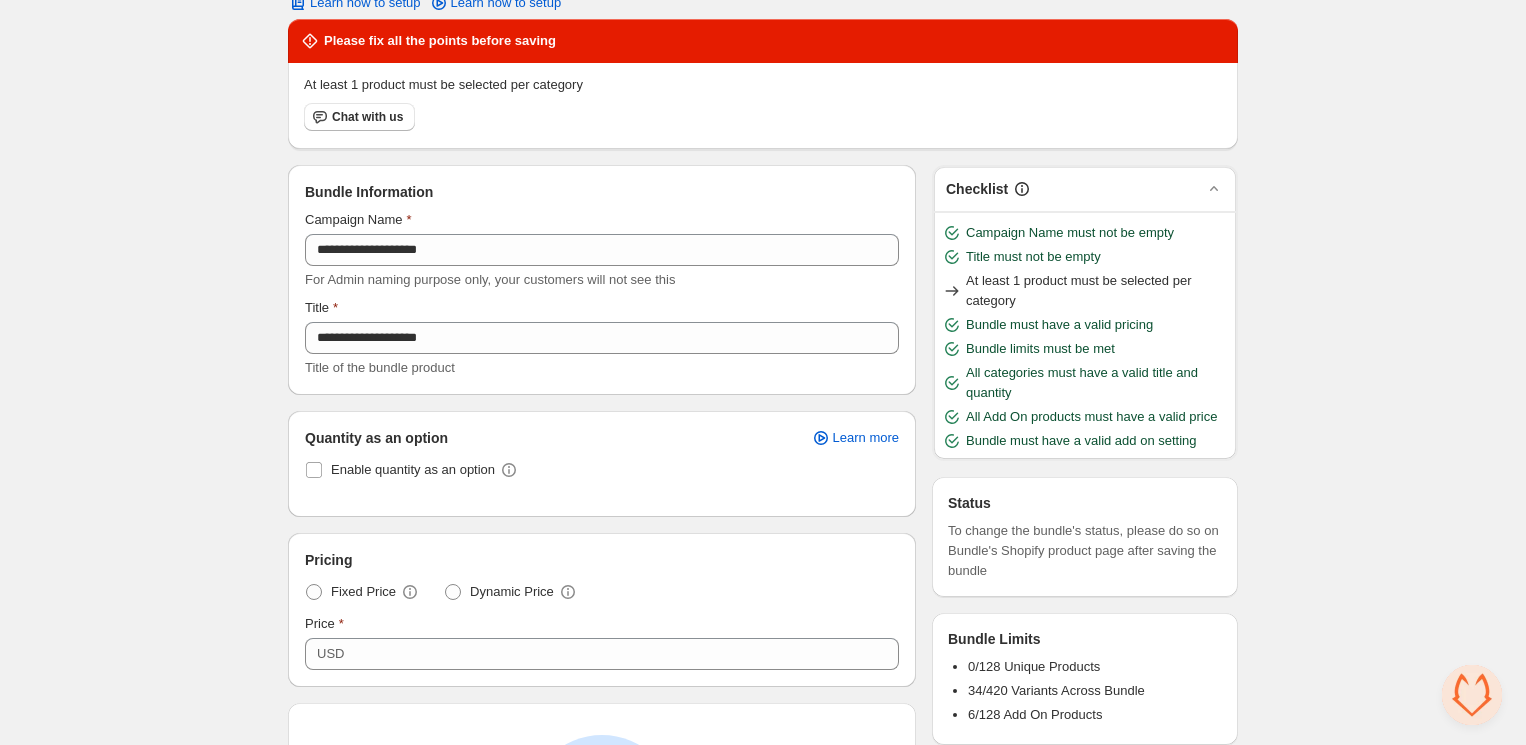 scroll, scrollTop: 52, scrollLeft: 0, axis: vertical 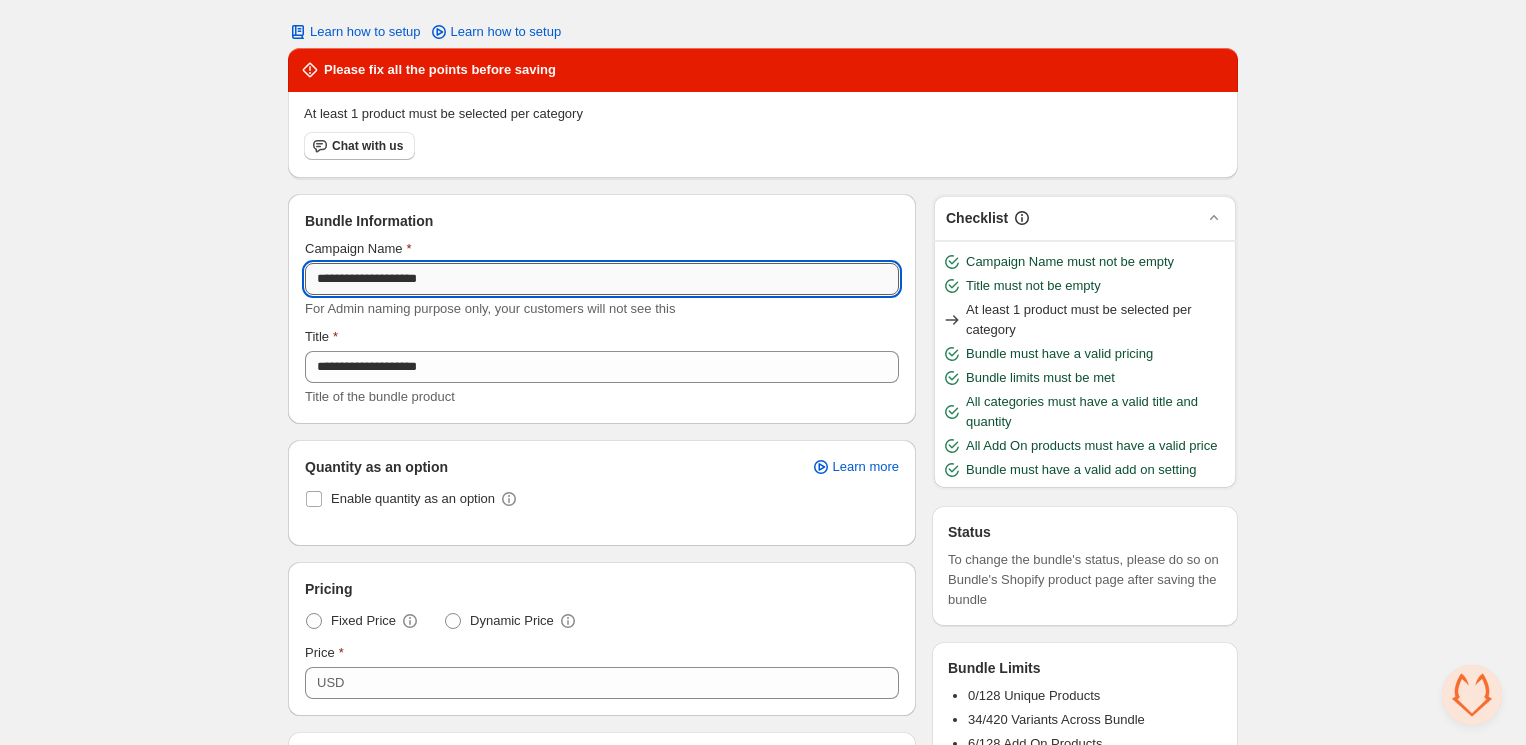 click on "**********" at bounding box center [602, 279] 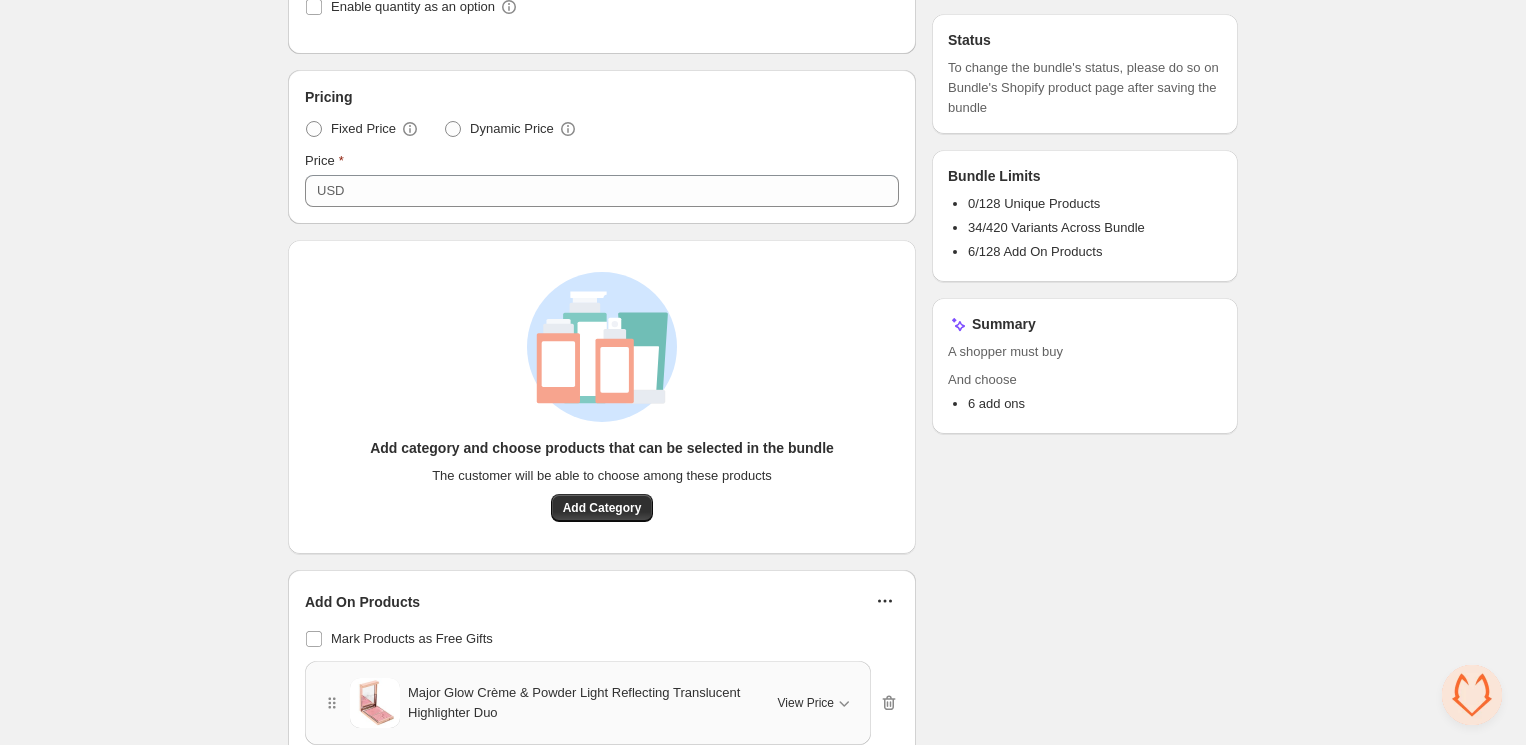 scroll, scrollTop: 568, scrollLeft: 0, axis: vertical 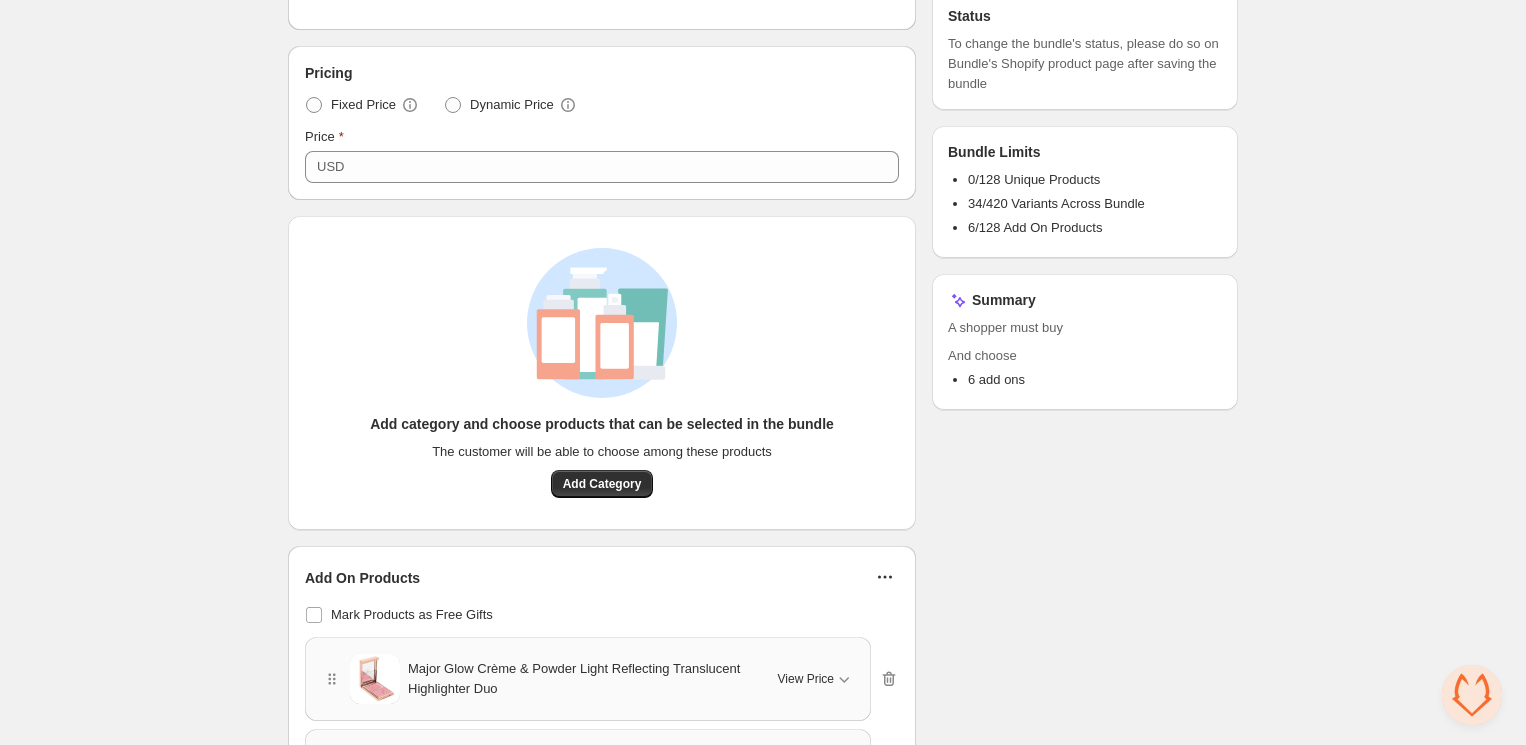 click on "Add category and choose products that can be selected in the bundle The customer will be able to choose among these products Add Category" at bounding box center (602, 373) 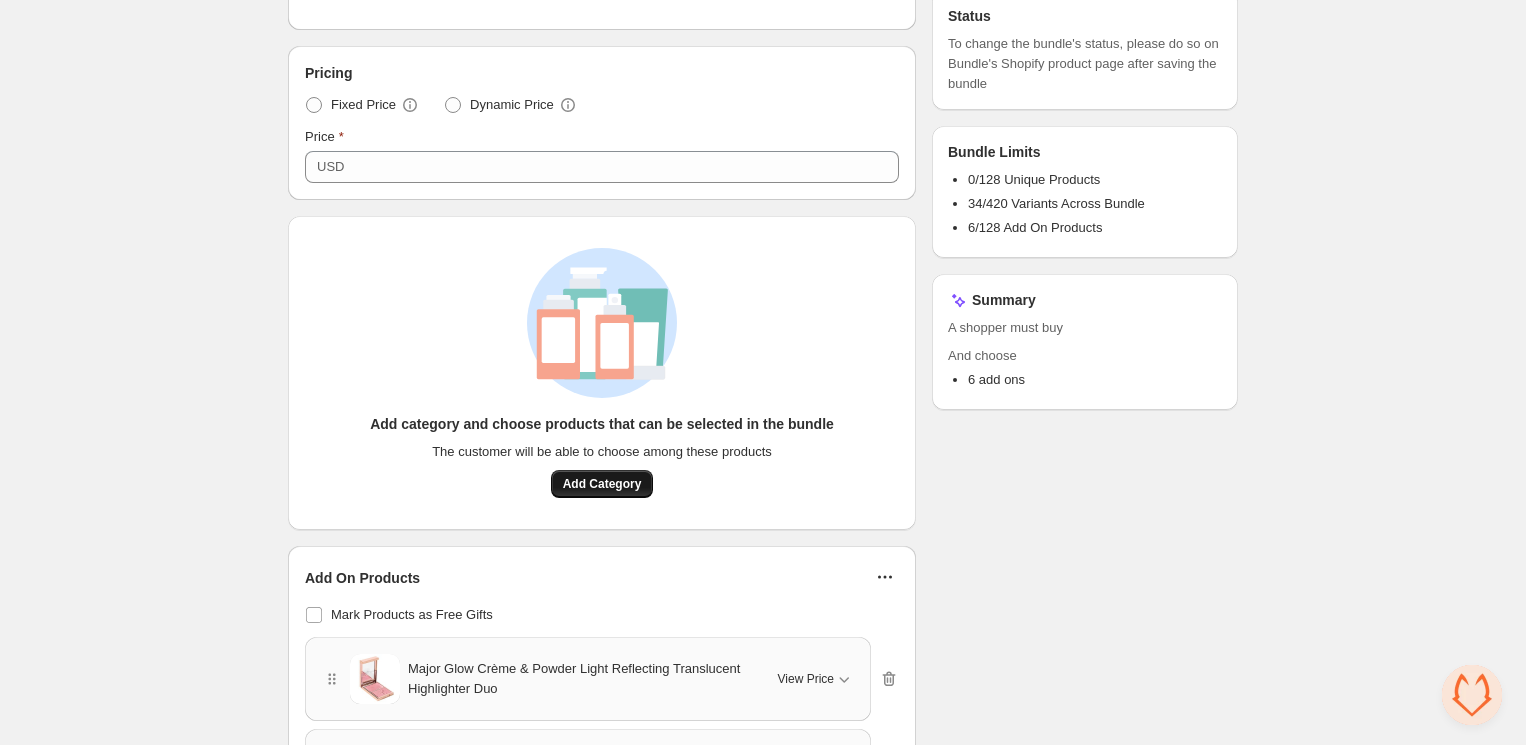 click on "Add Category" at bounding box center (602, 484) 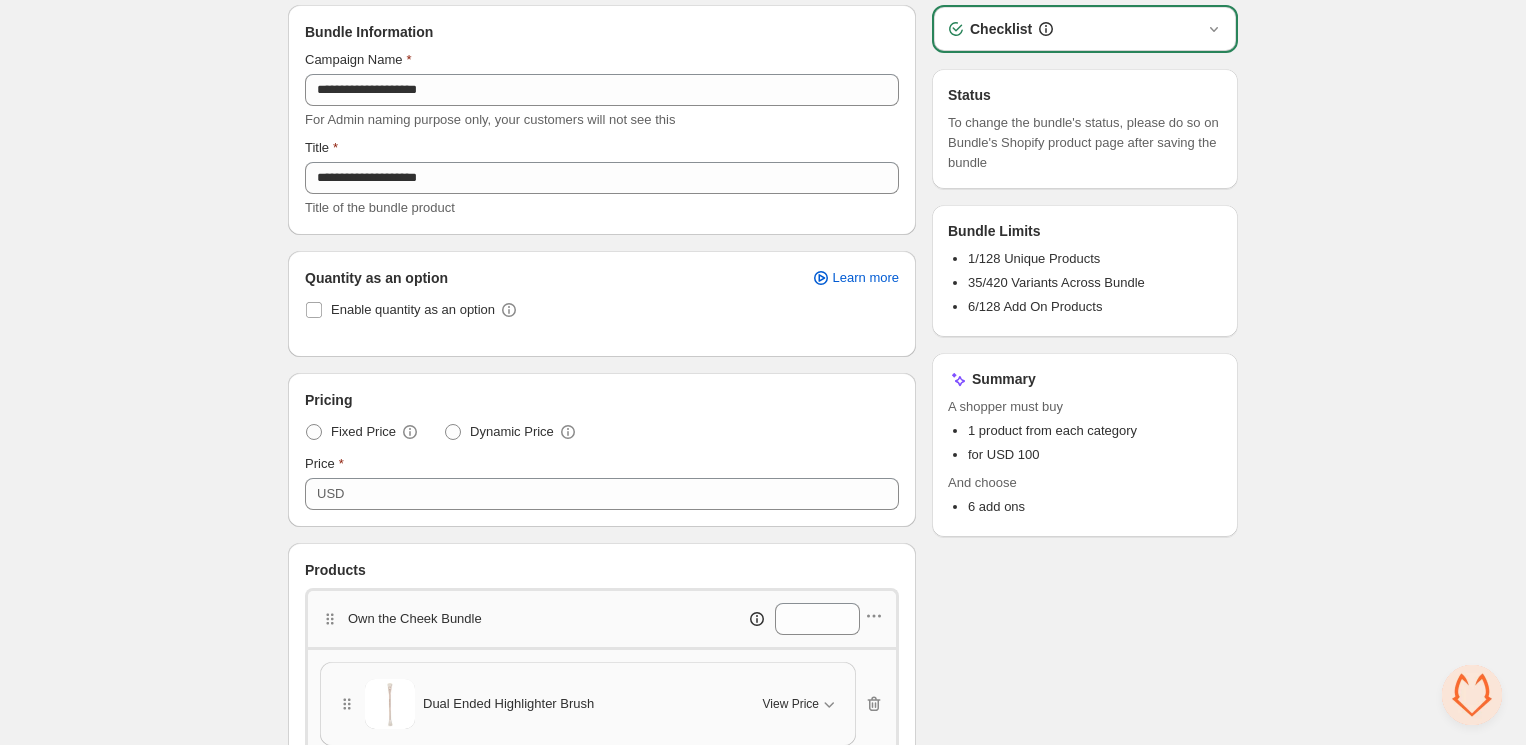 scroll, scrollTop: 94, scrollLeft: 0, axis: vertical 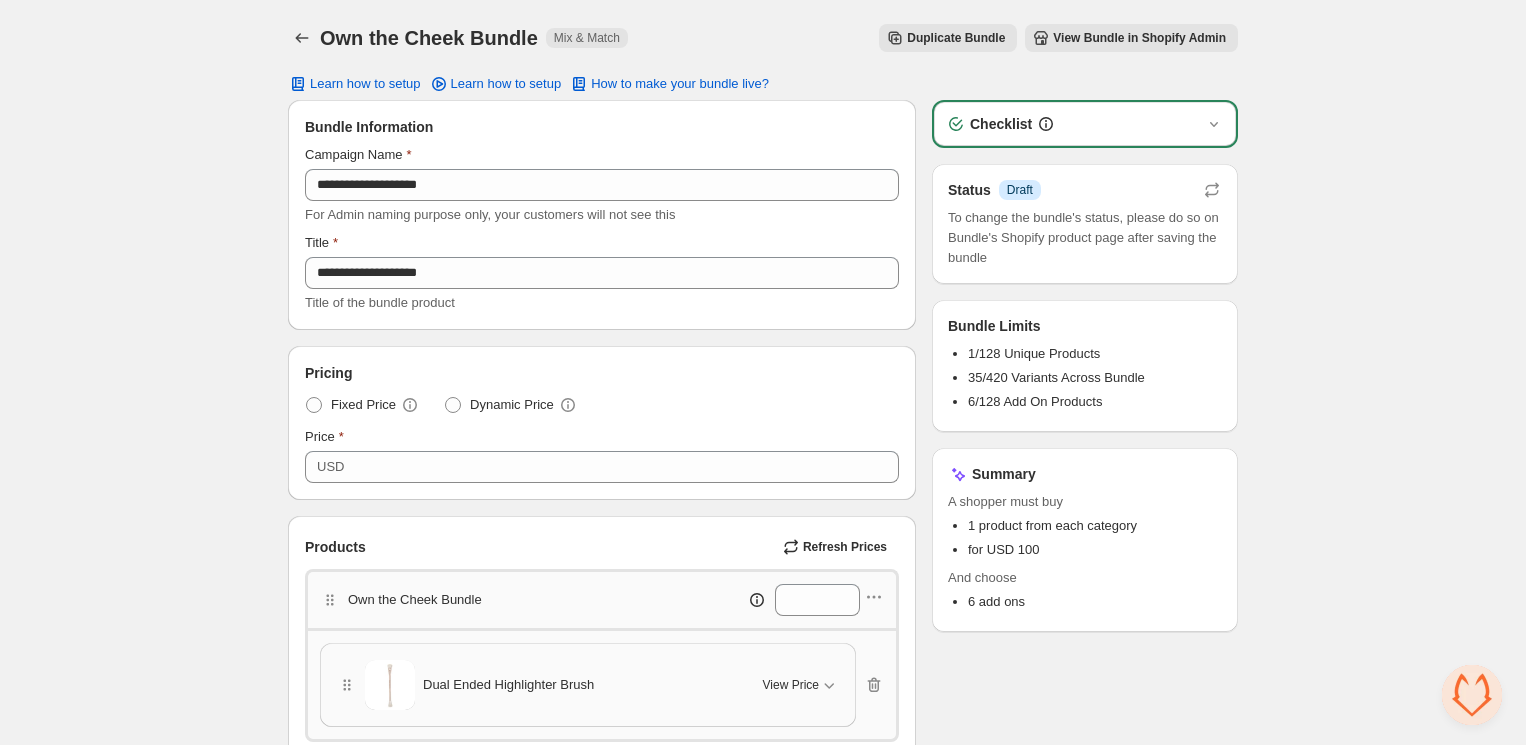 click on "View Bundle in Shopify Admin" at bounding box center [1139, 38] 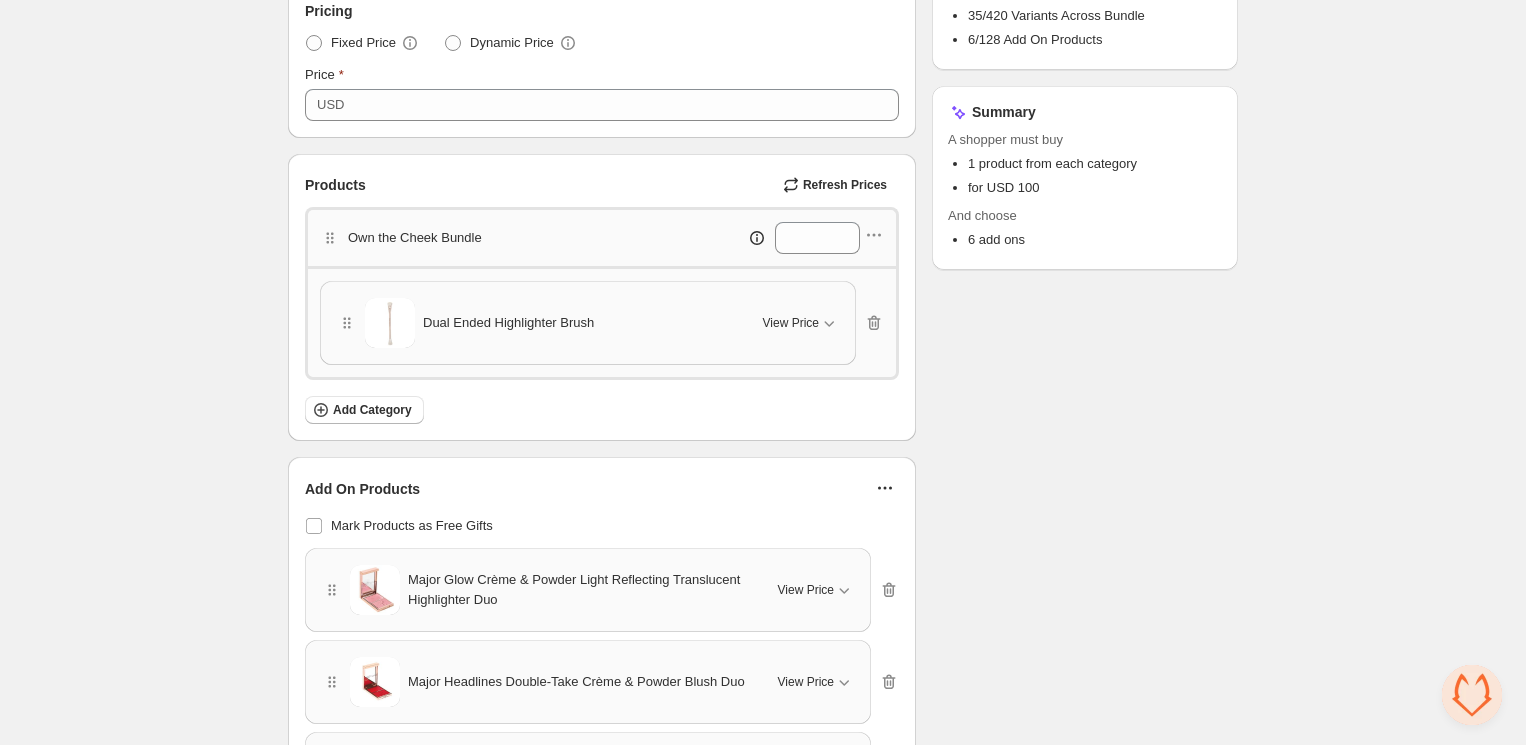scroll, scrollTop: 363, scrollLeft: 0, axis: vertical 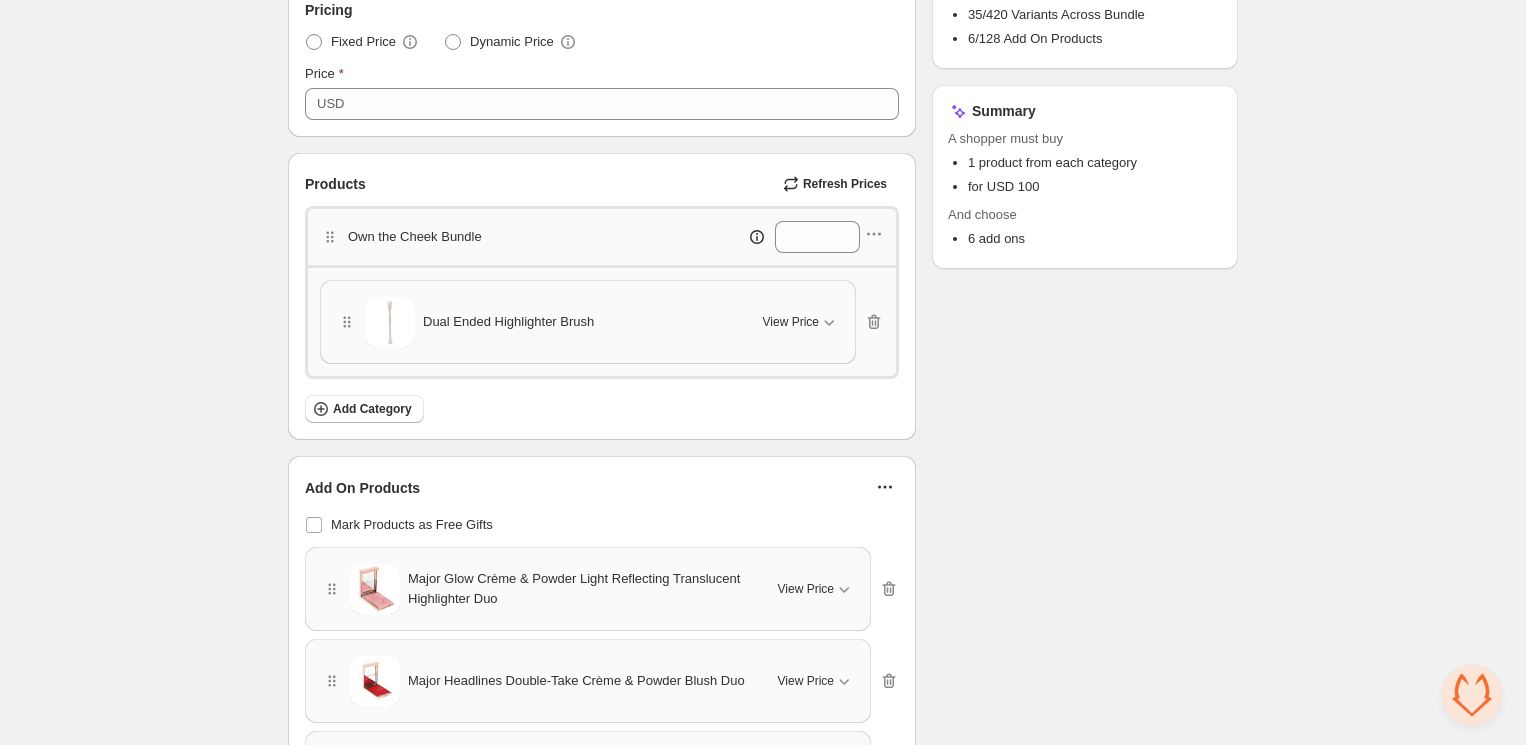 click on "Own the Cheek Bundle *" at bounding box center [602, 237] 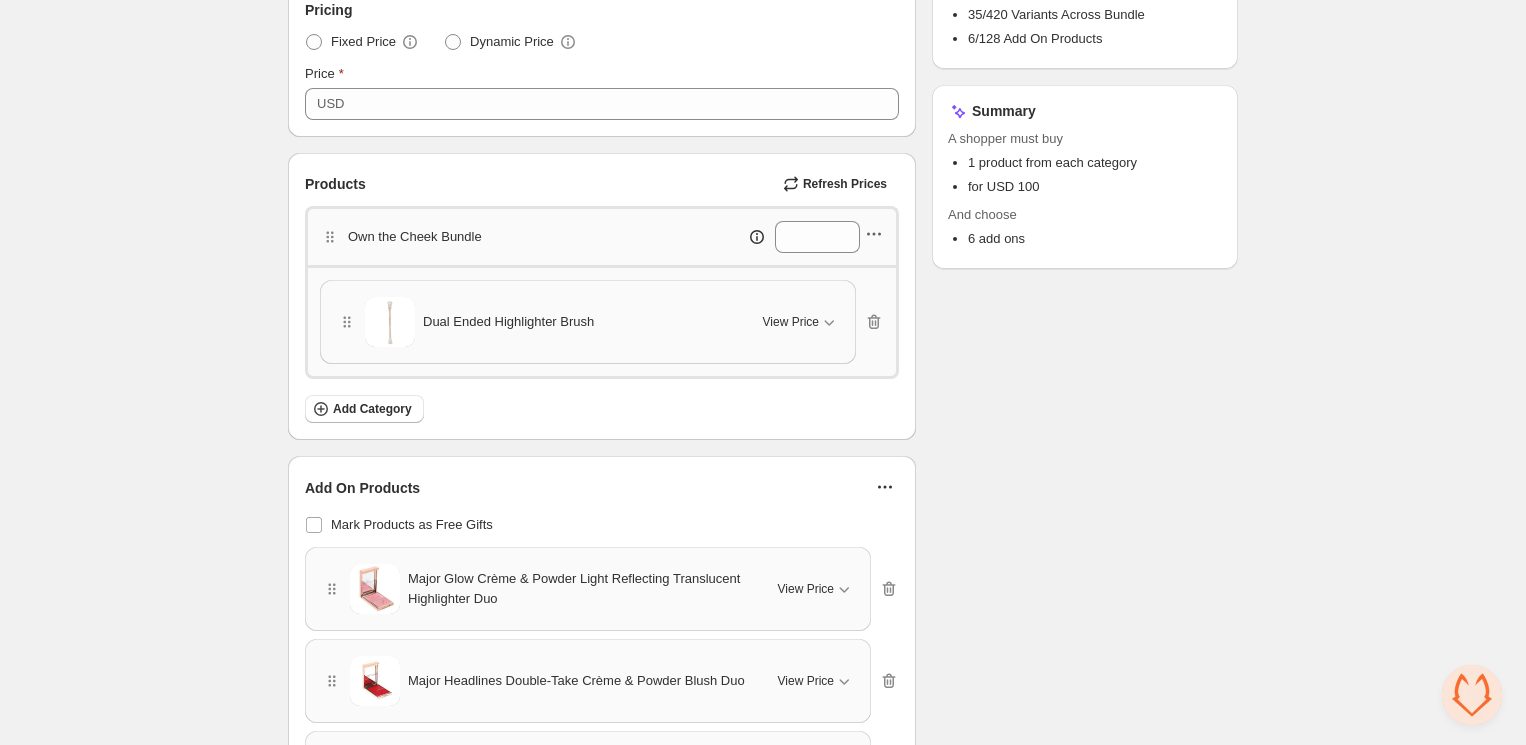 click 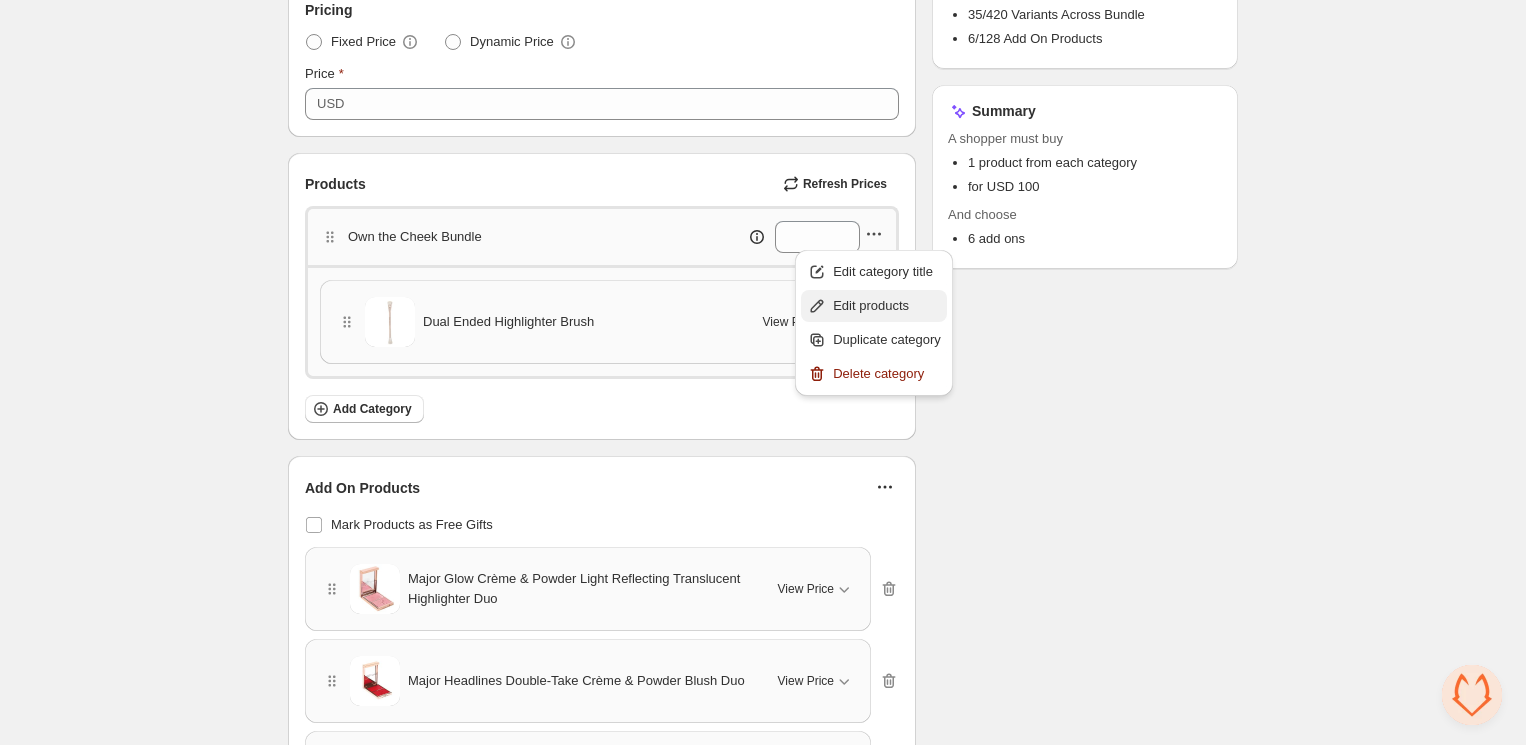 click on "Edit products" at bounding box center (887, 306) 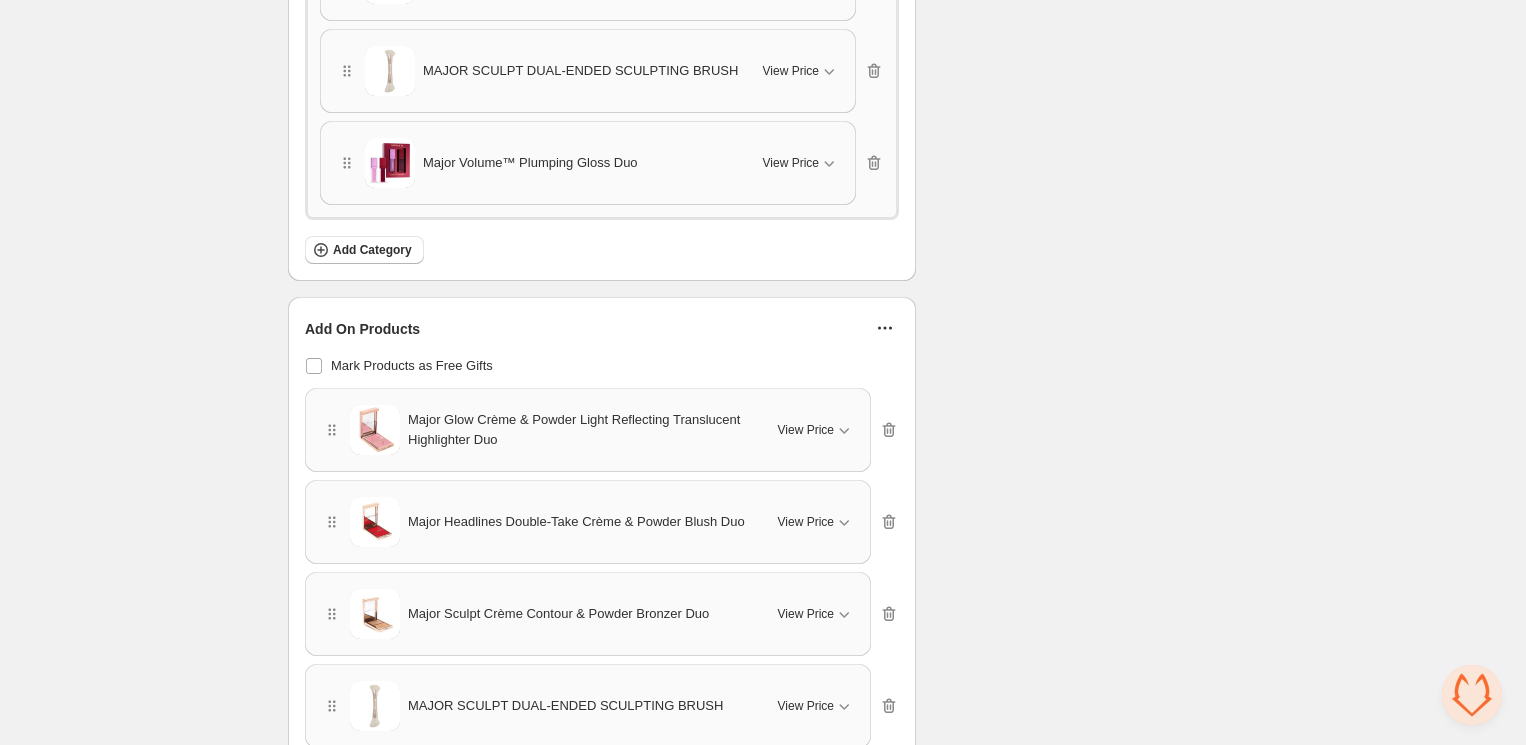 scroll, scrollTop: 985, scrollLeft: 0, axis: vertical 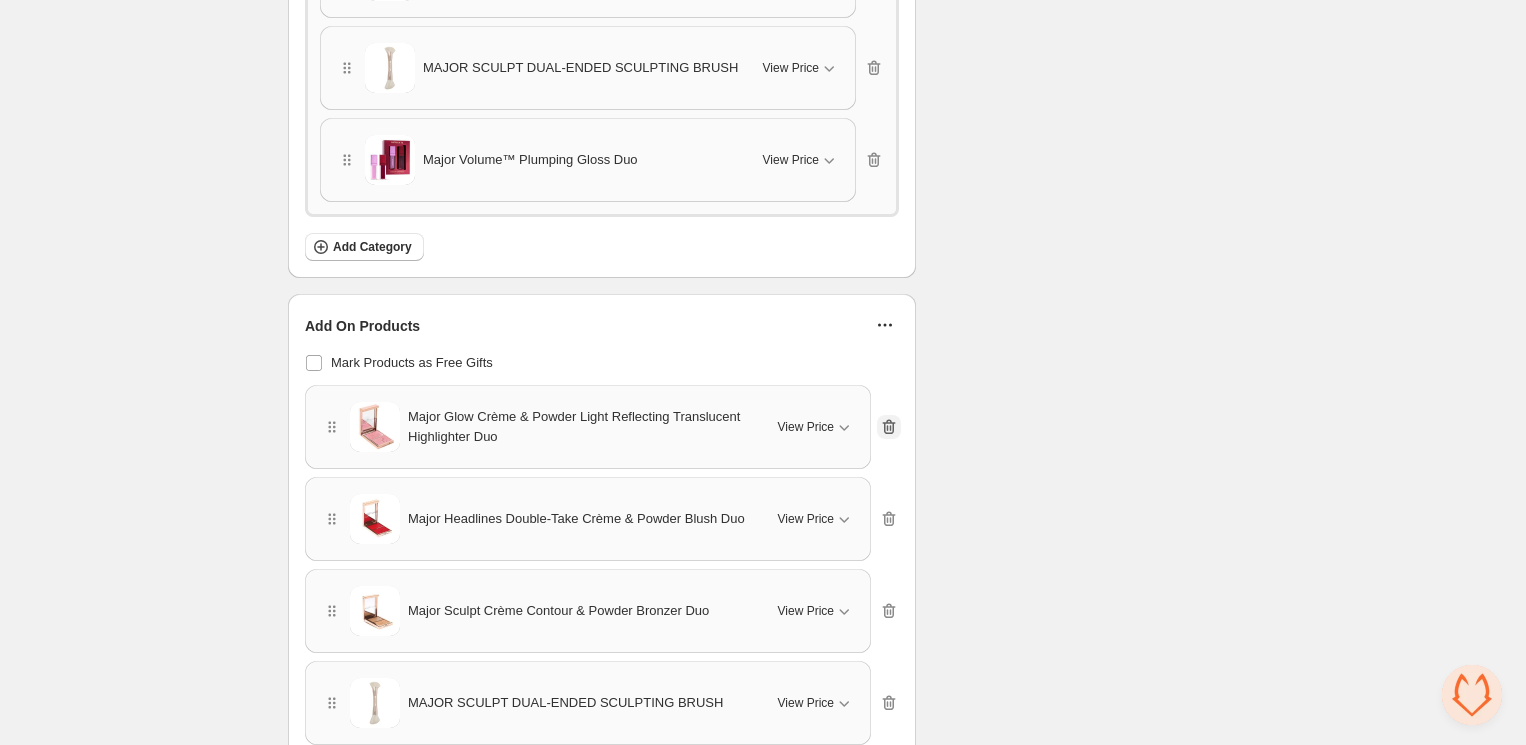 click 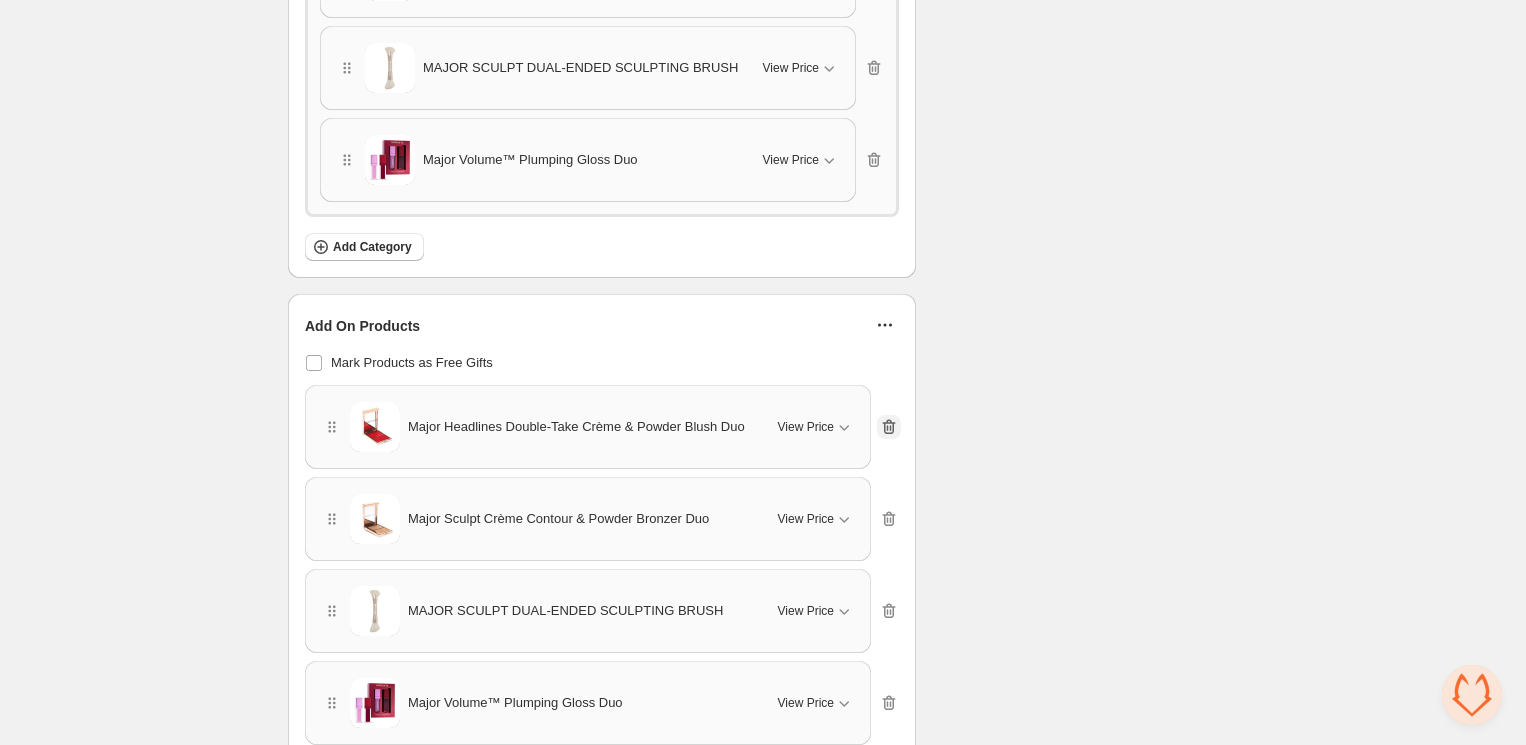 click 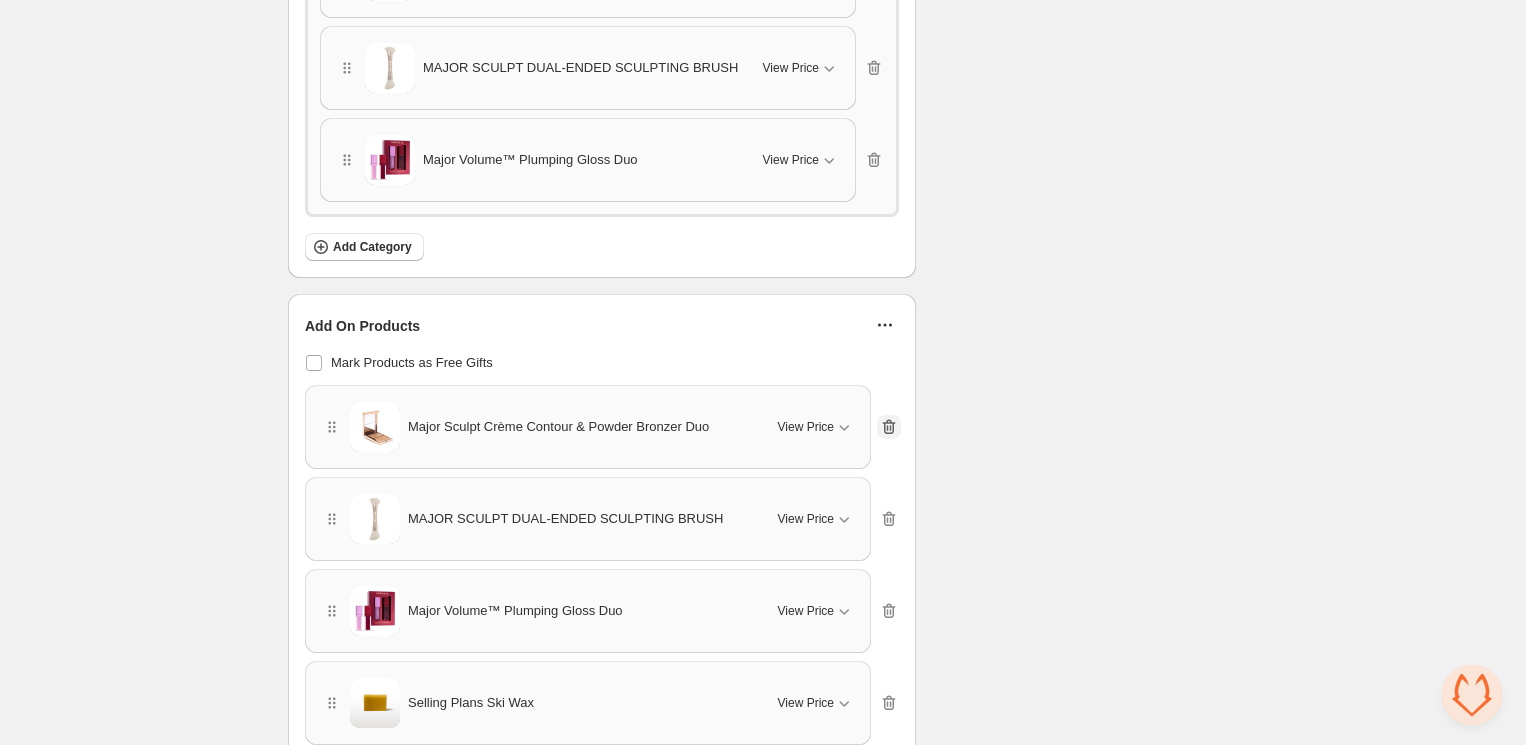 click 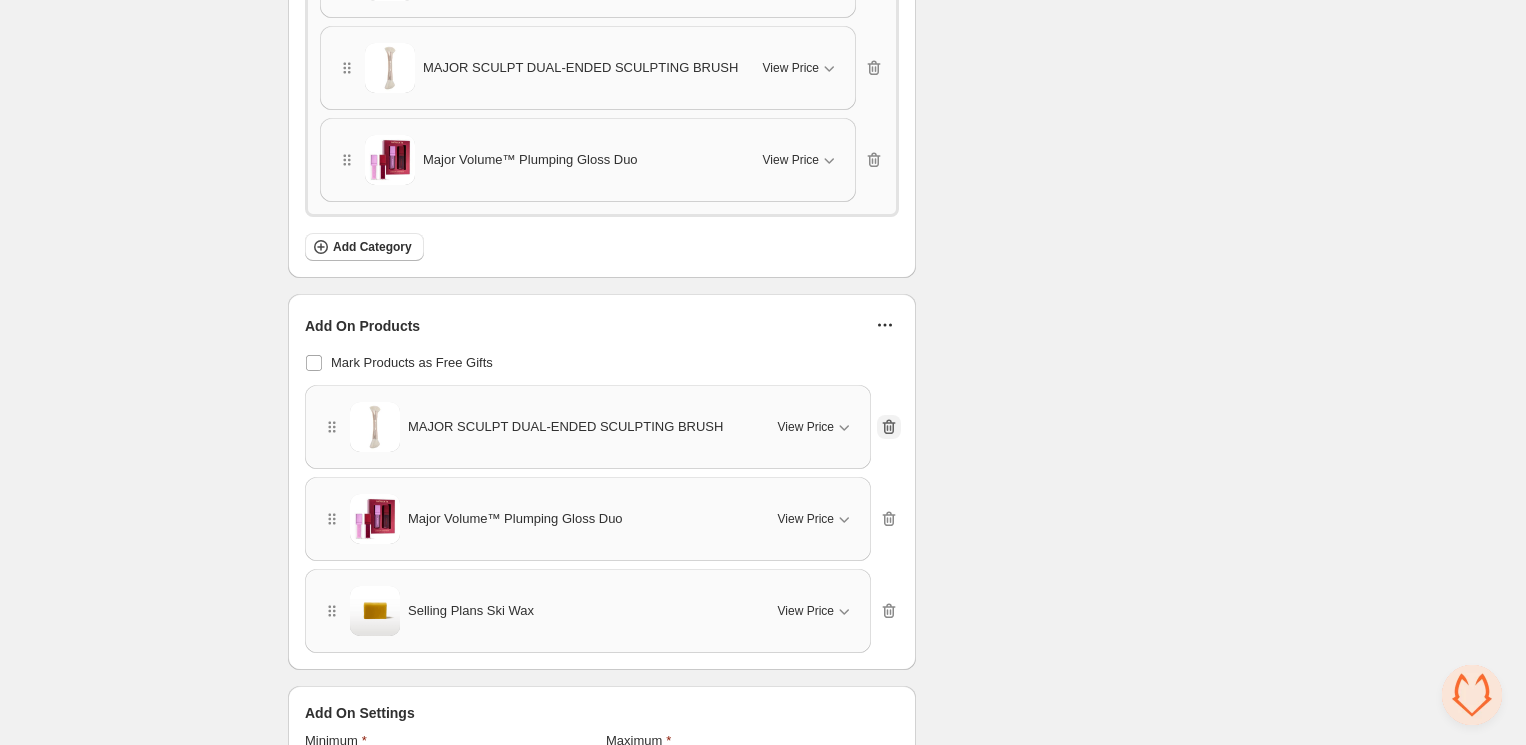 click 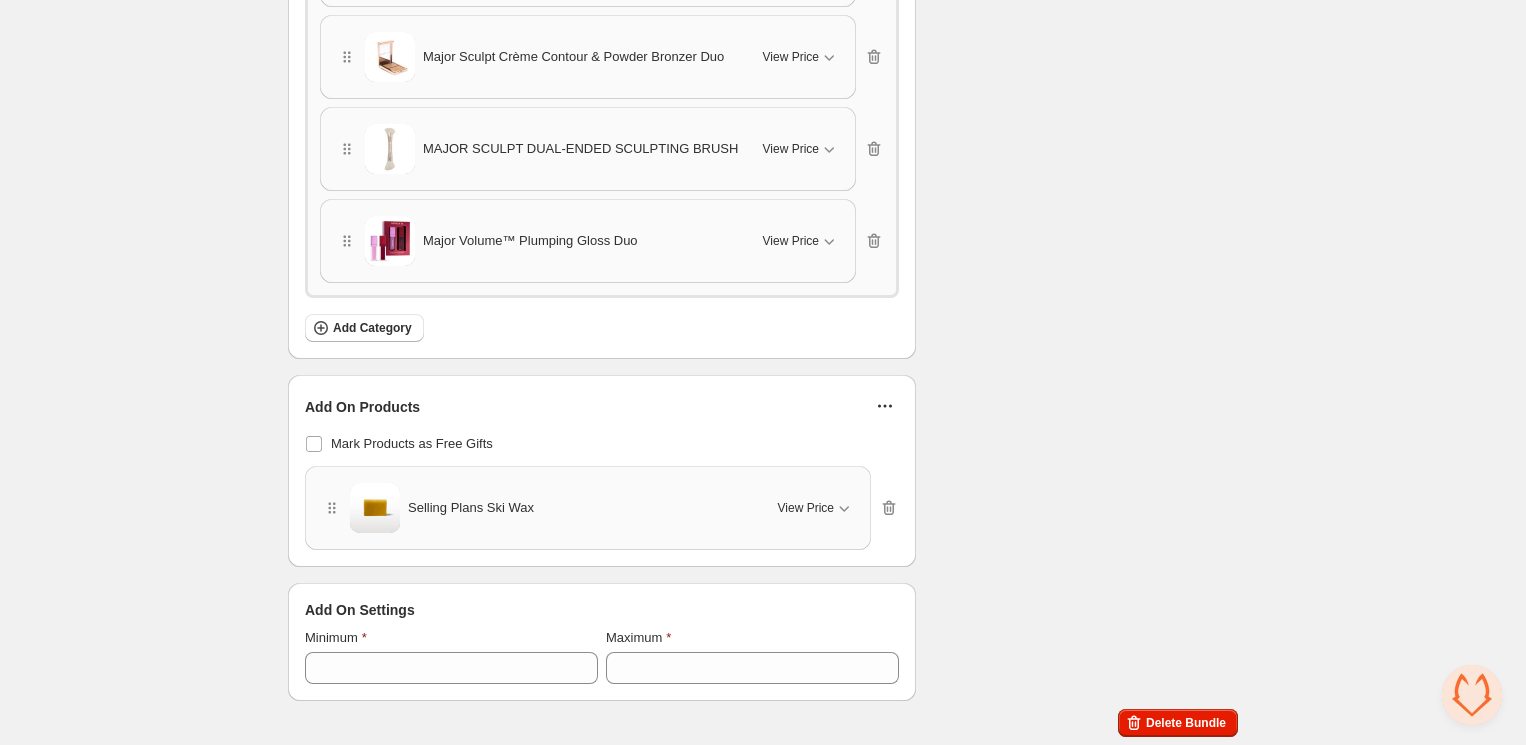 scroll, scrollTop: 902, scrollLeft: 0, axis: vertical 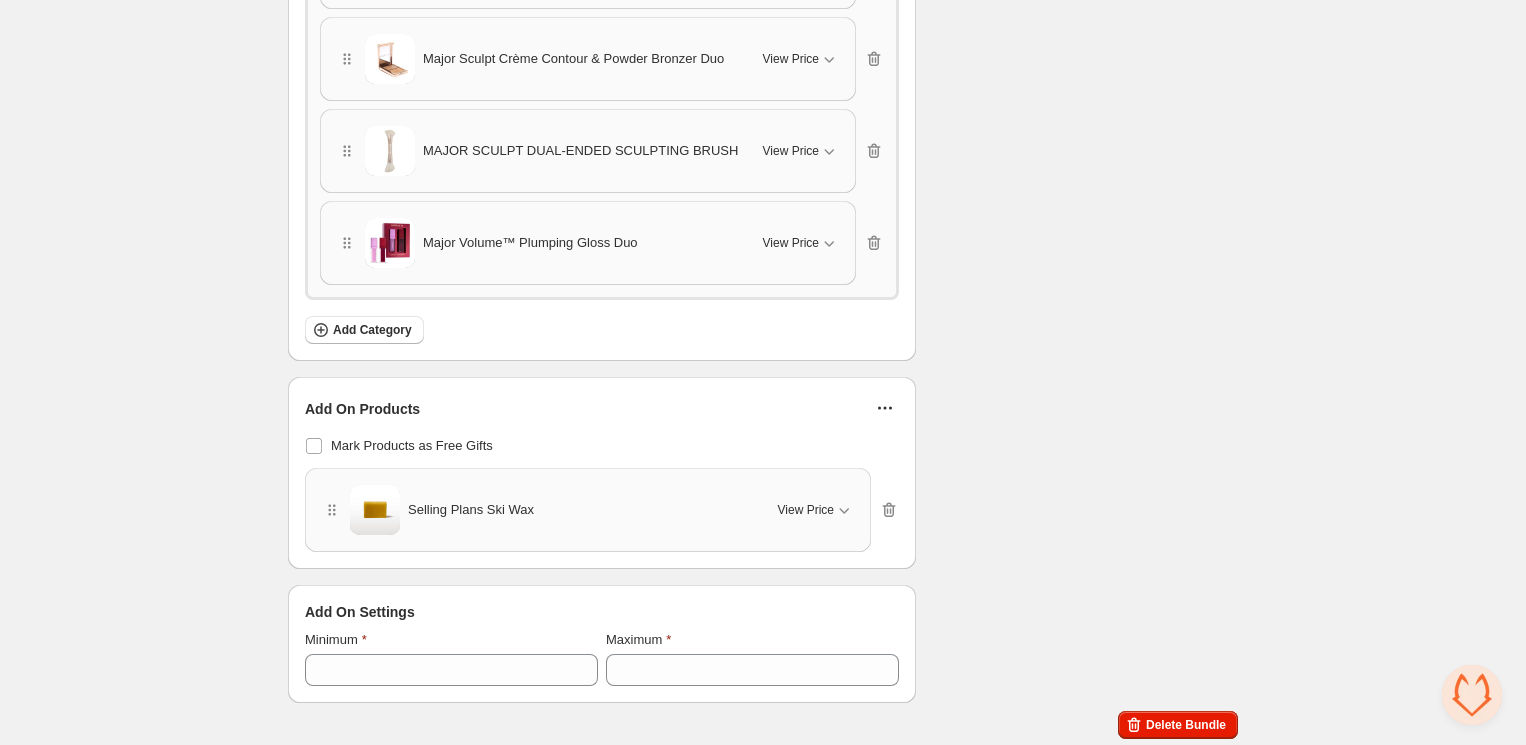 click 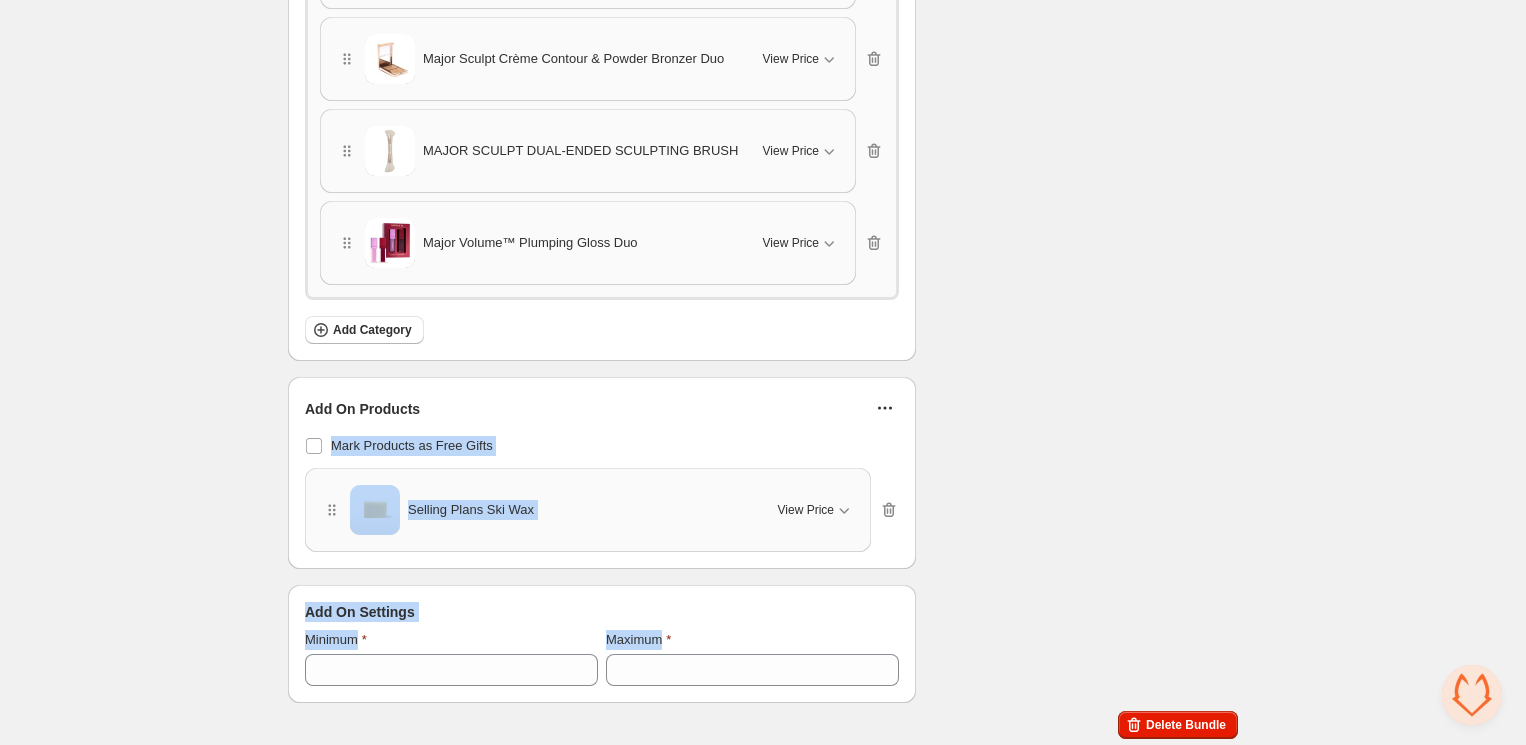 click on "**********" at bounding box center (763, -78) 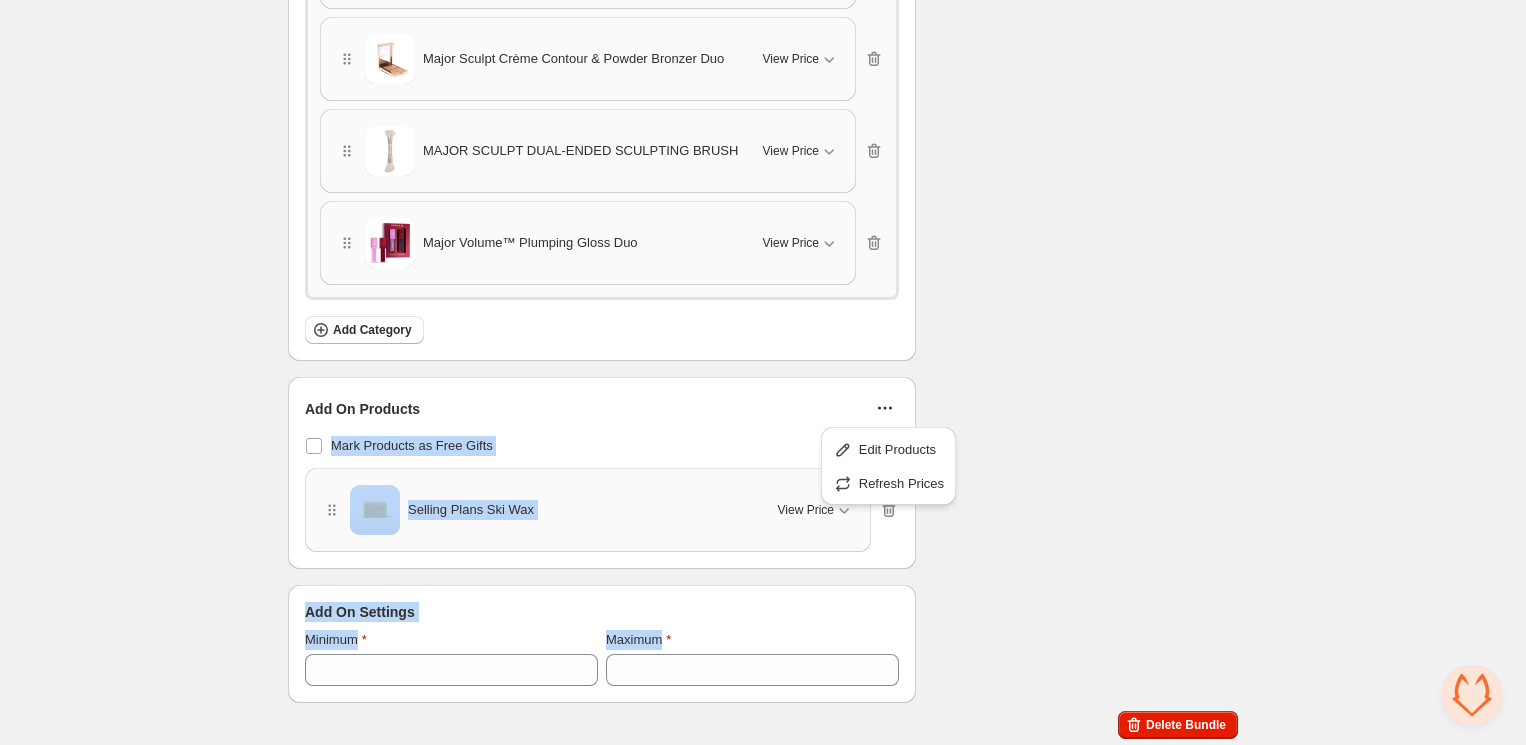click 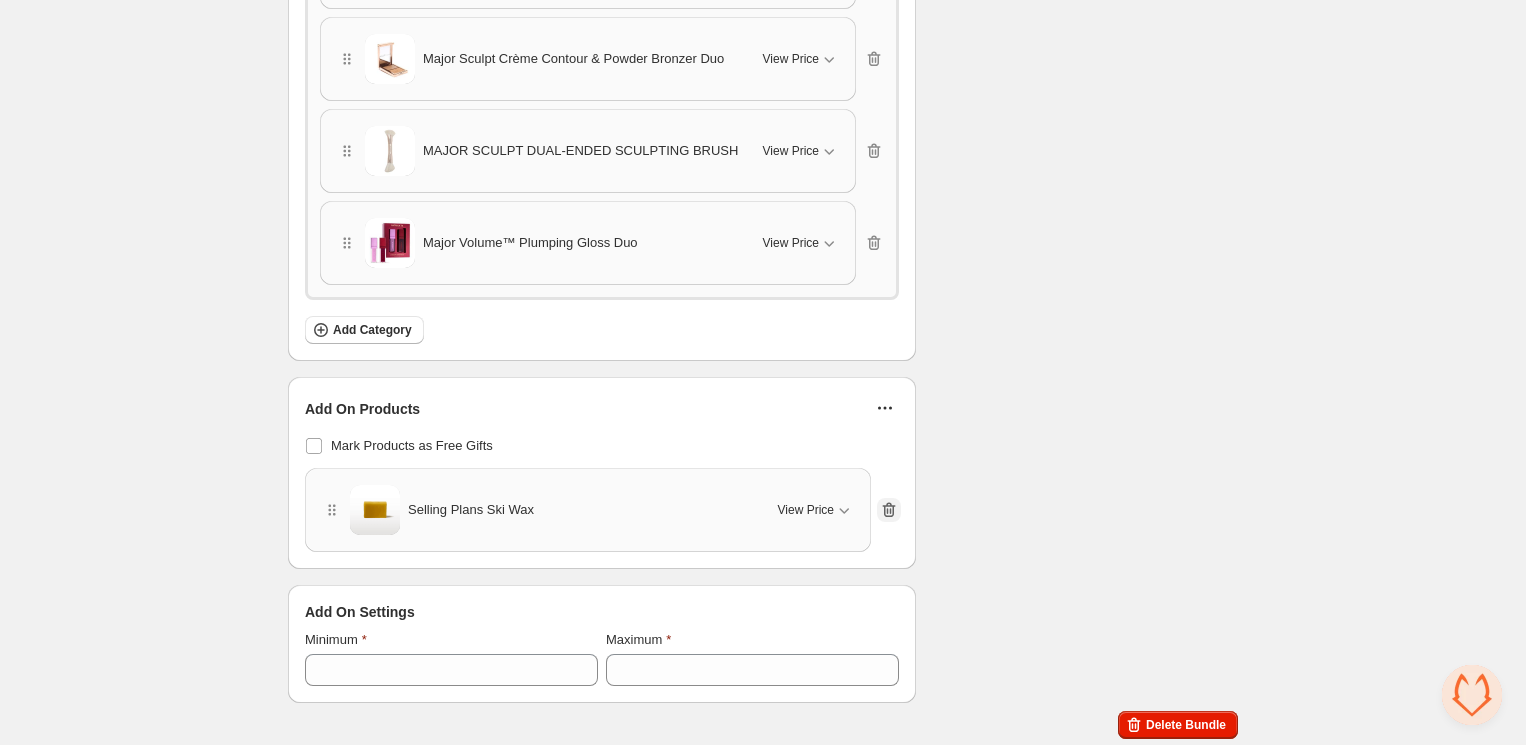 click 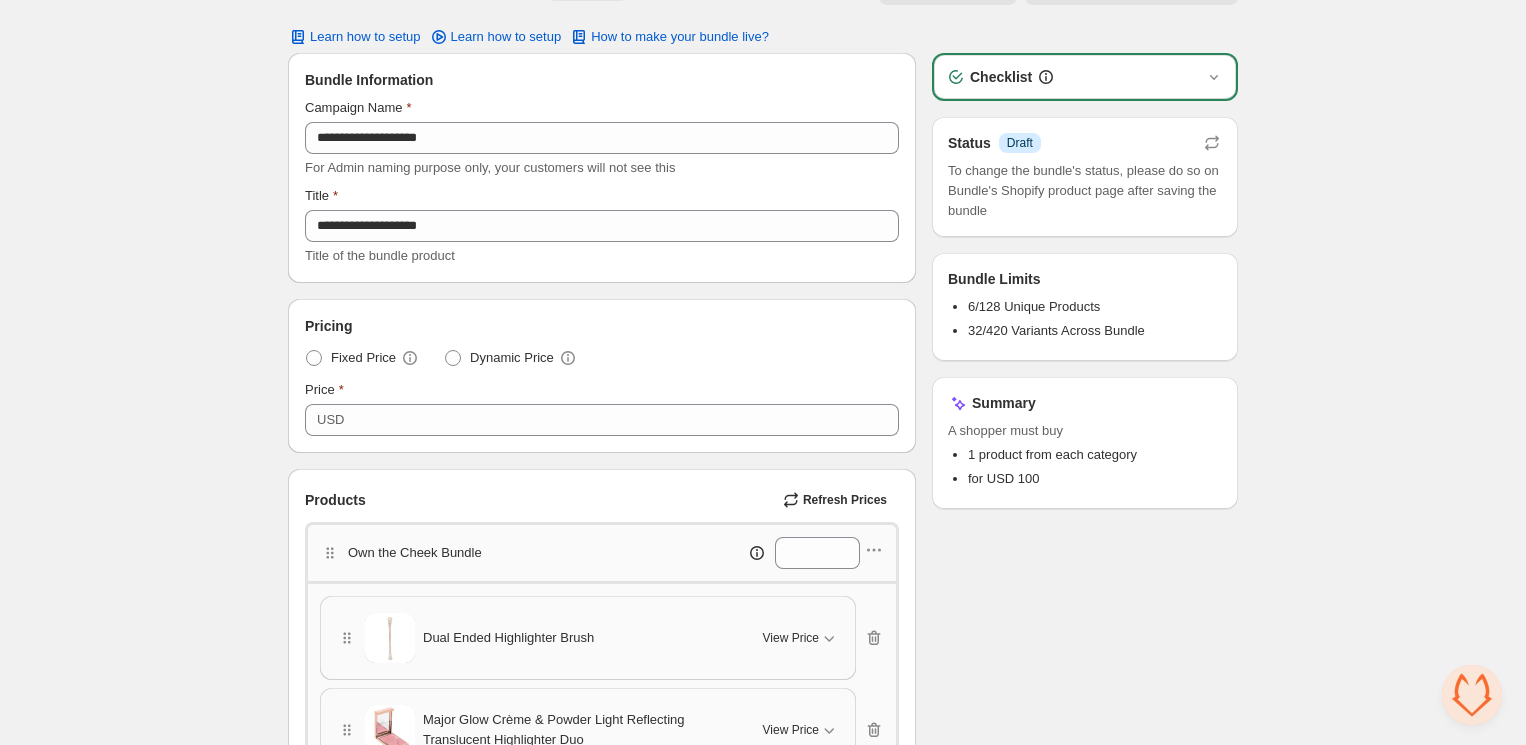 scroll, scrollTop: 46, scrollLeft: 0, axis: vertical 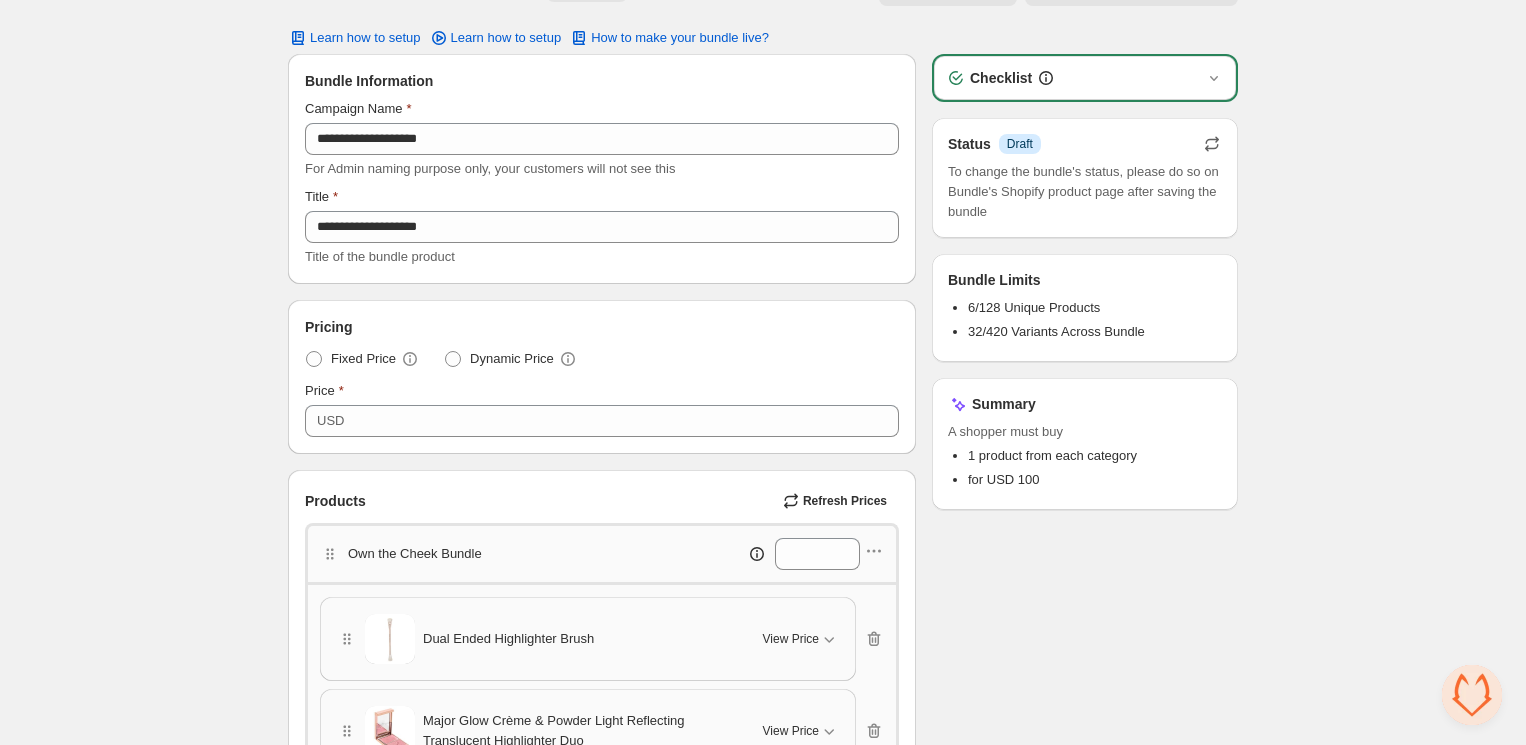 click 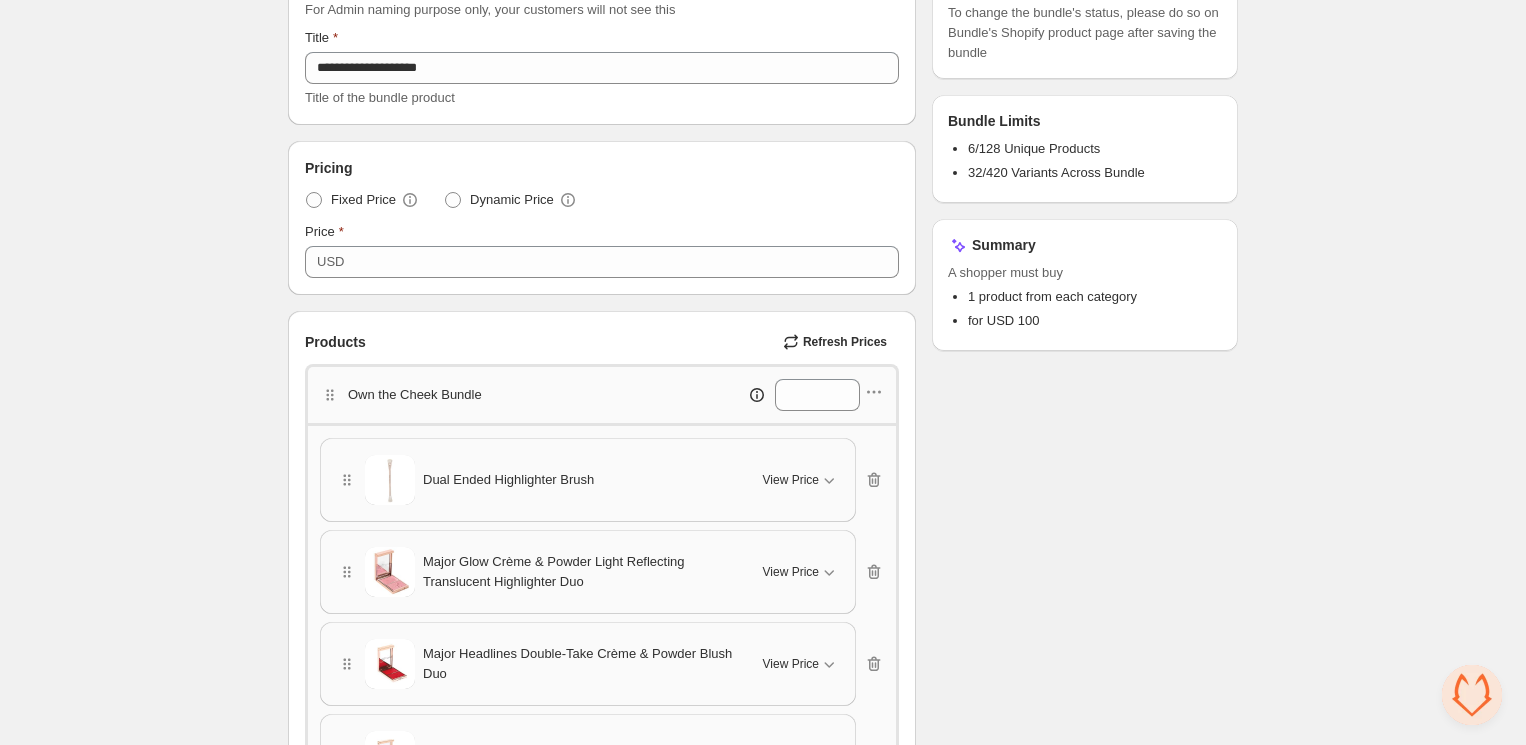 scroll, scrollTop: 215, scrollLeft: 0, axis: vertical 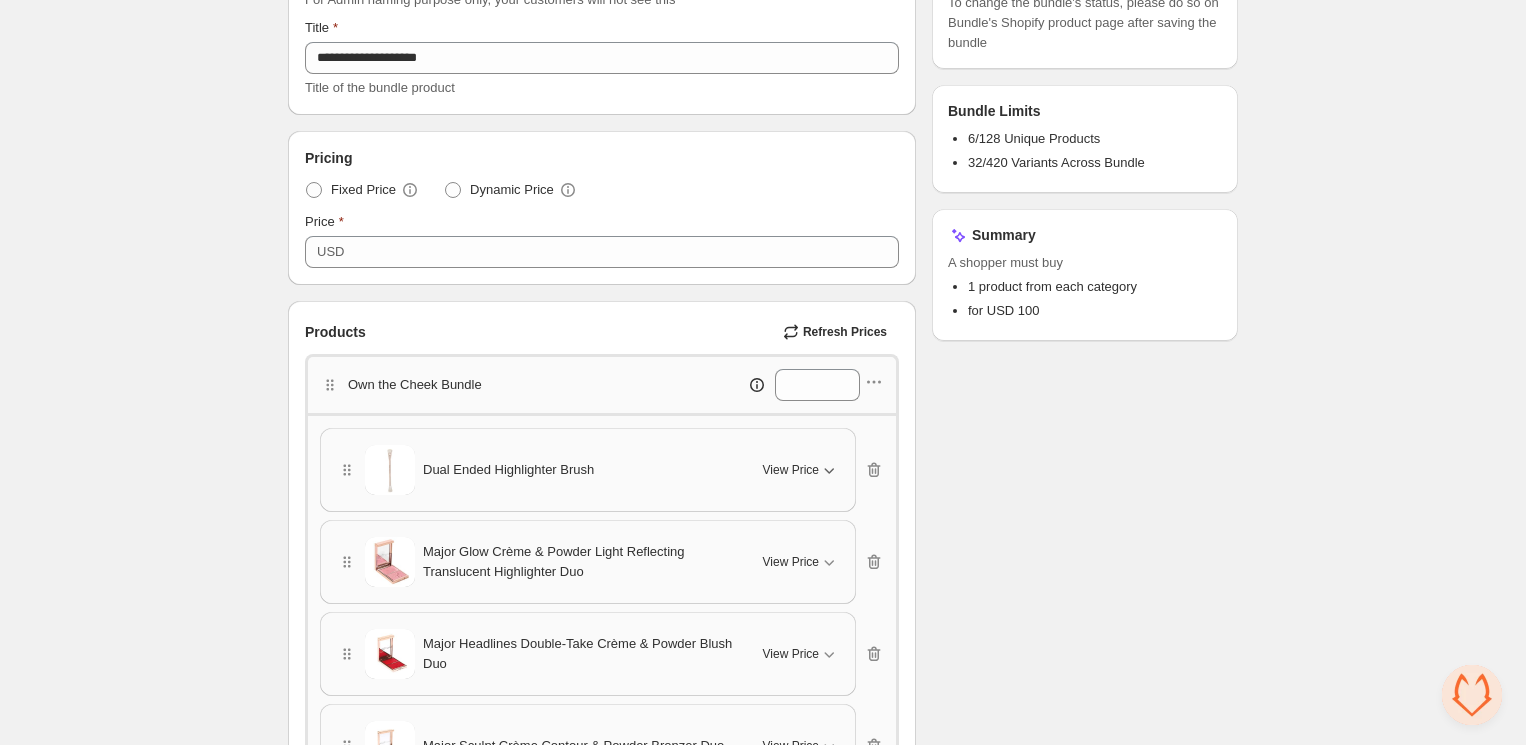 click 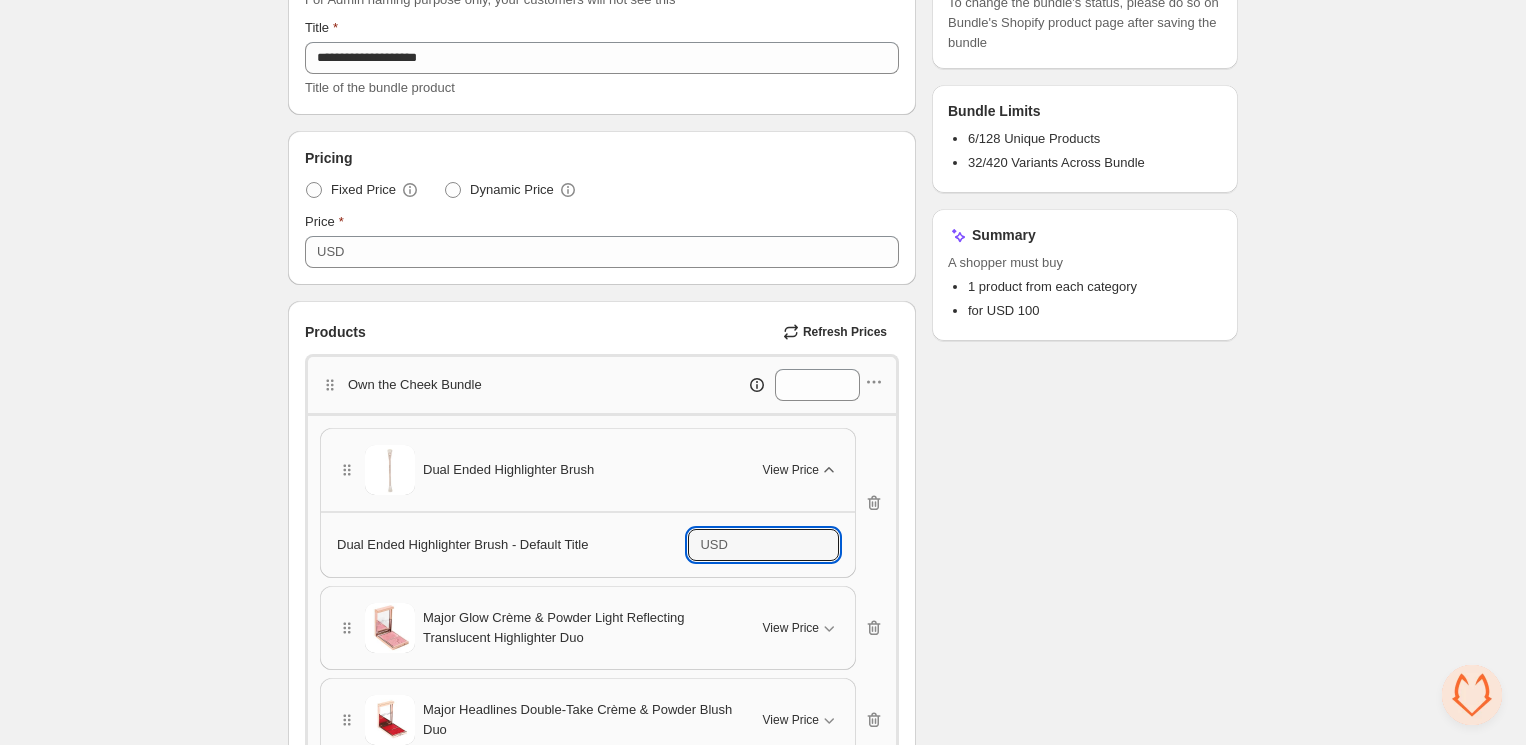 click on "*****" at bounding box center (786, 545) 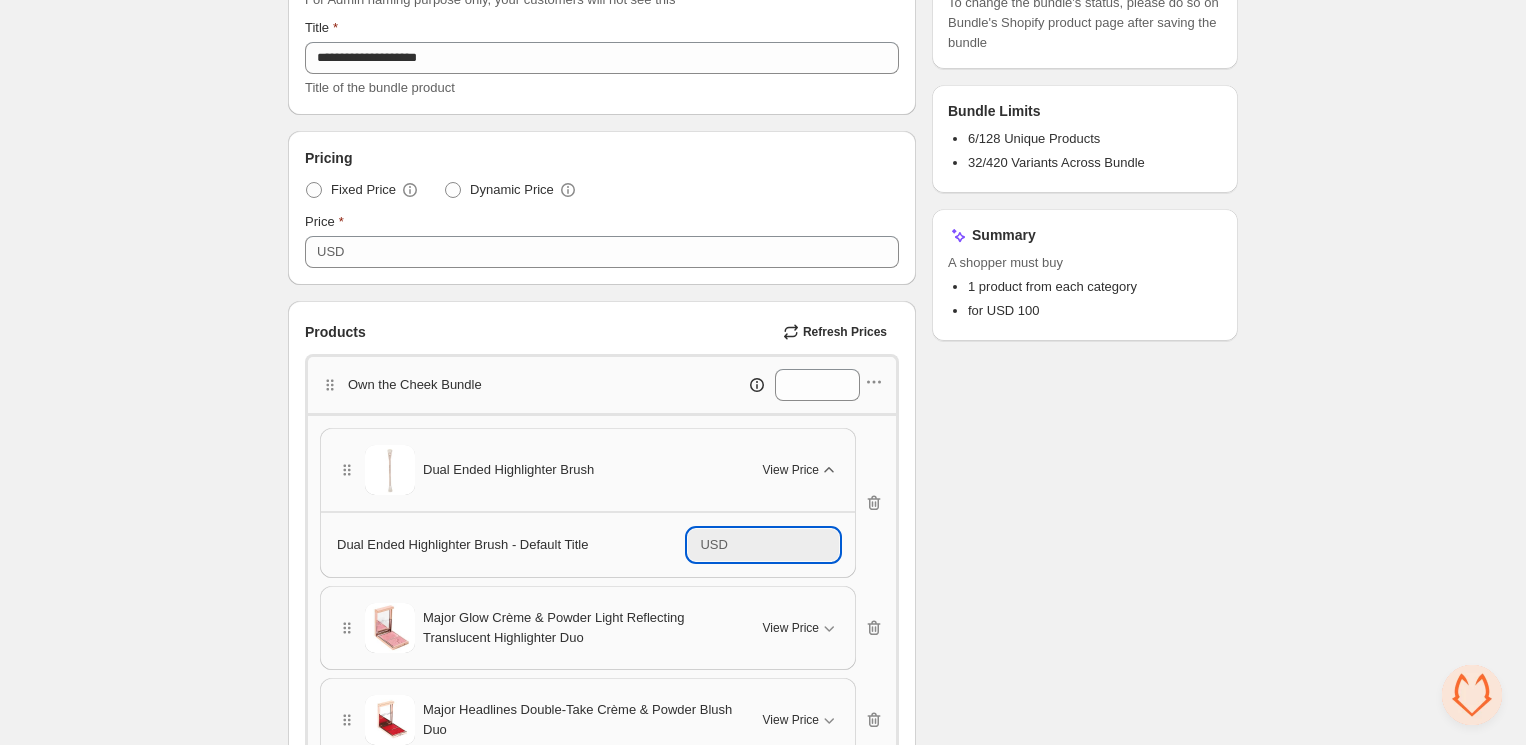 click on "*****" at bounding box center [786, 545] 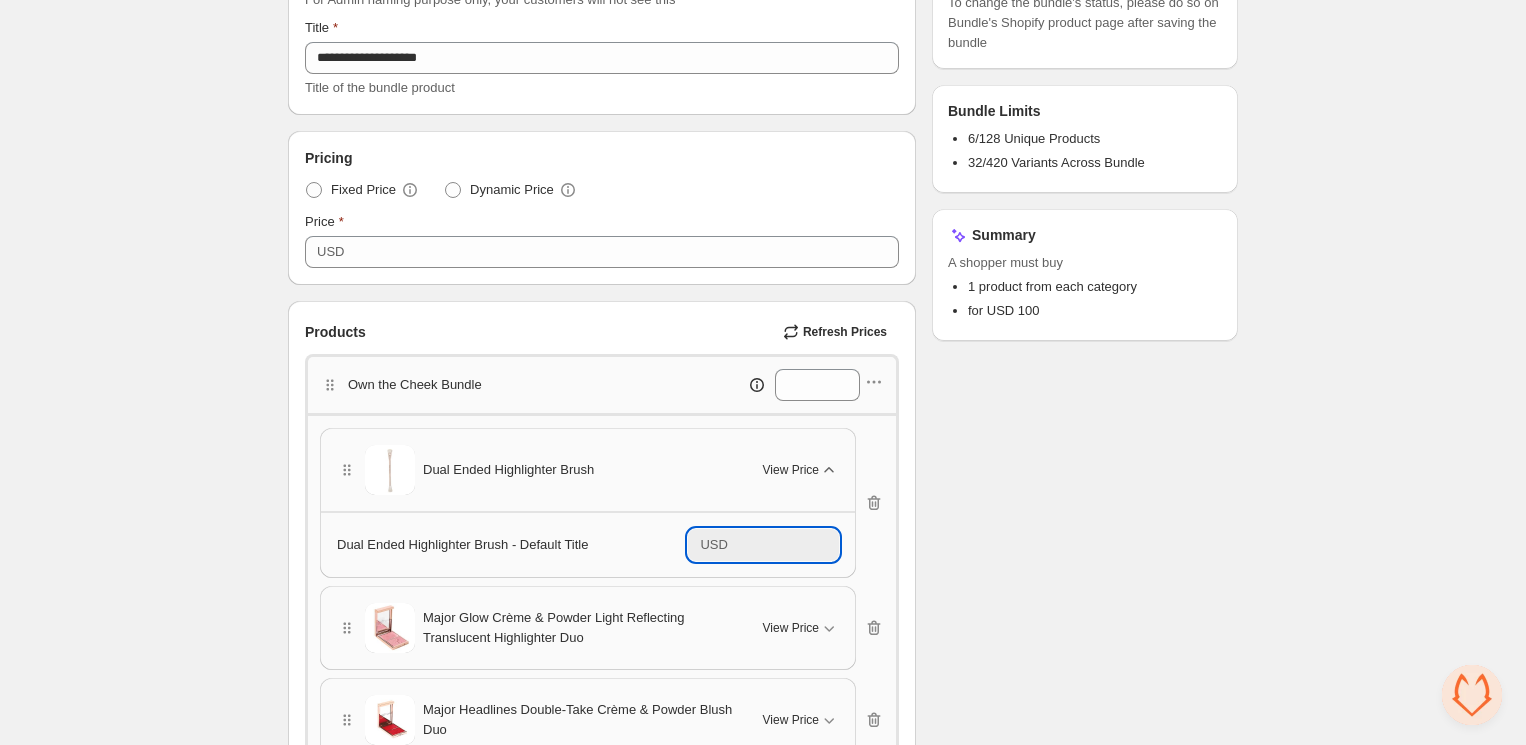 click on "*****" at bounding box center (786, 545) 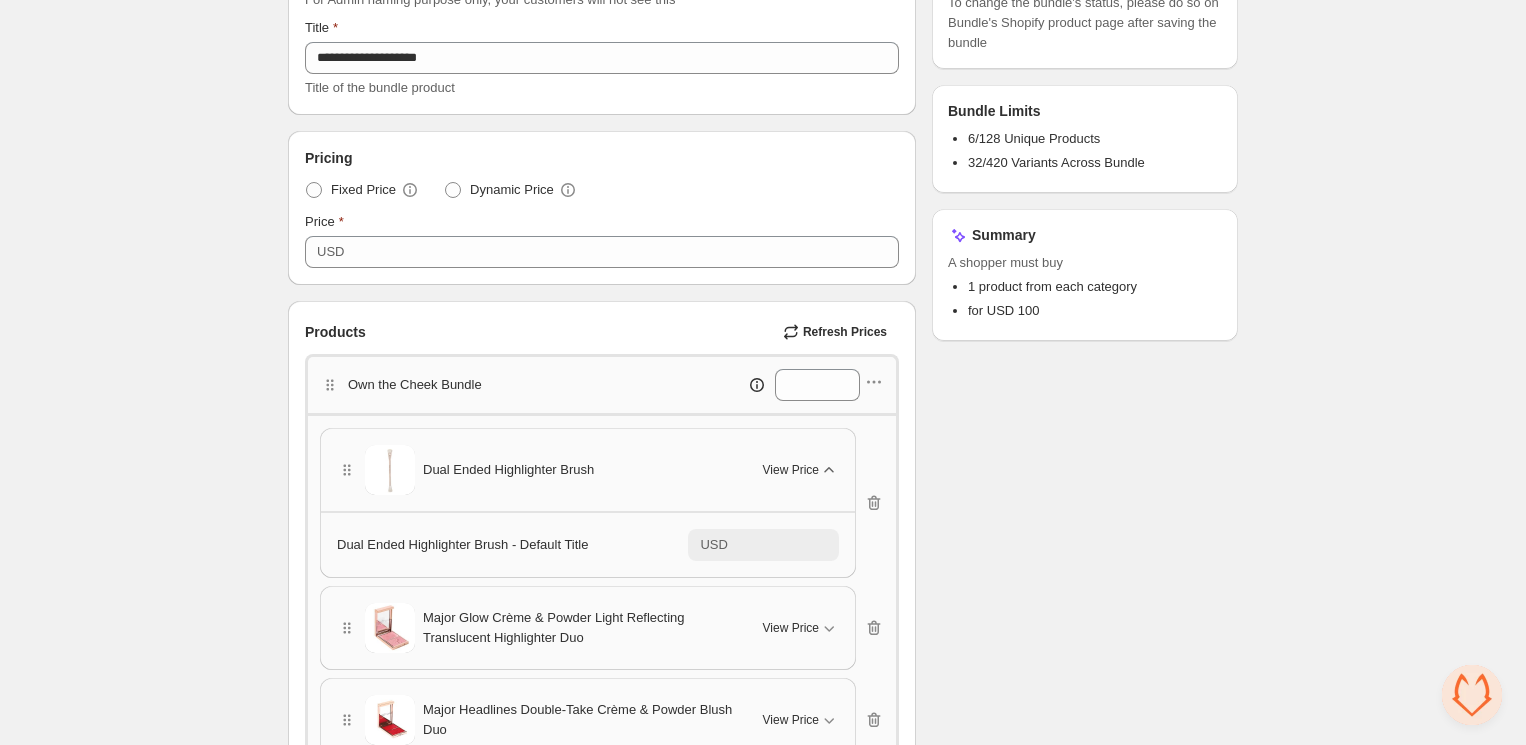 click on "Checklist Status Success Active To change the bundle's status, please do so on Bundle's Shopify product page after saving the bundle Bundle Limits 6/128 Unique Products 32/420 Variants Across Bundle Summary A shopper must buy 1 product from each category for USD 100" at bounding box center [1085, 664] 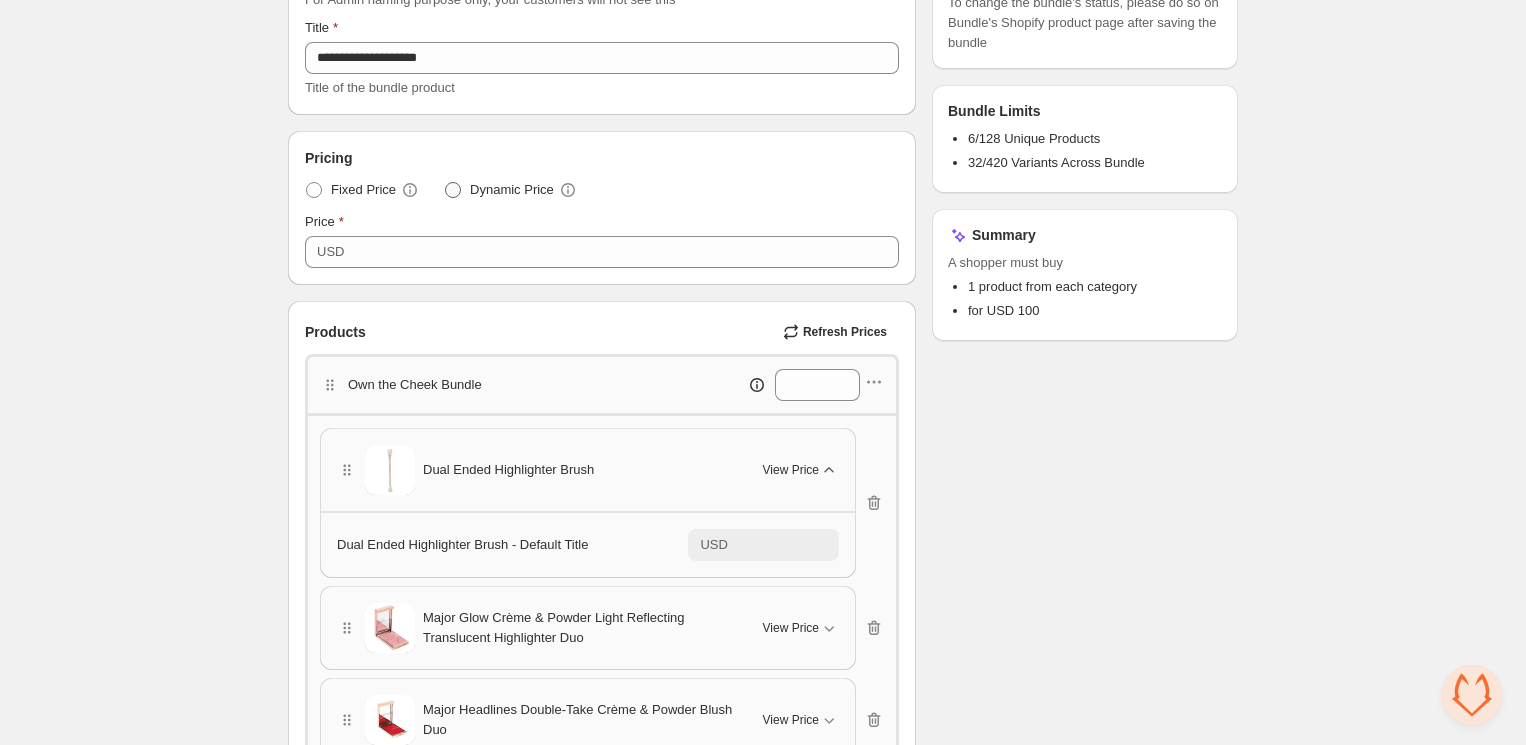 click on "Dynamic Price" at bounding box center (512, 190) 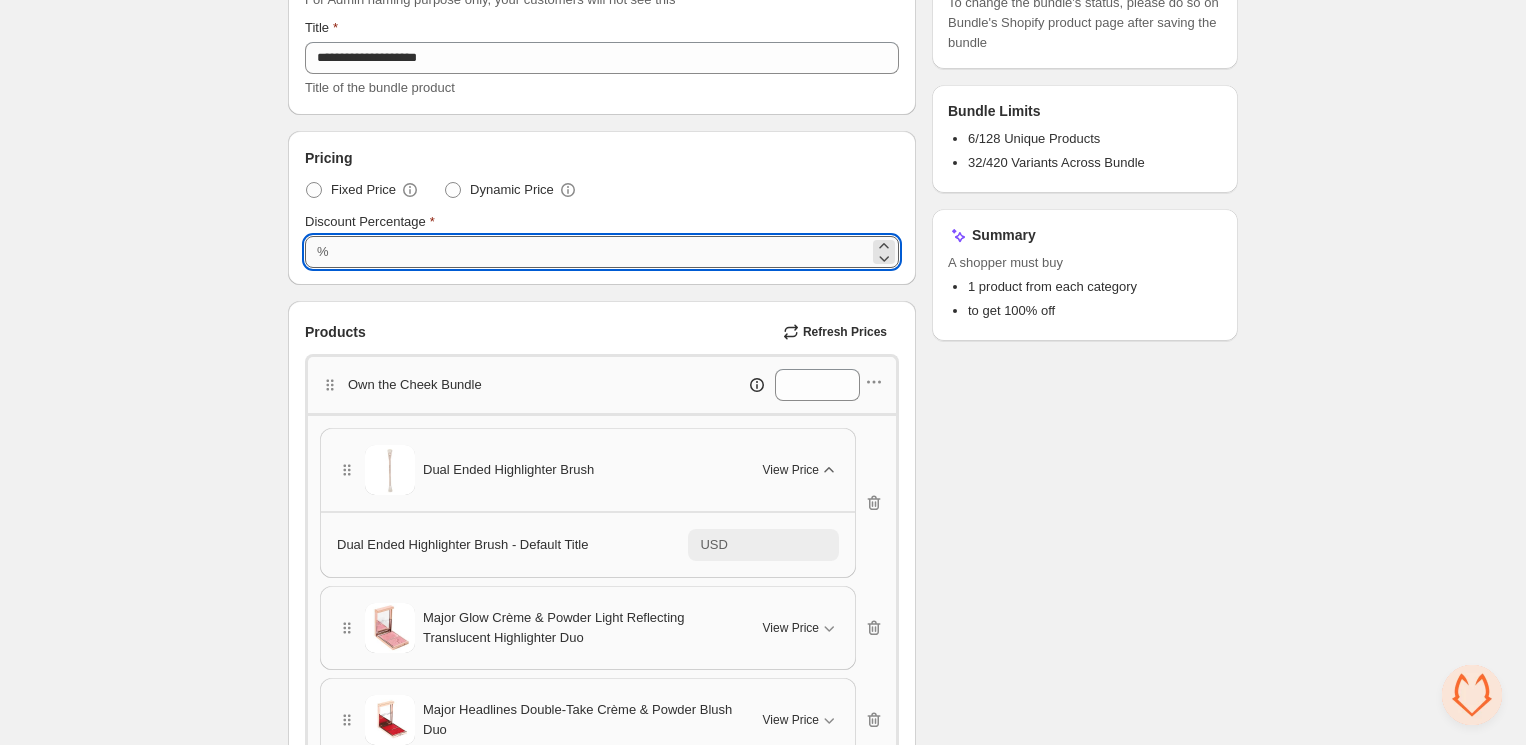 click on "***" at bounding box center (602, 252) 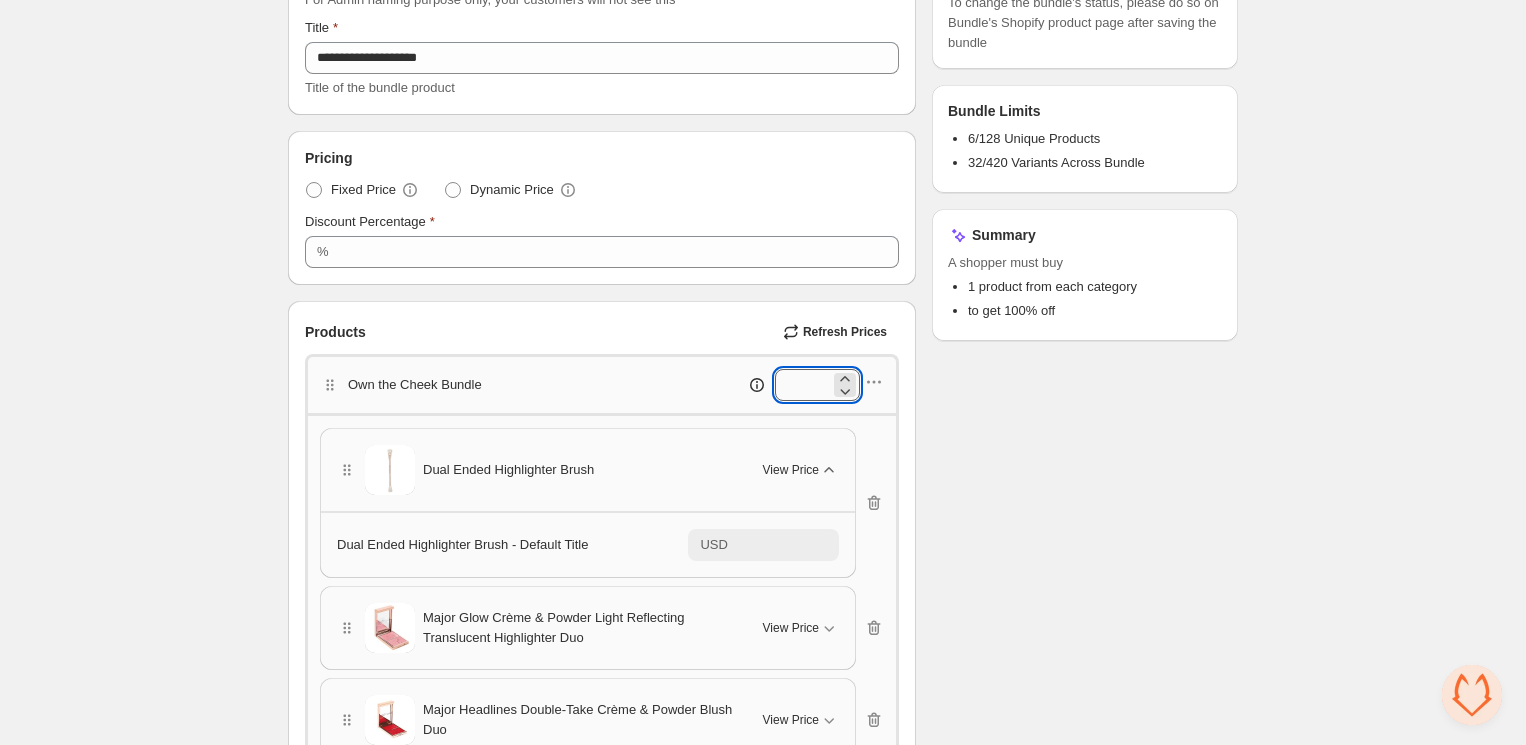 click on "*" at bounding box center (802, 385) 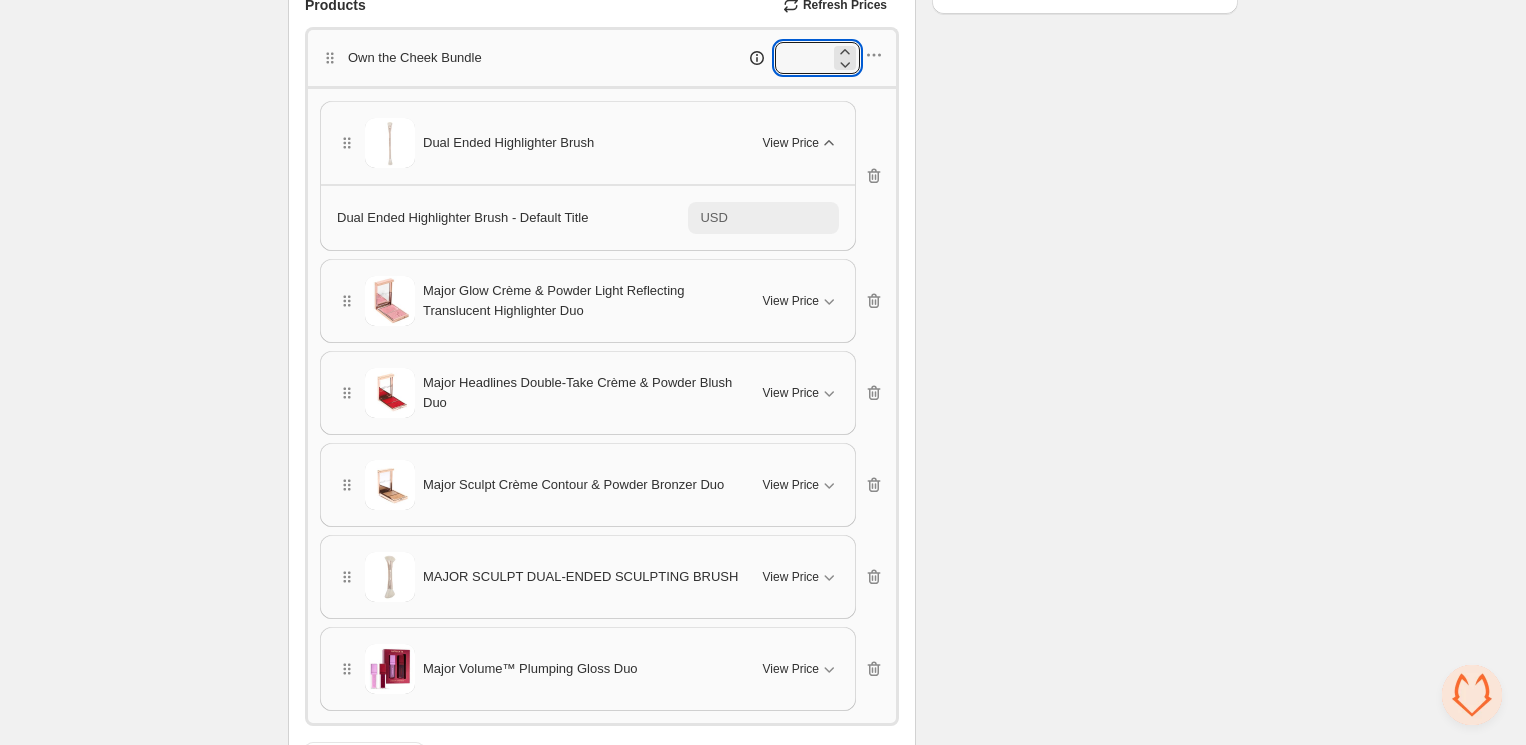 scroll, scrollTop: 568, scrollLeft: 0, axis: vertical 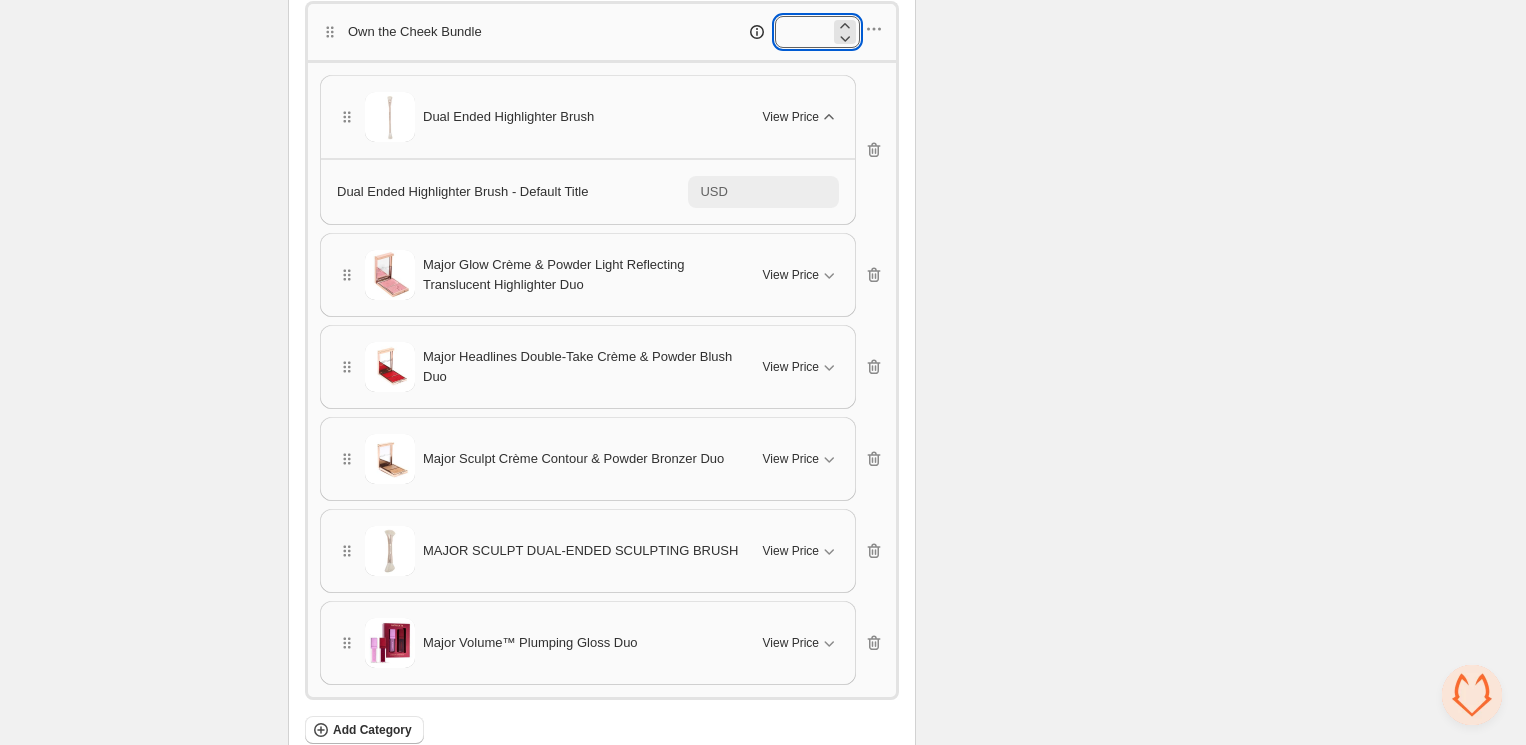 click on "*" at bounding box center (802, 32) 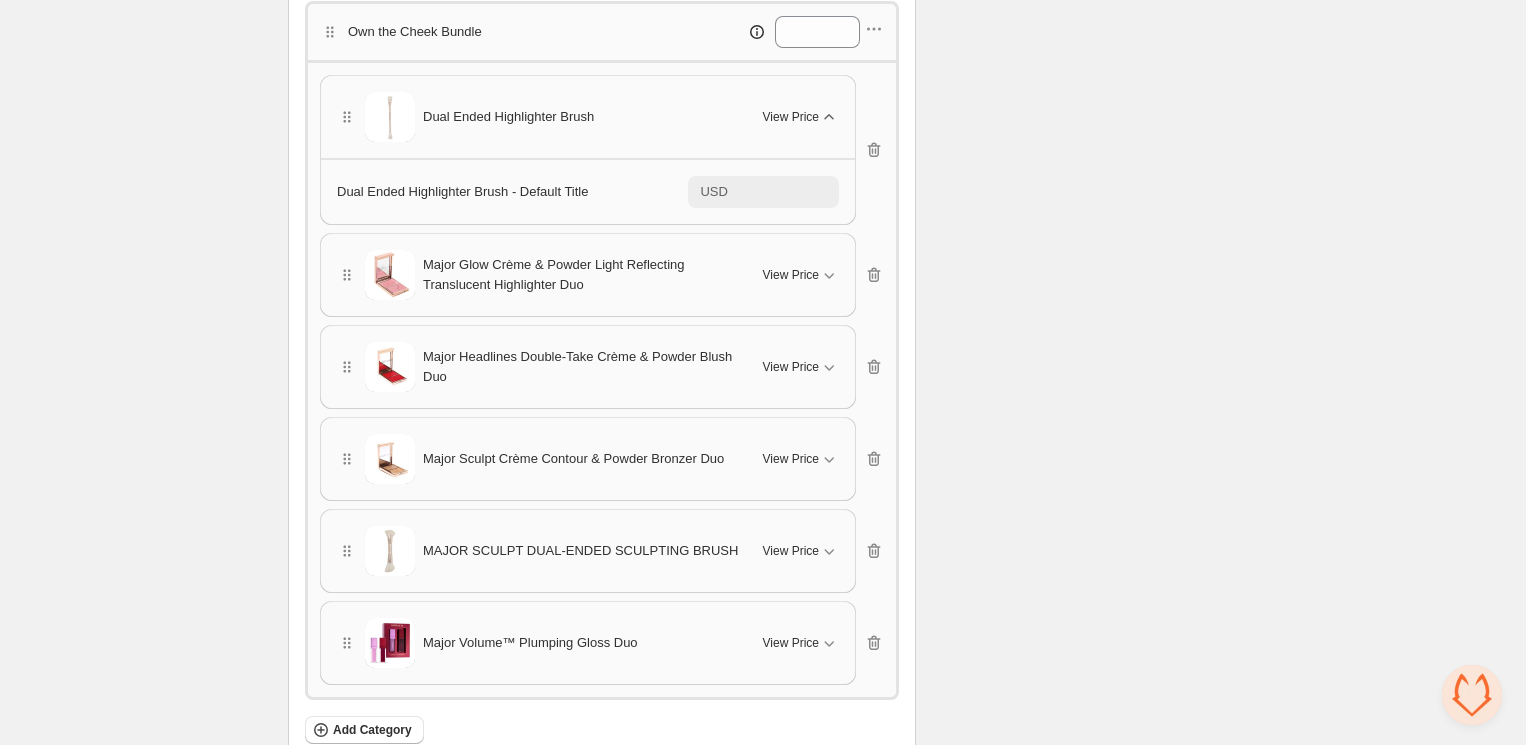 click on "Checklist Status Success Active To change the bundle's status, please do so on Bundle's Shopify product page after saving the bundle Bundle Limits 6/128 Unique Products 32/420 Variants Across Bundle Summary A shopper must buy 6 products from each category to get 100% off" at bounding box center [1085, 311] 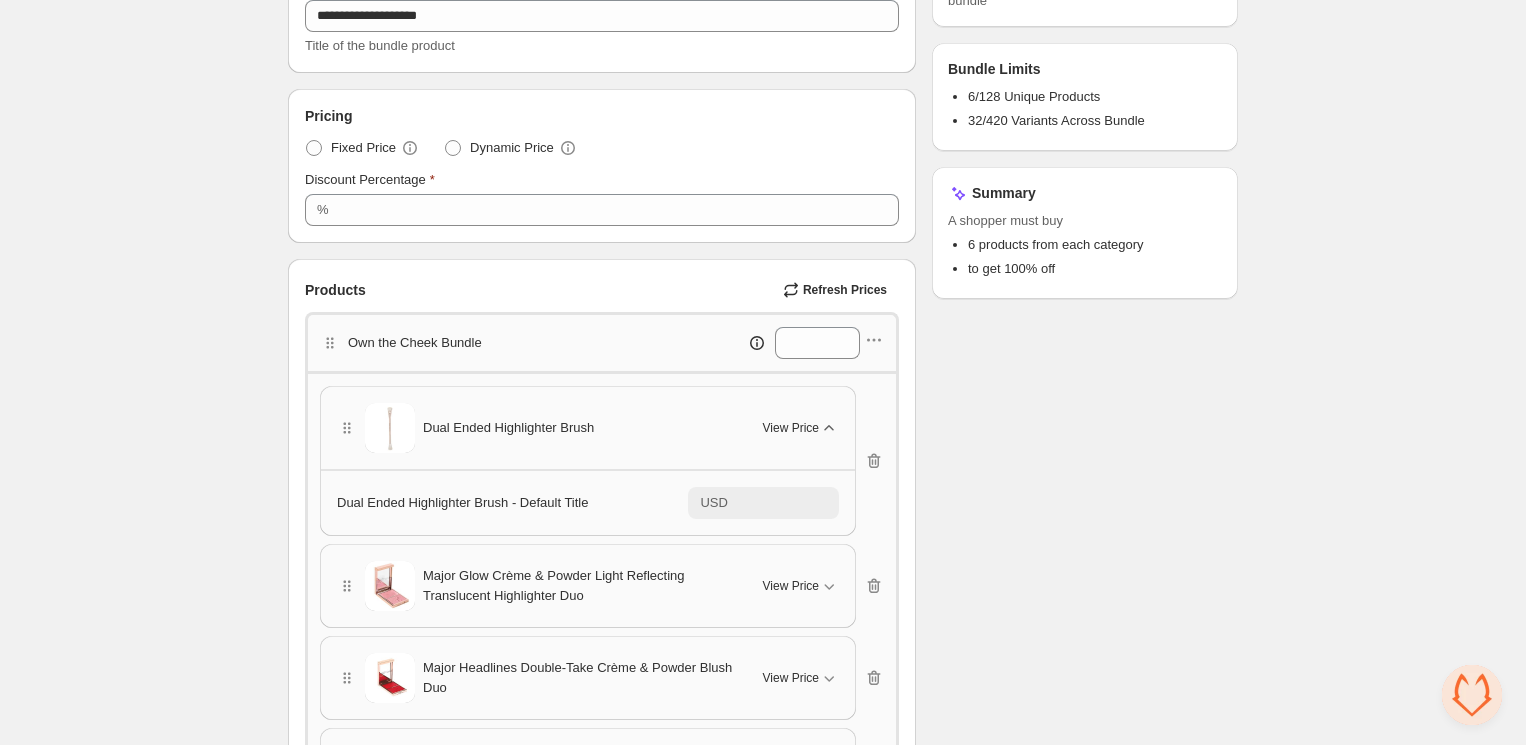 scroll, scrollTop: 252, scrollLeft: 0, axis: vertical 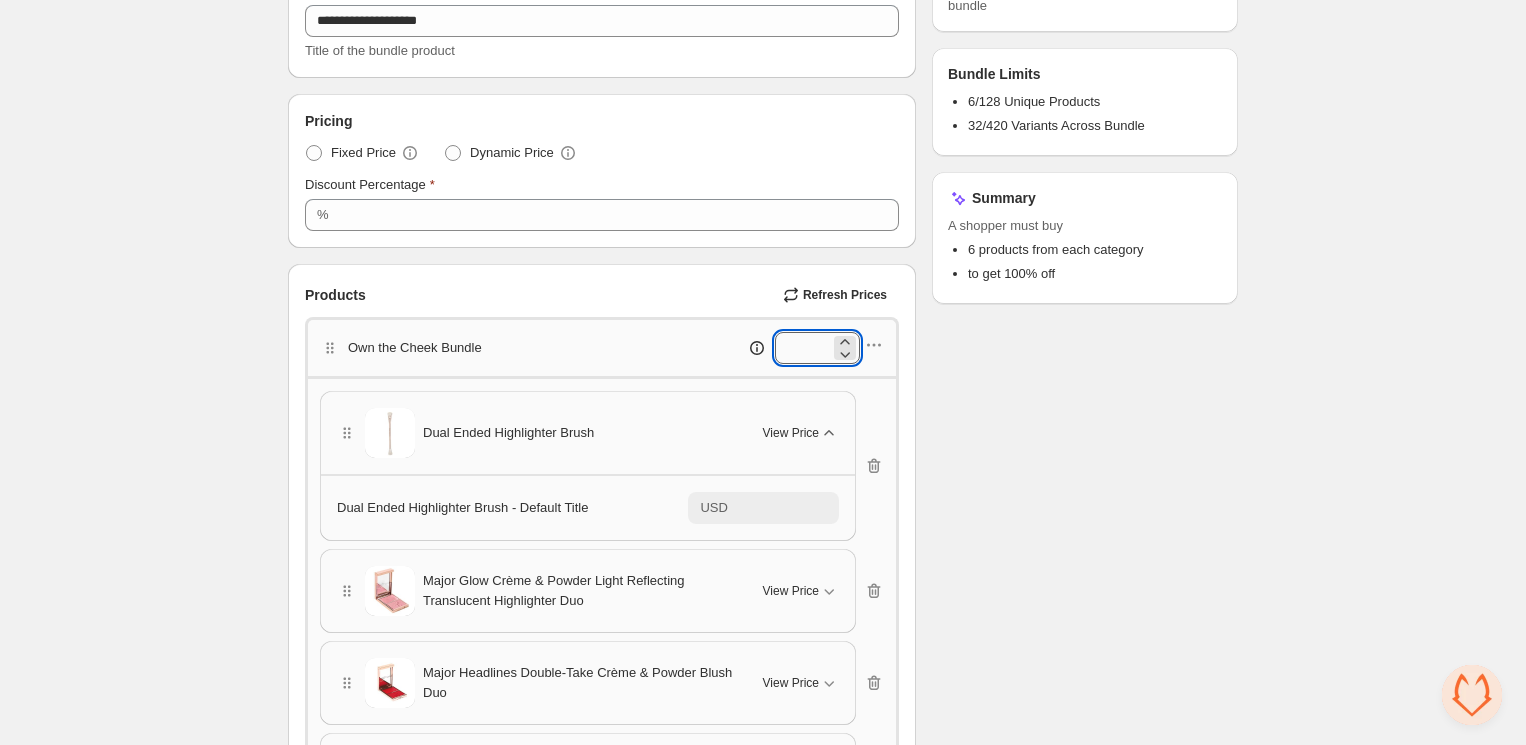 click on "*" at bounding box center (802, 348) 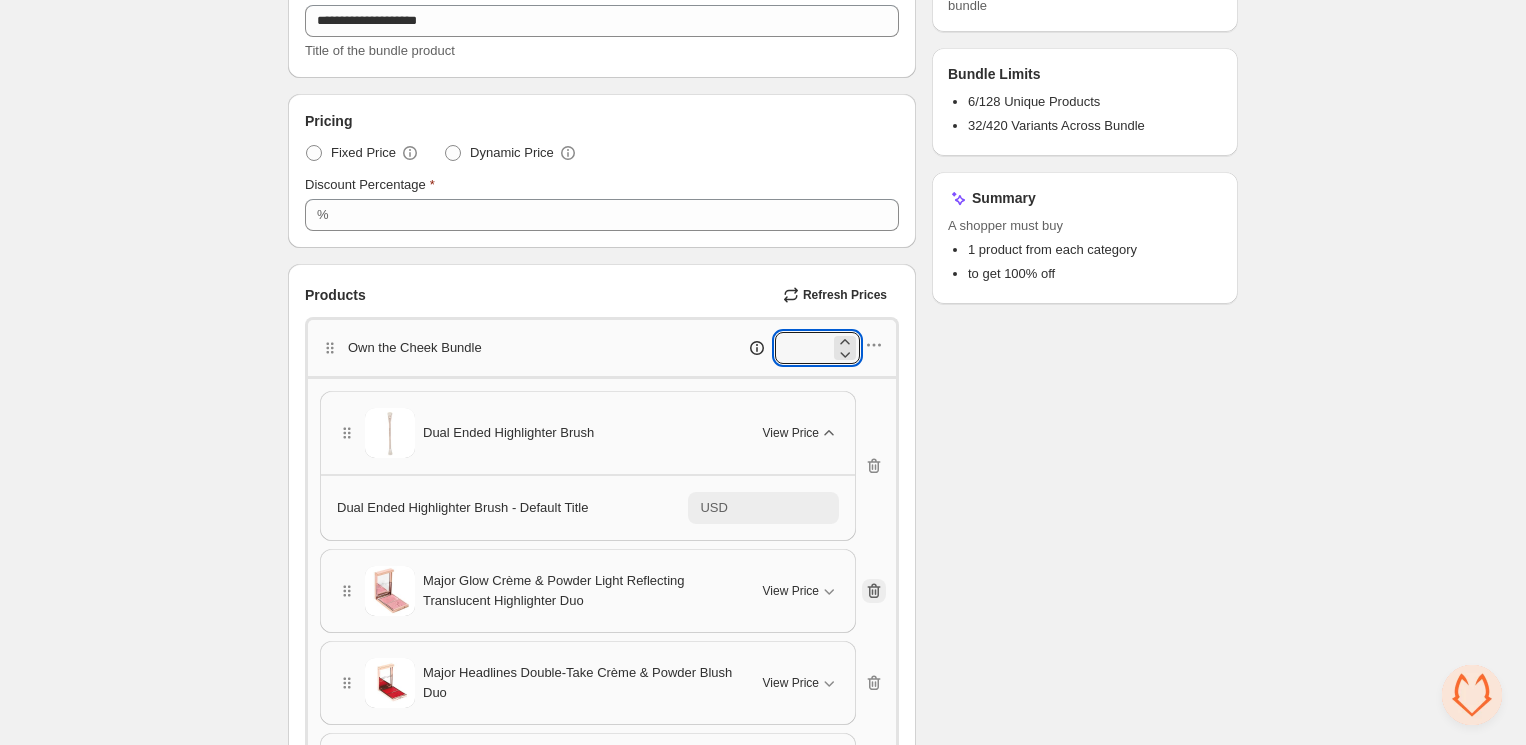 type on "*" 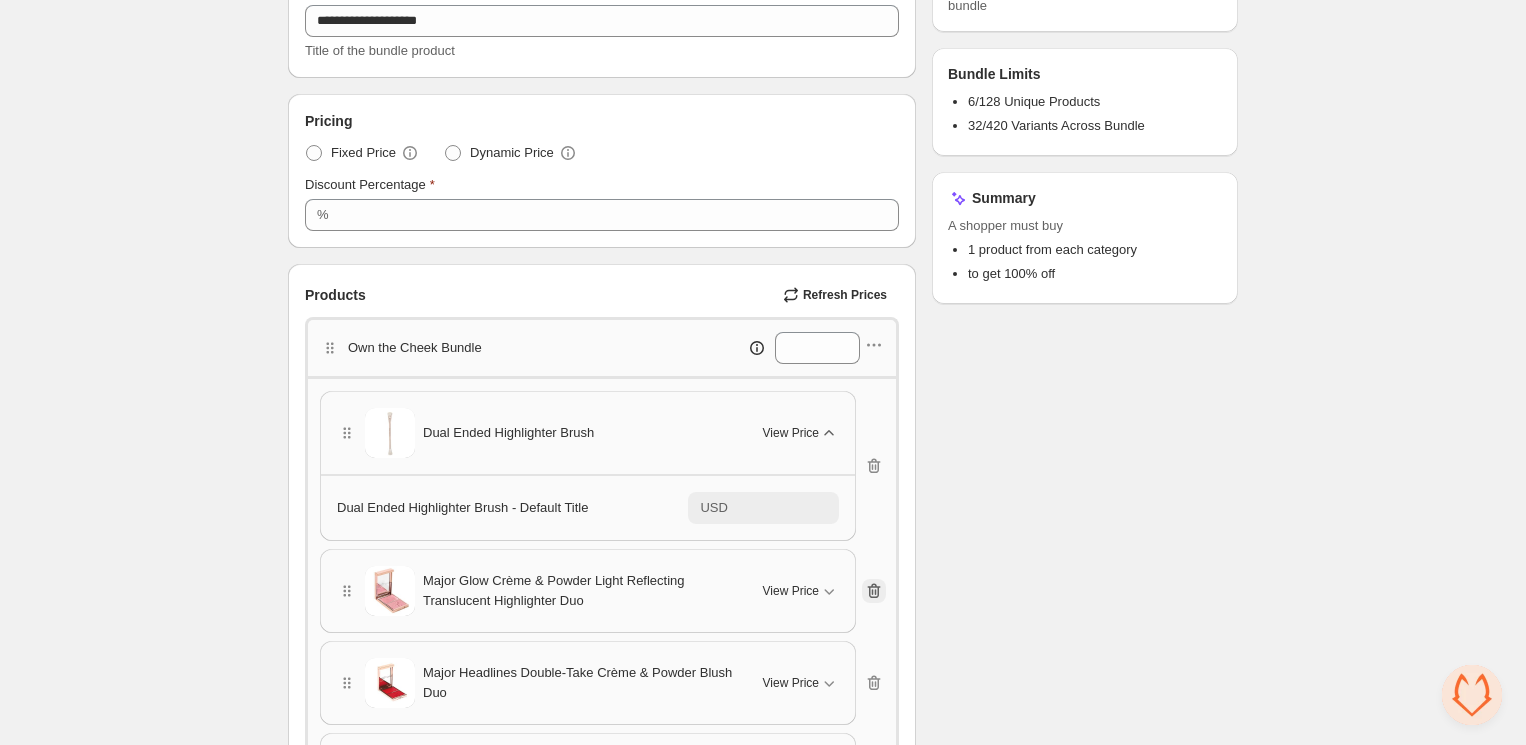 click 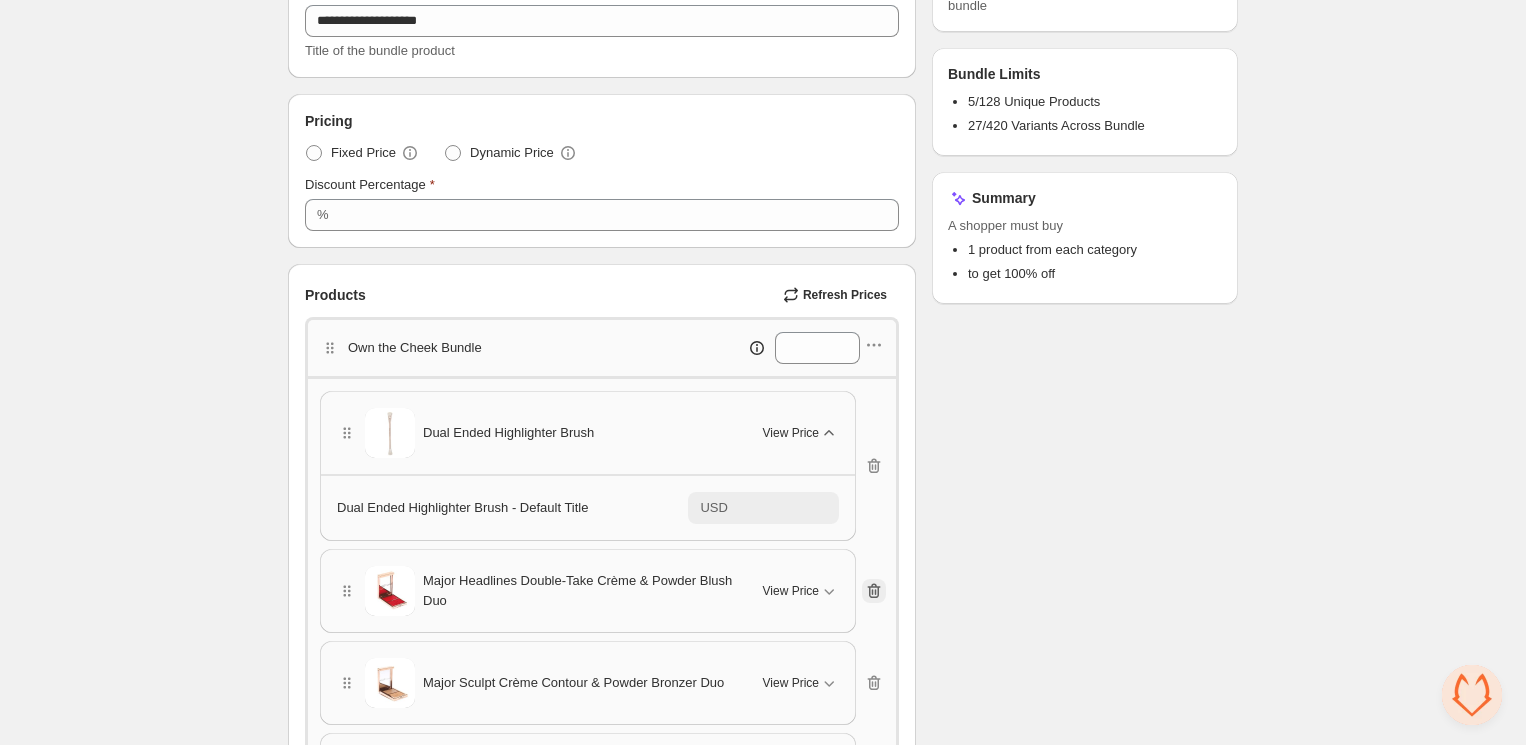 click 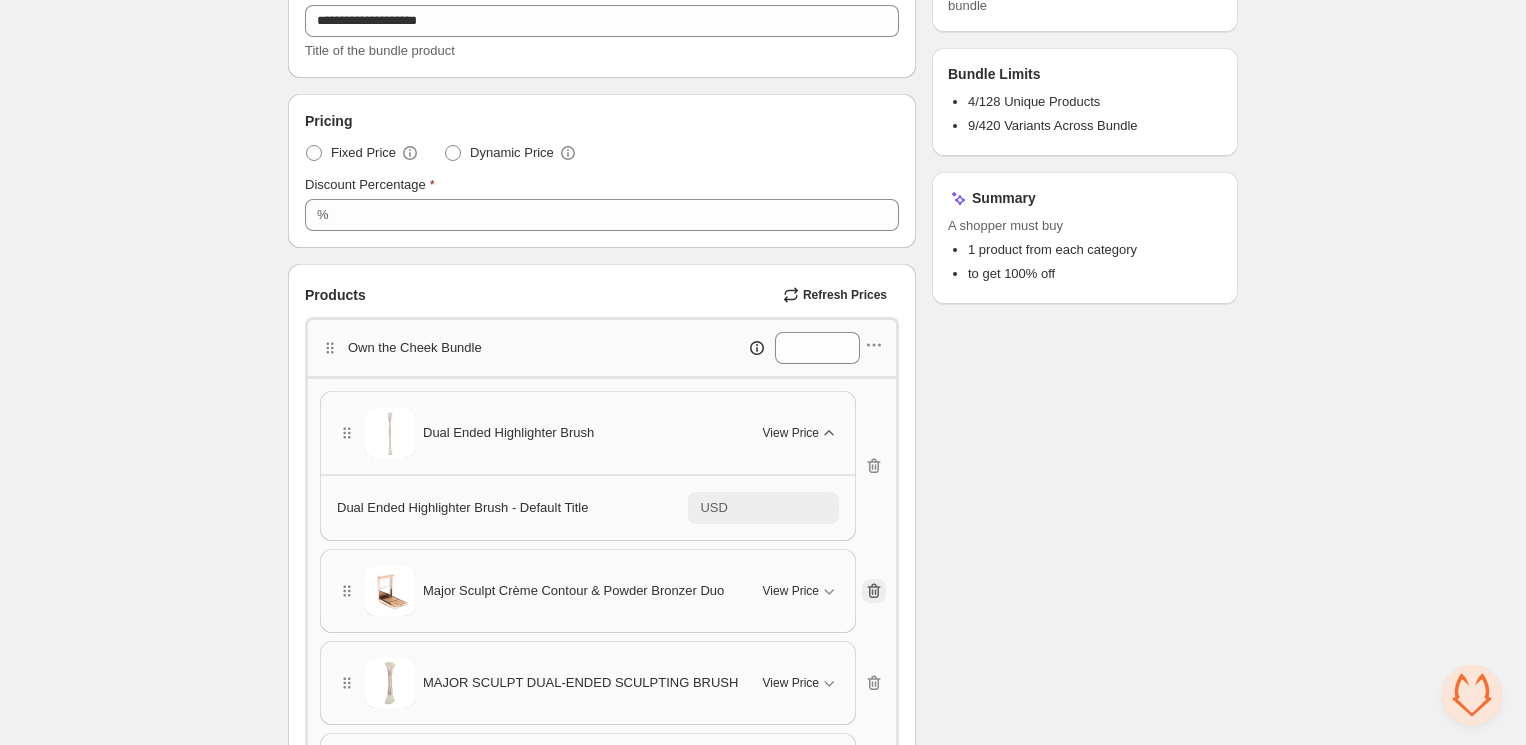 click 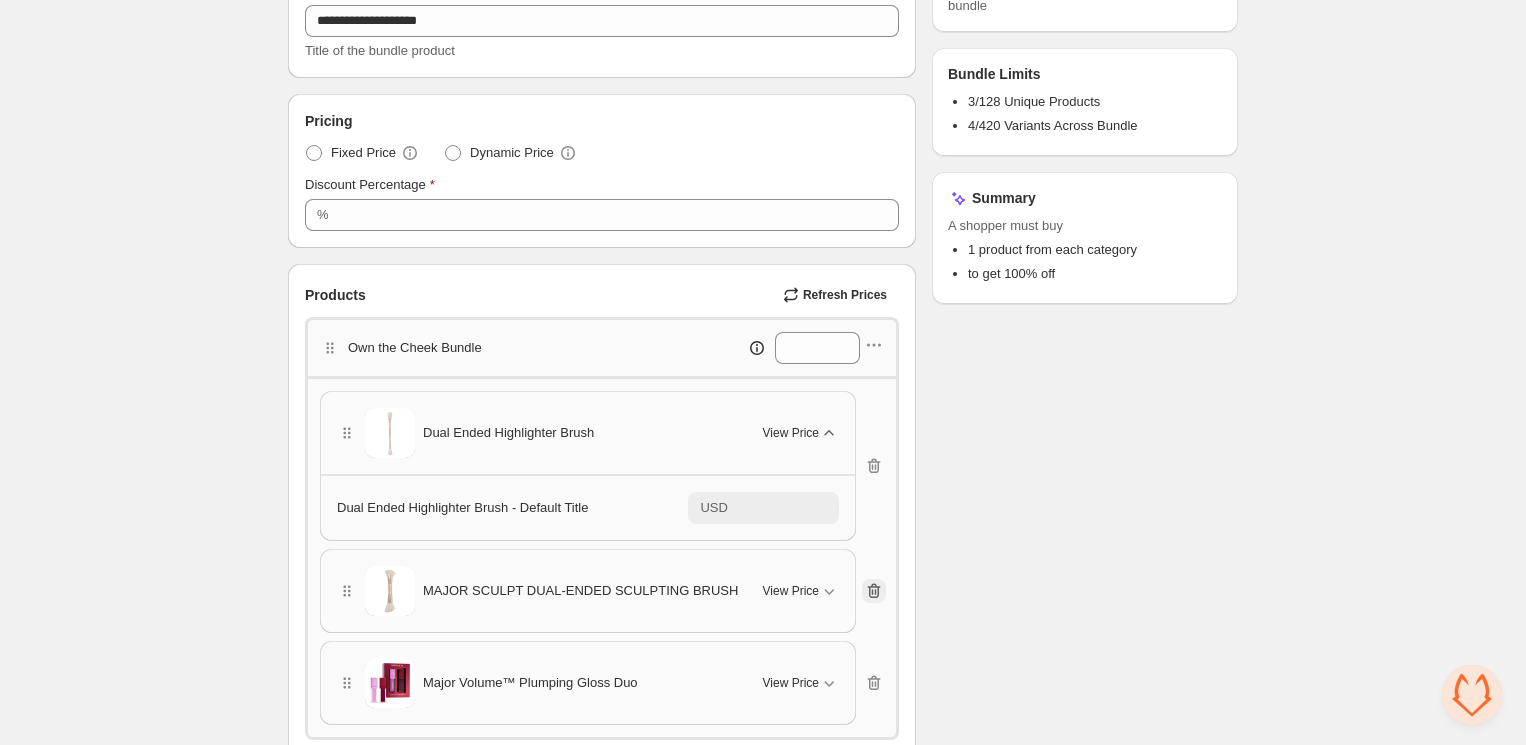 click 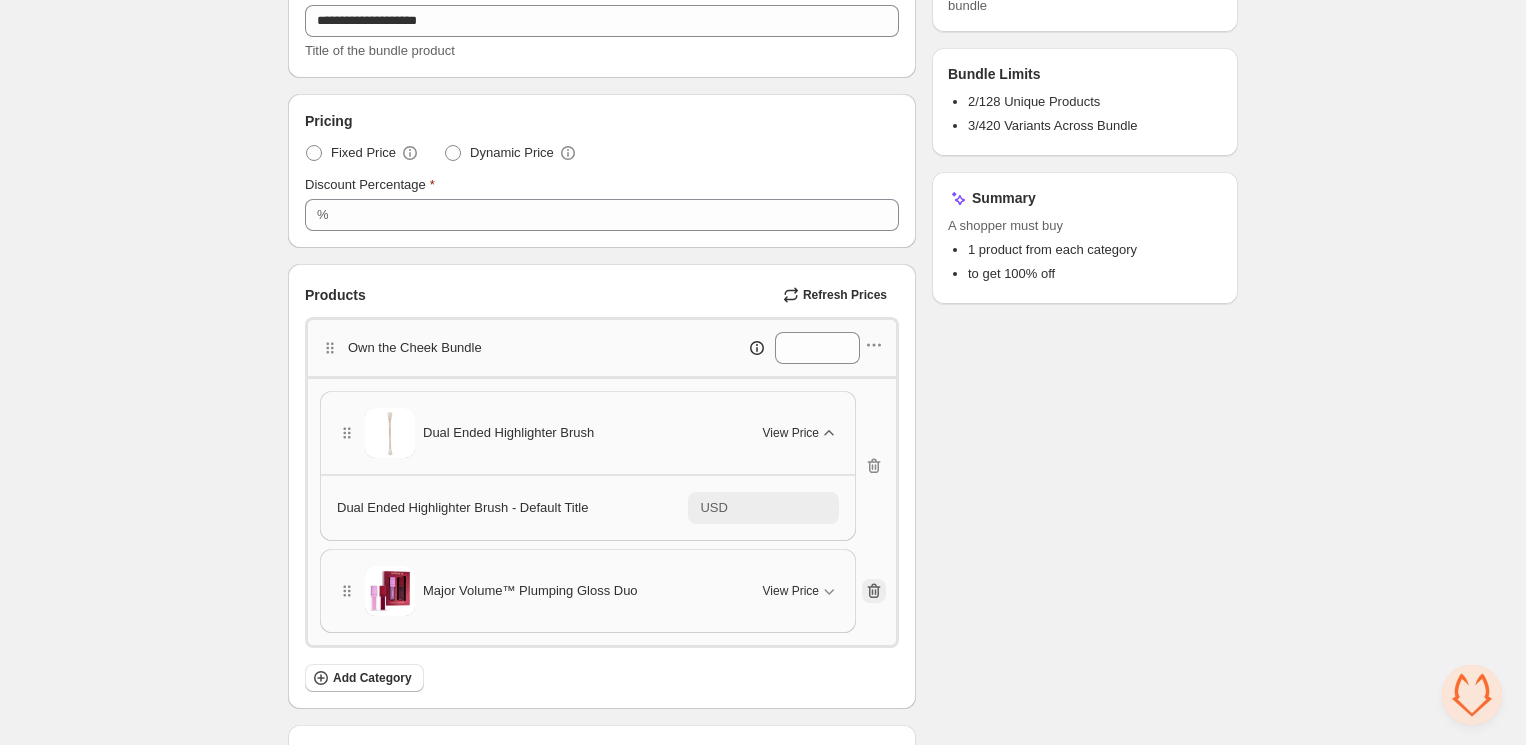 click 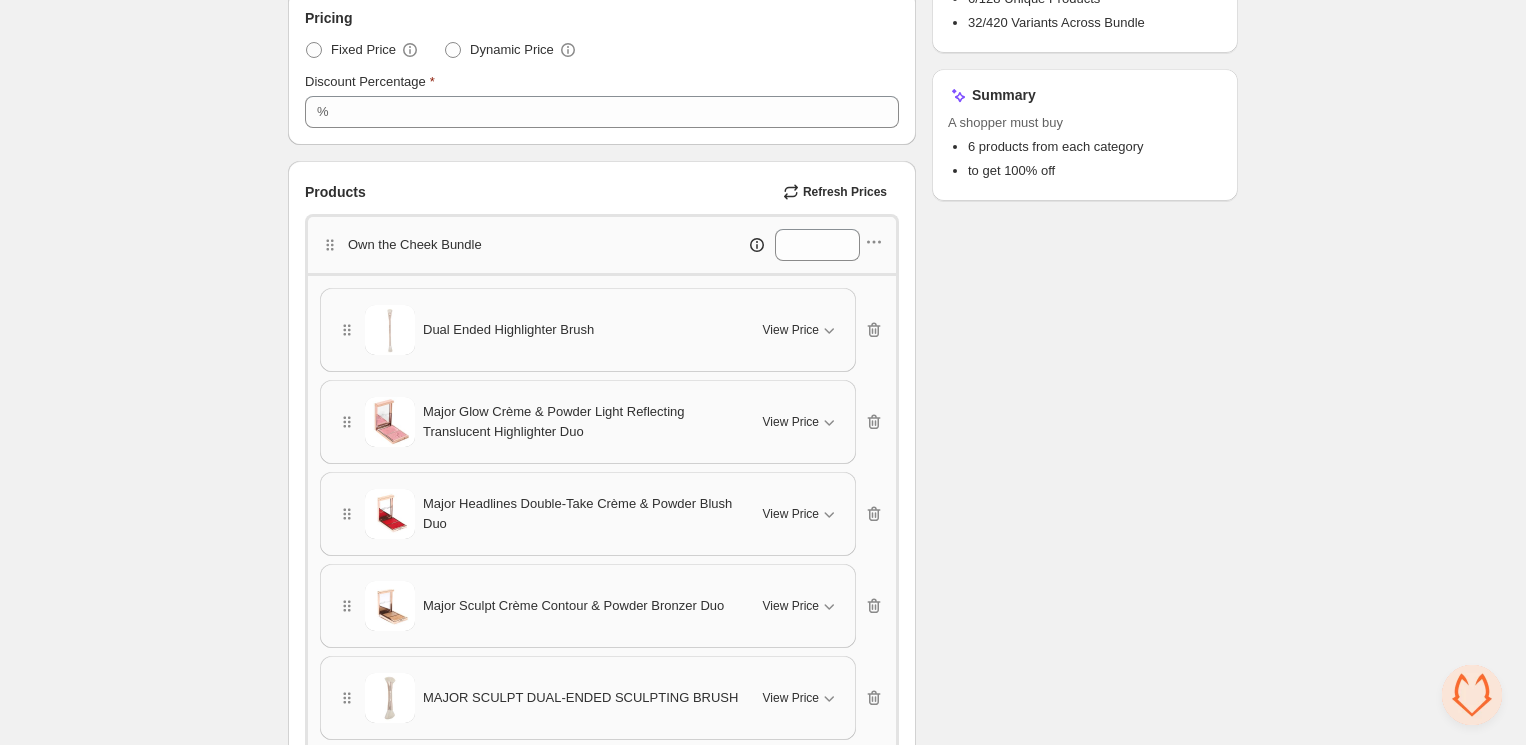 scroll, scrollTop: 356, scrollLeft: 0, axis: vertical 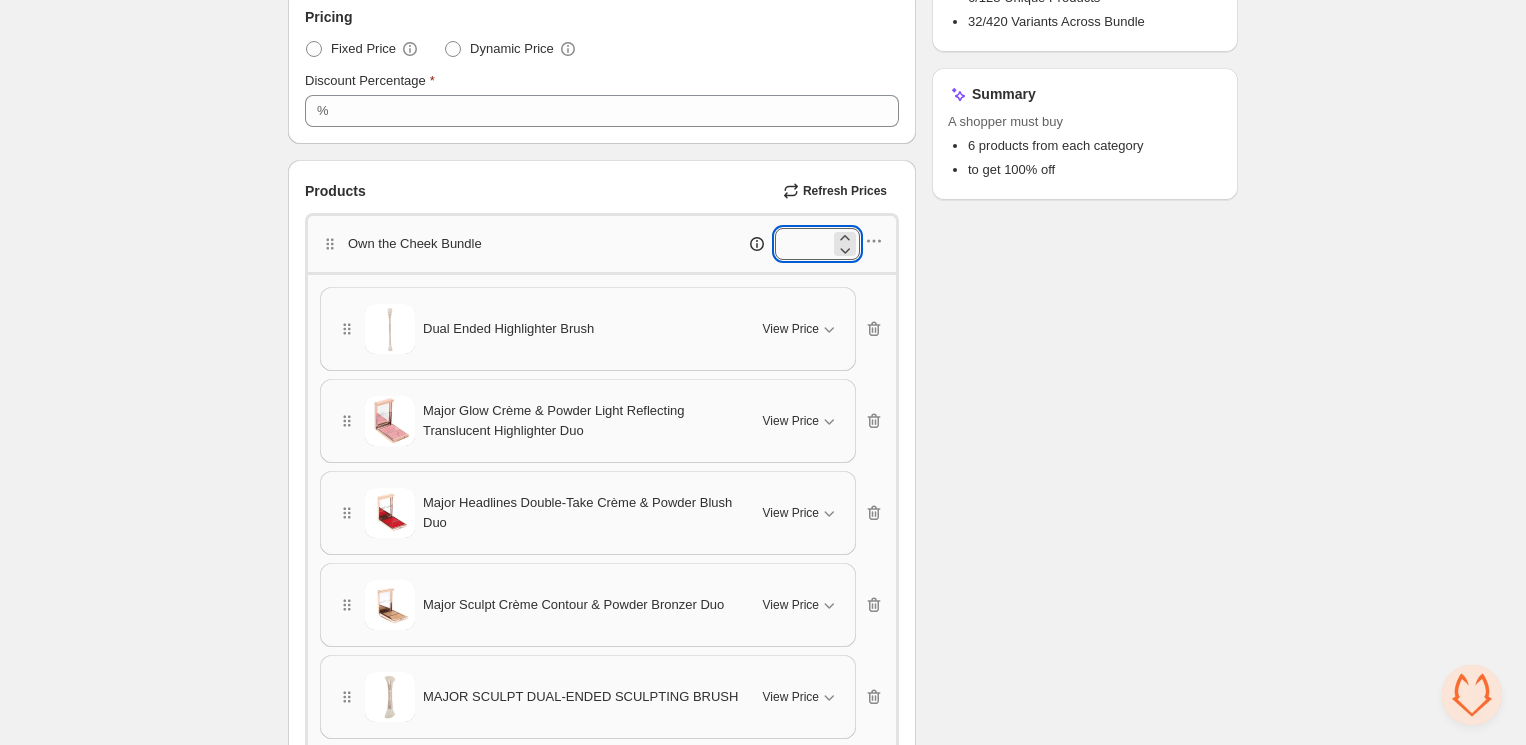 click on "*" at bounding box center [802, 244] 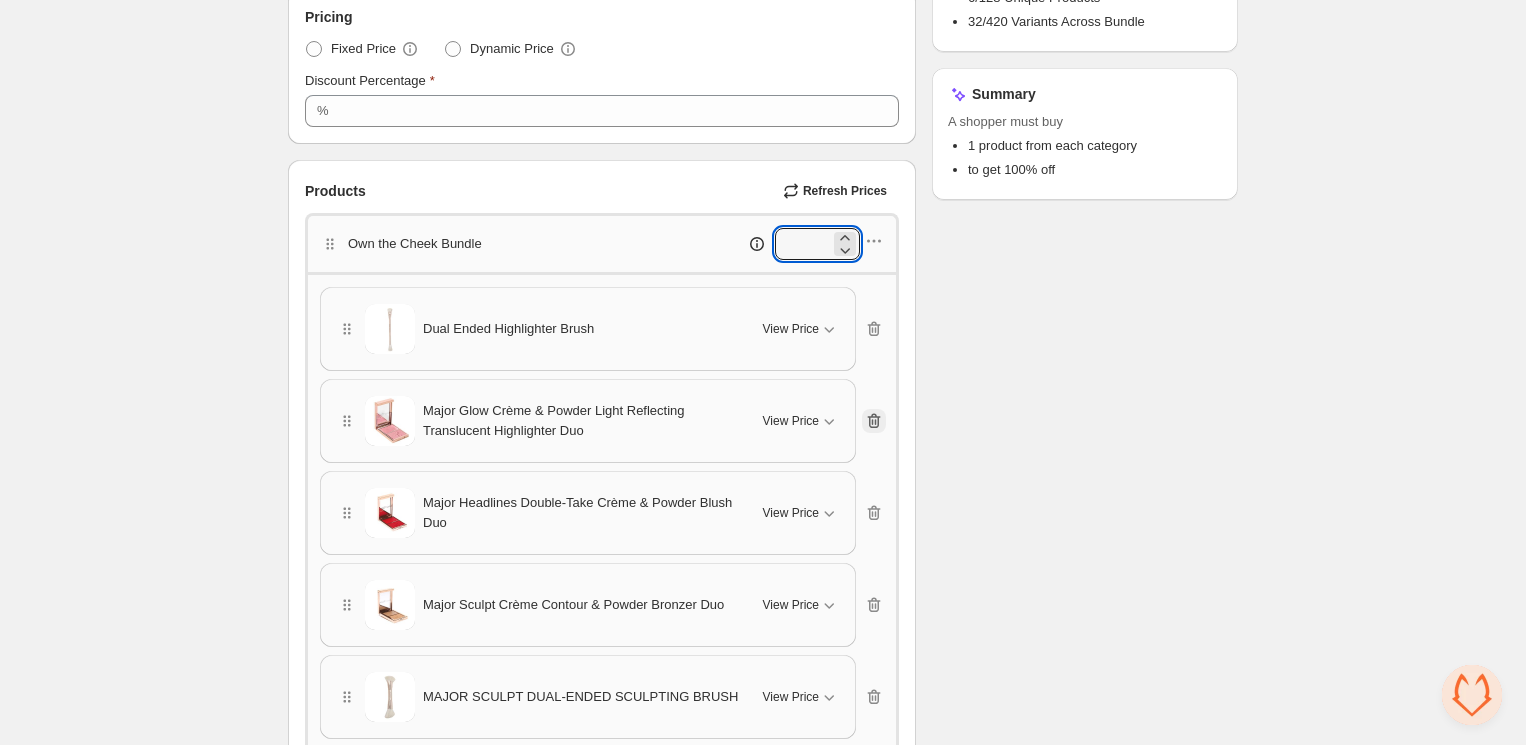 type on "*" 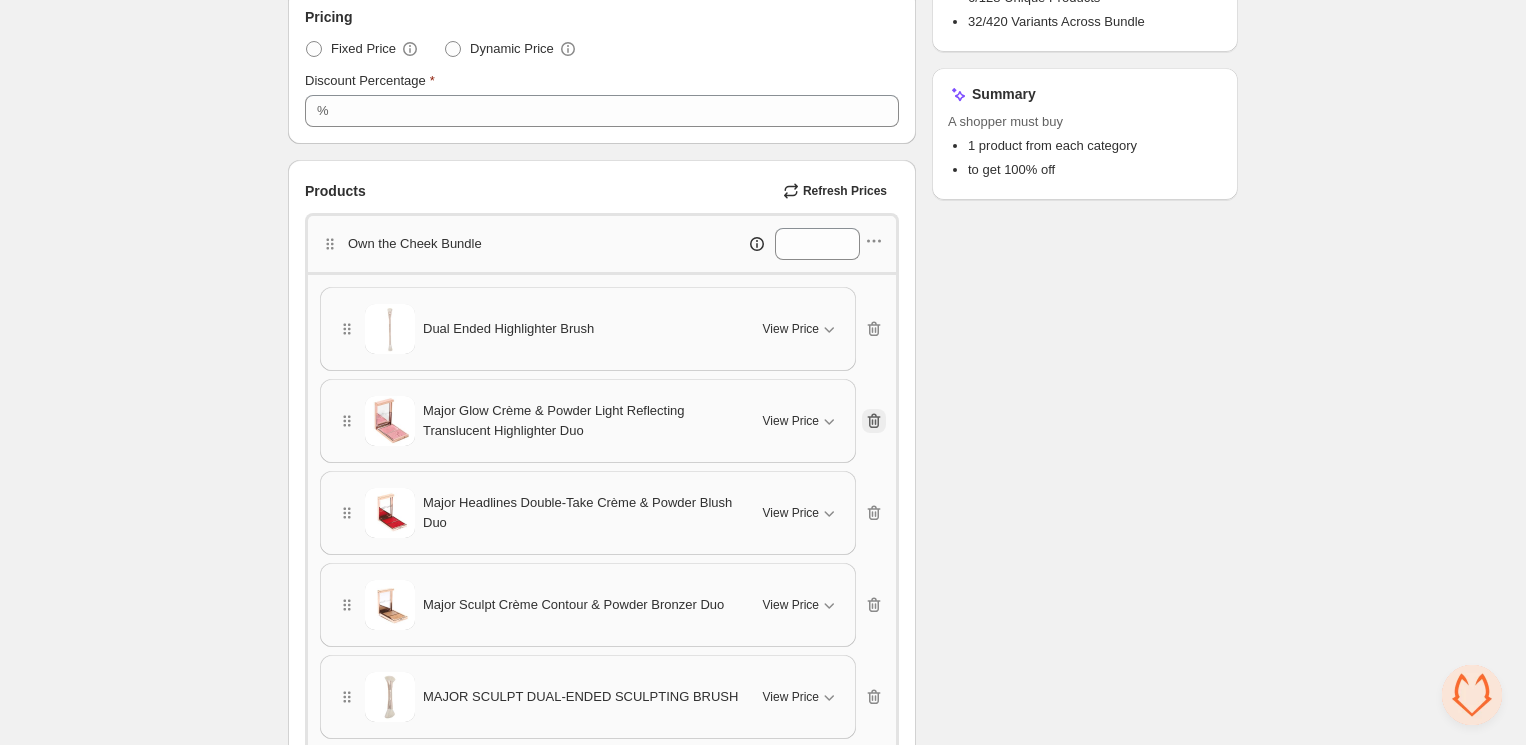 click 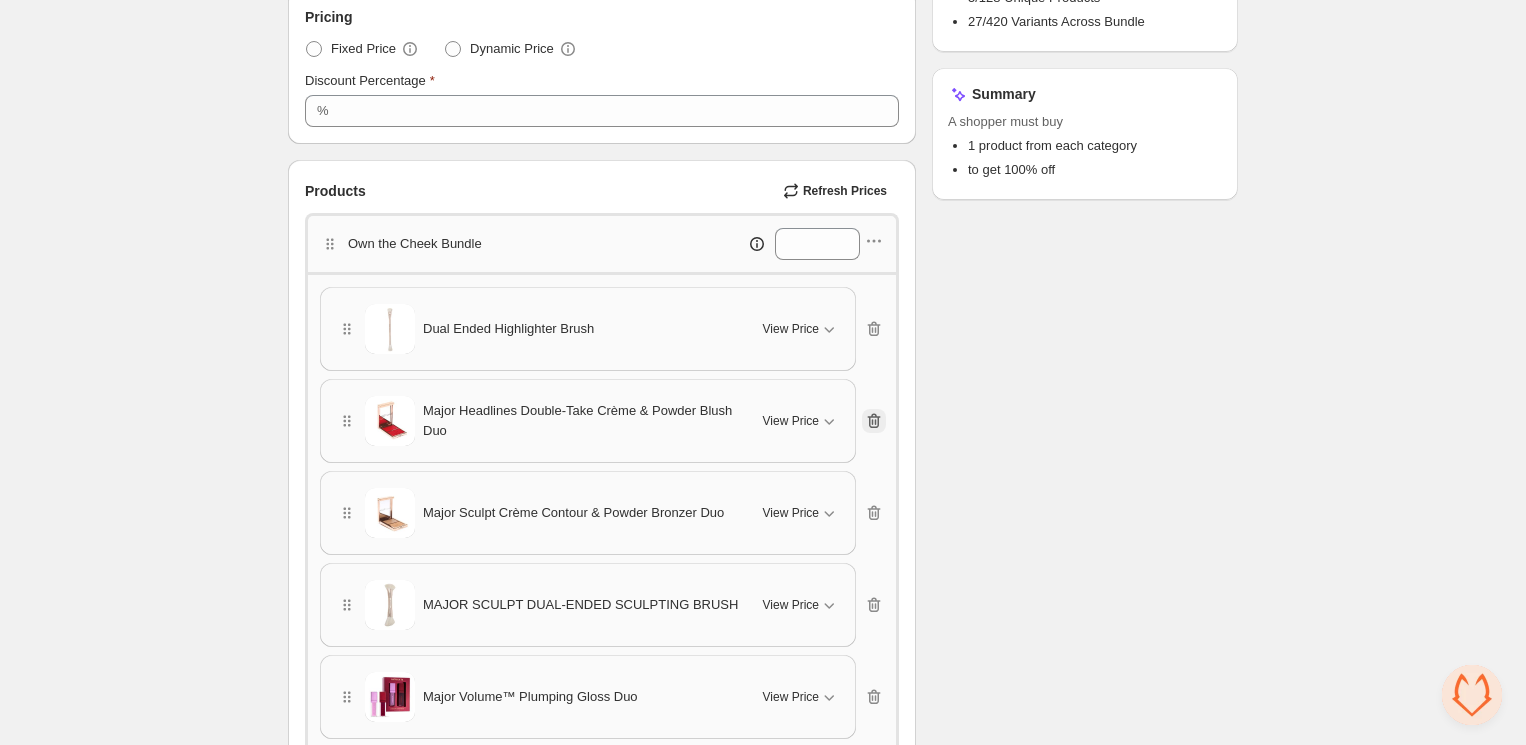 click 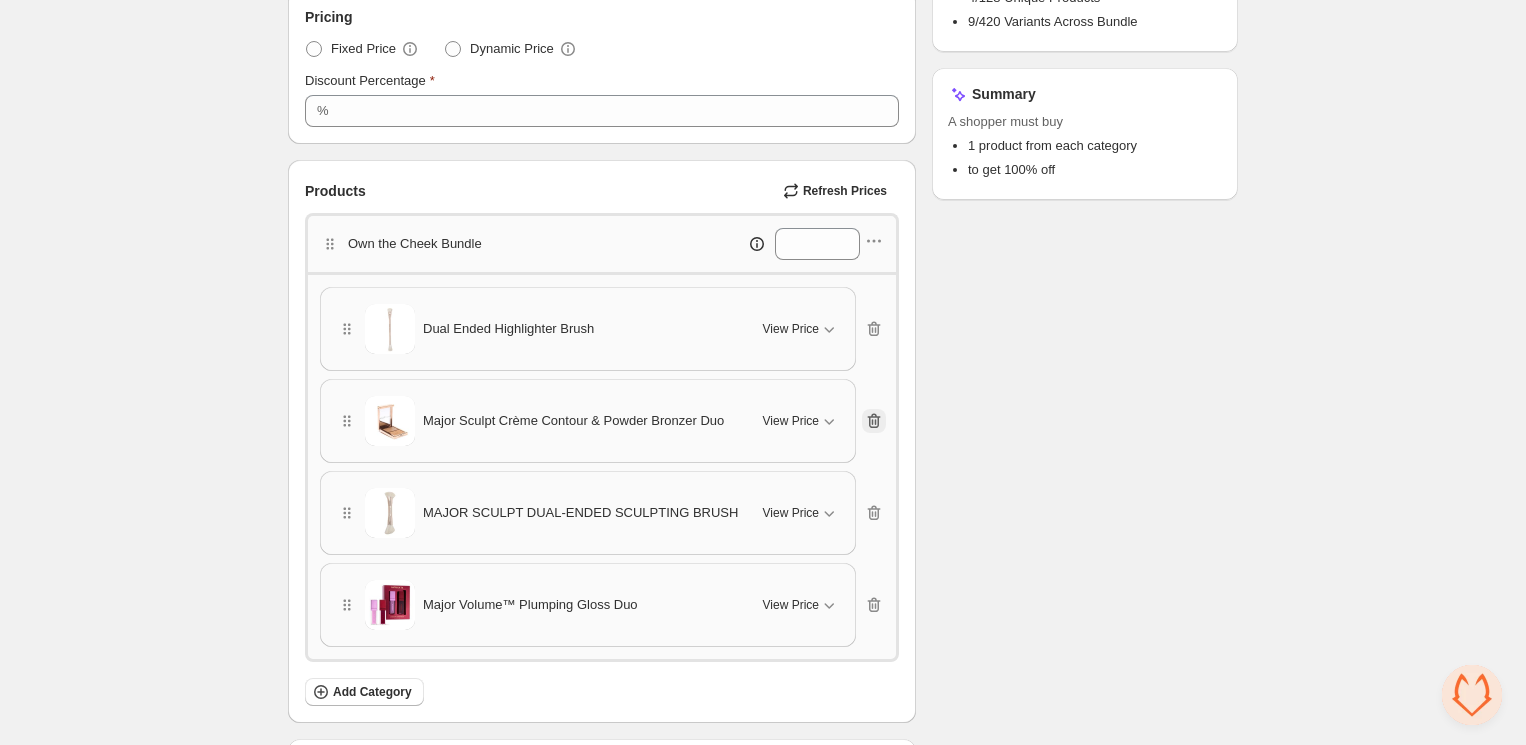 click 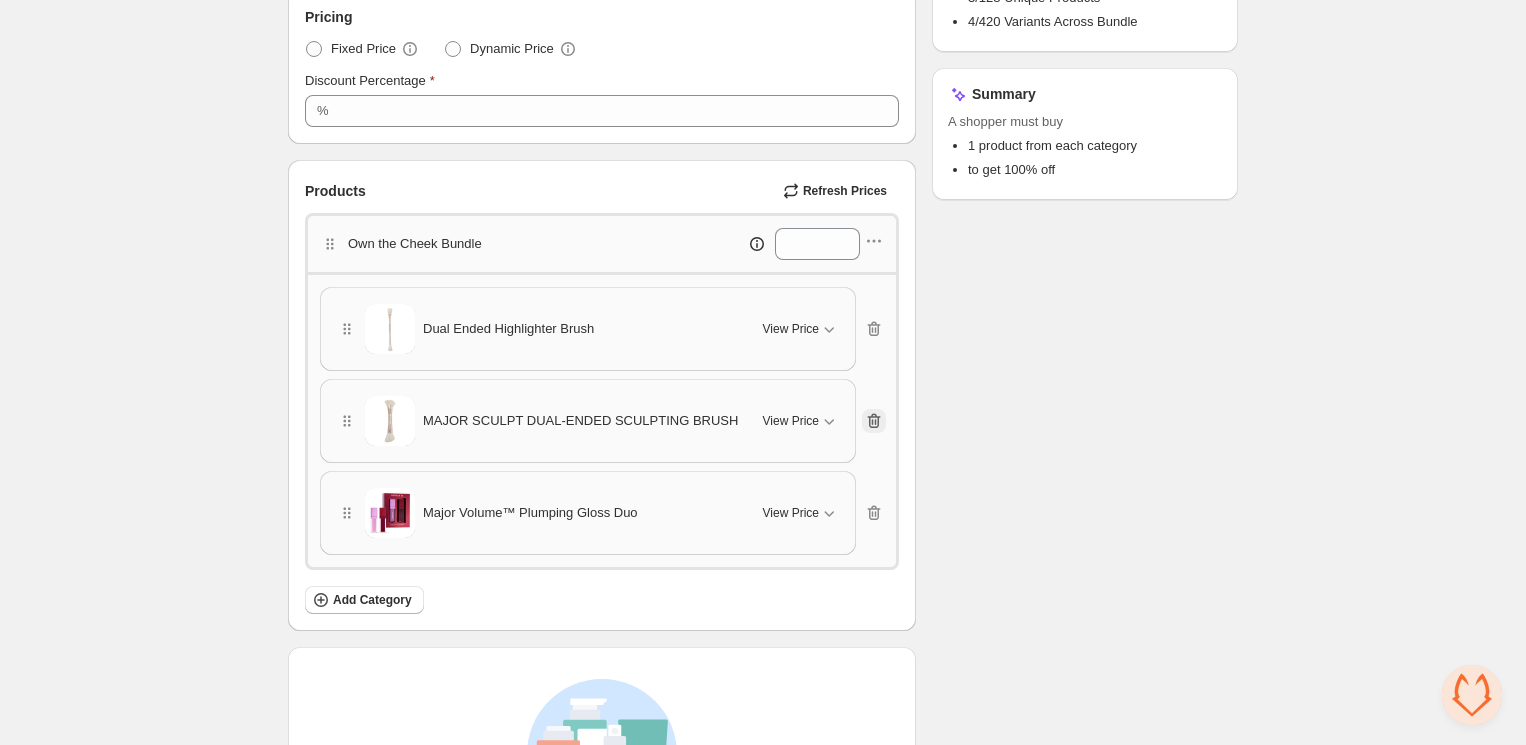 click 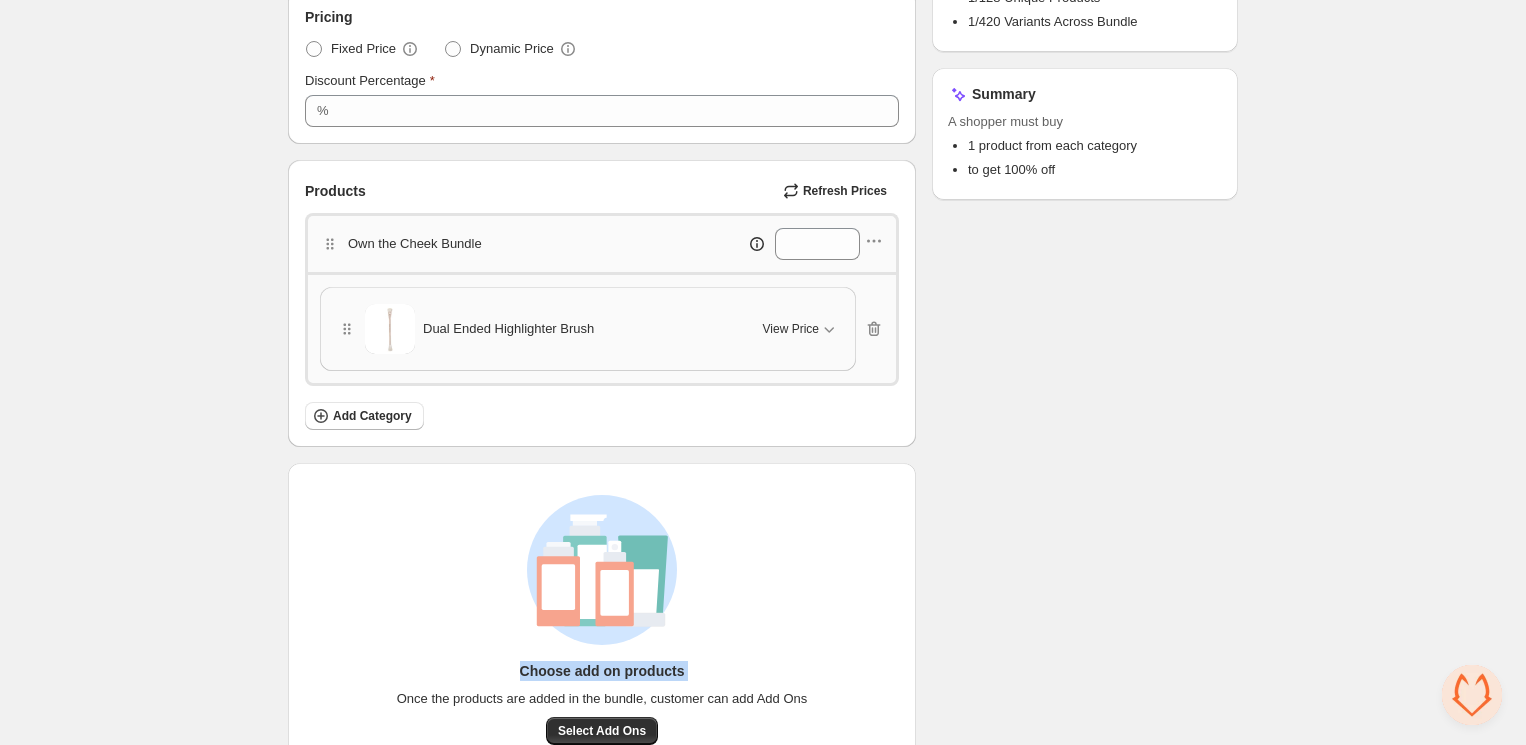 click on "Add Category" at bounding box center [602, 416] 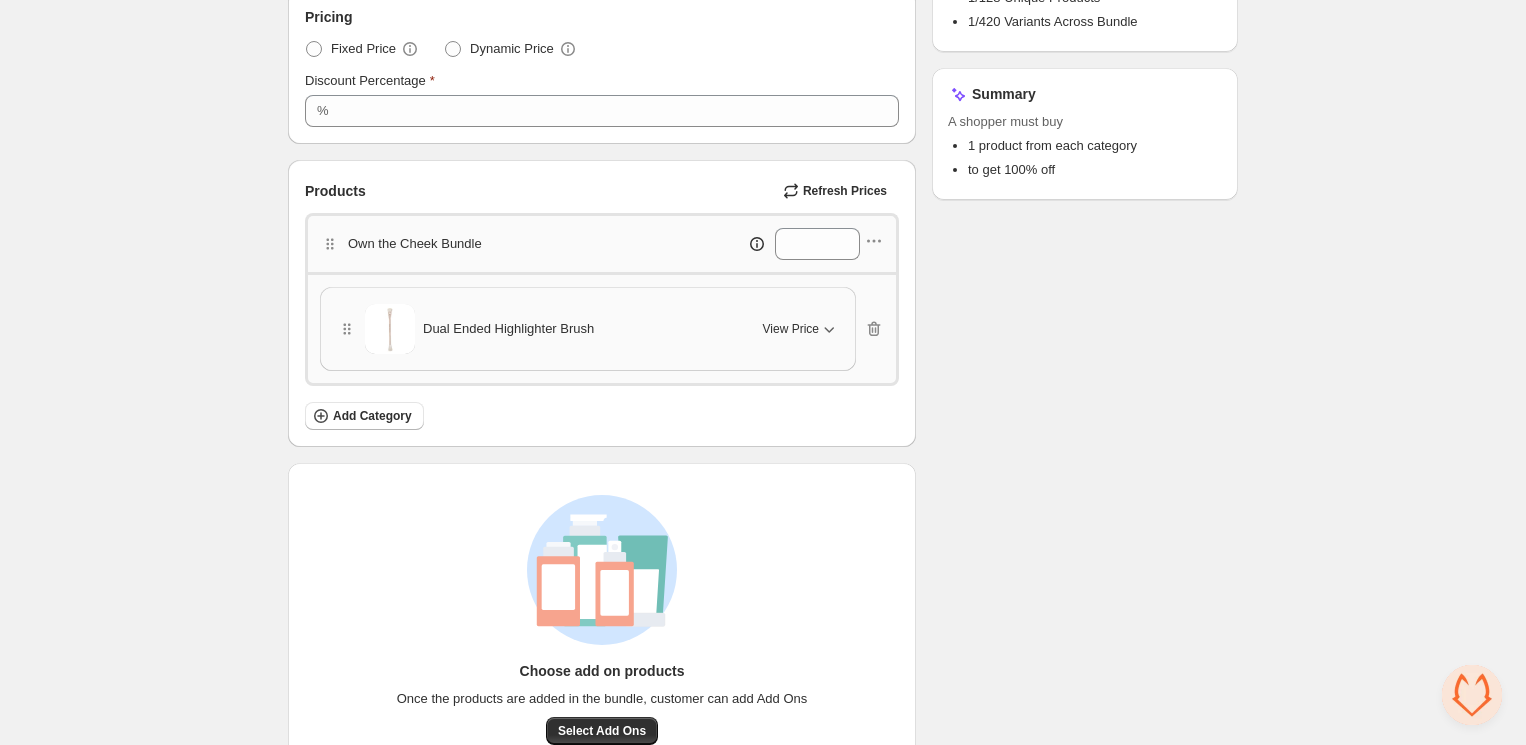 click on "View Price" at bounding box center [791, 329] 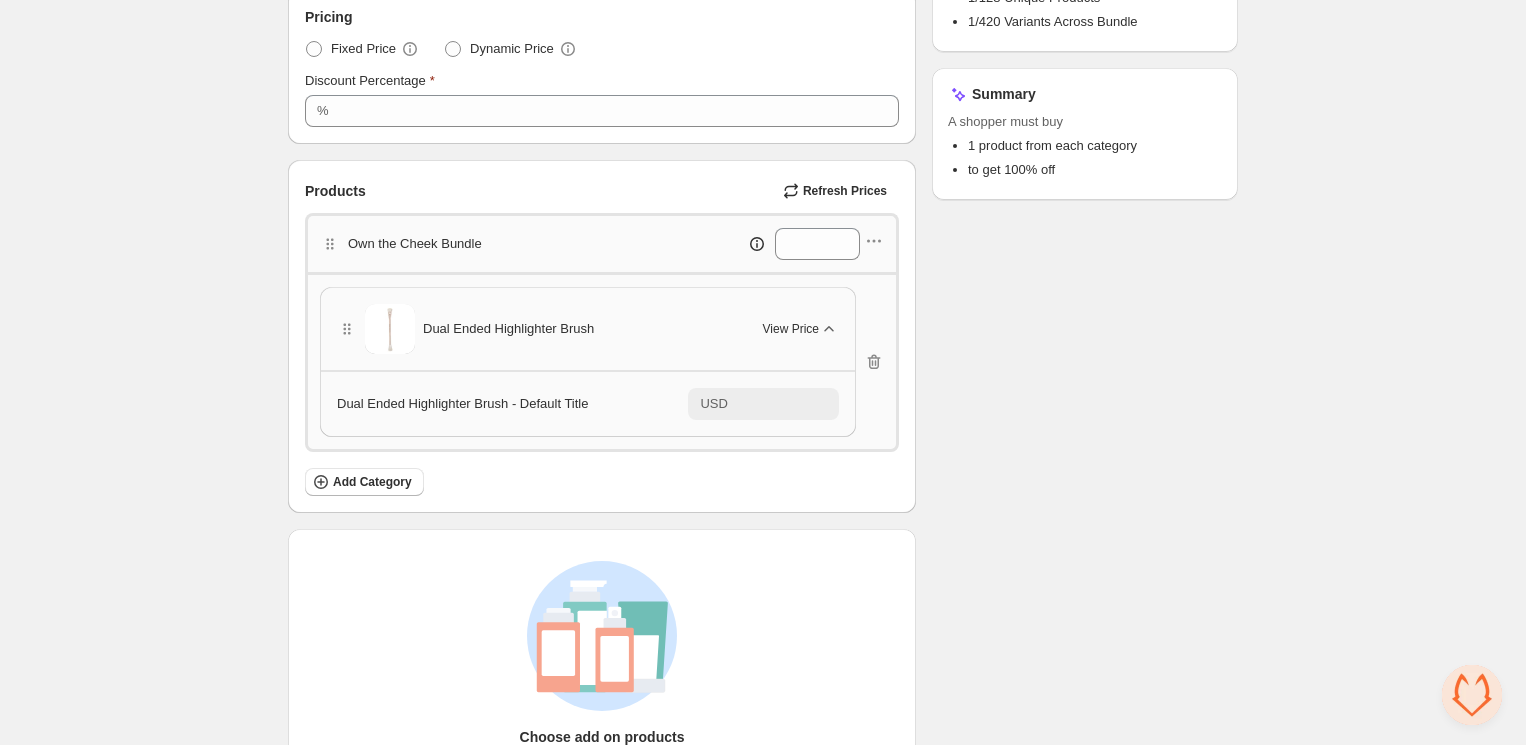 click on "View Price" at bounding box center (791, 329) 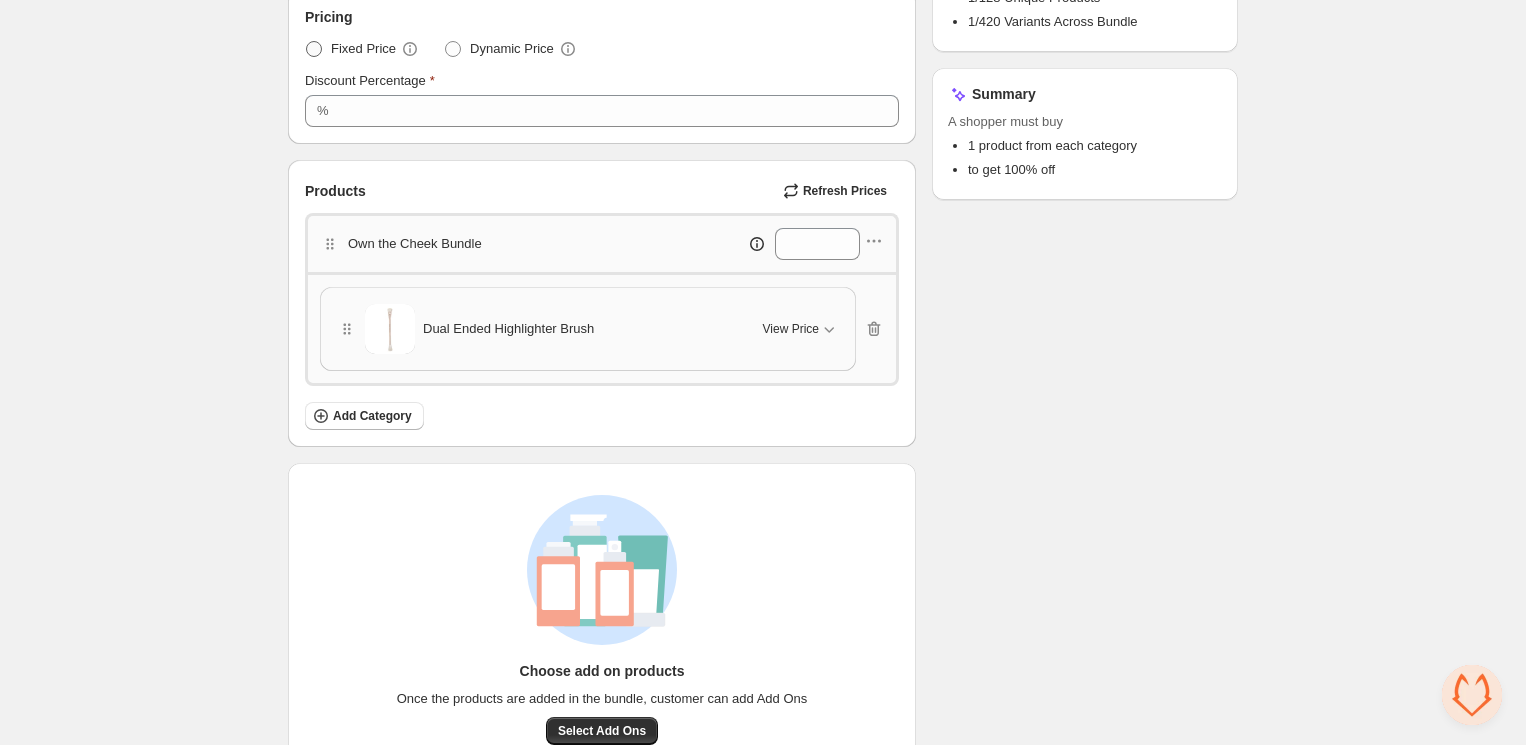 click on "Fixed Price" at bounding box center (363, 49) 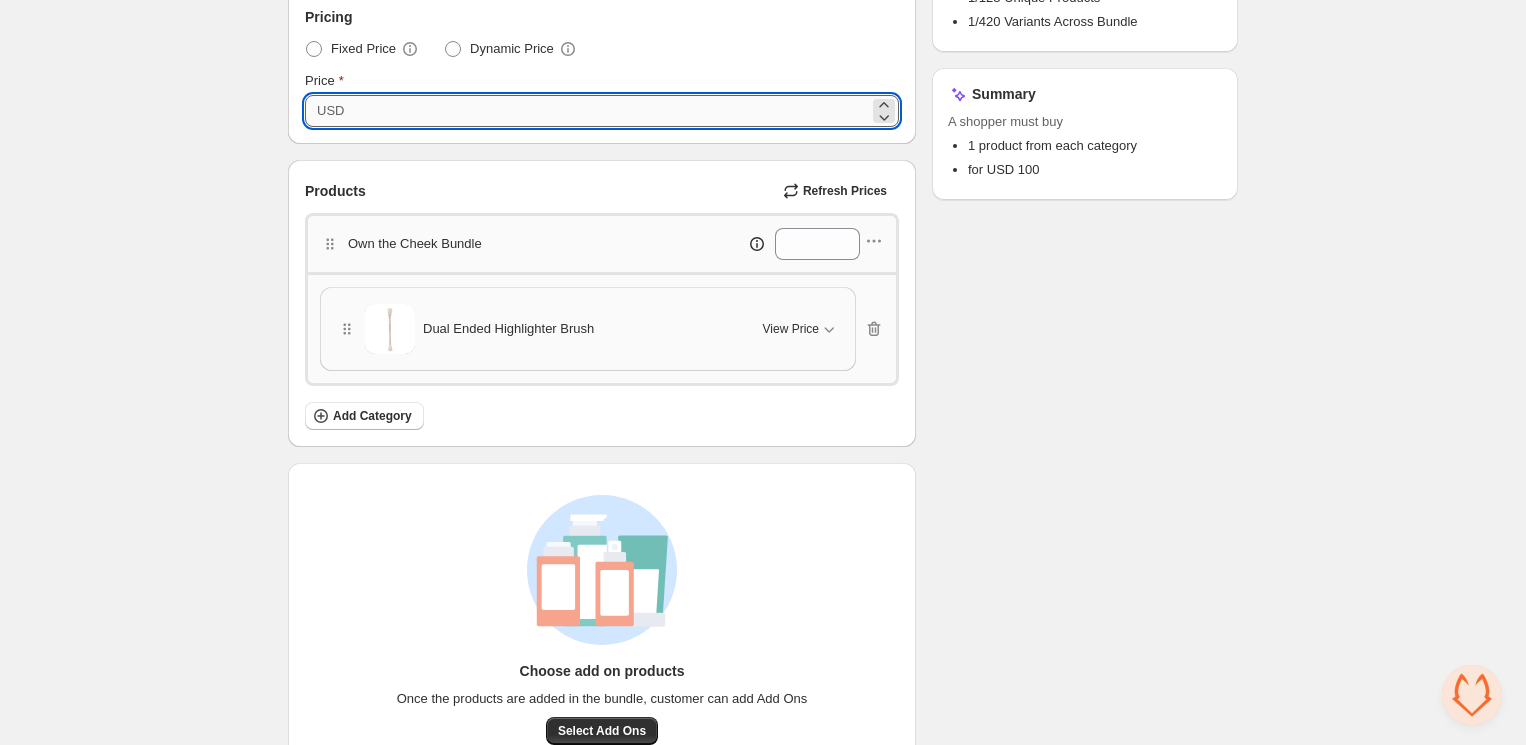 click on "***" at bounding box center (609, 111) 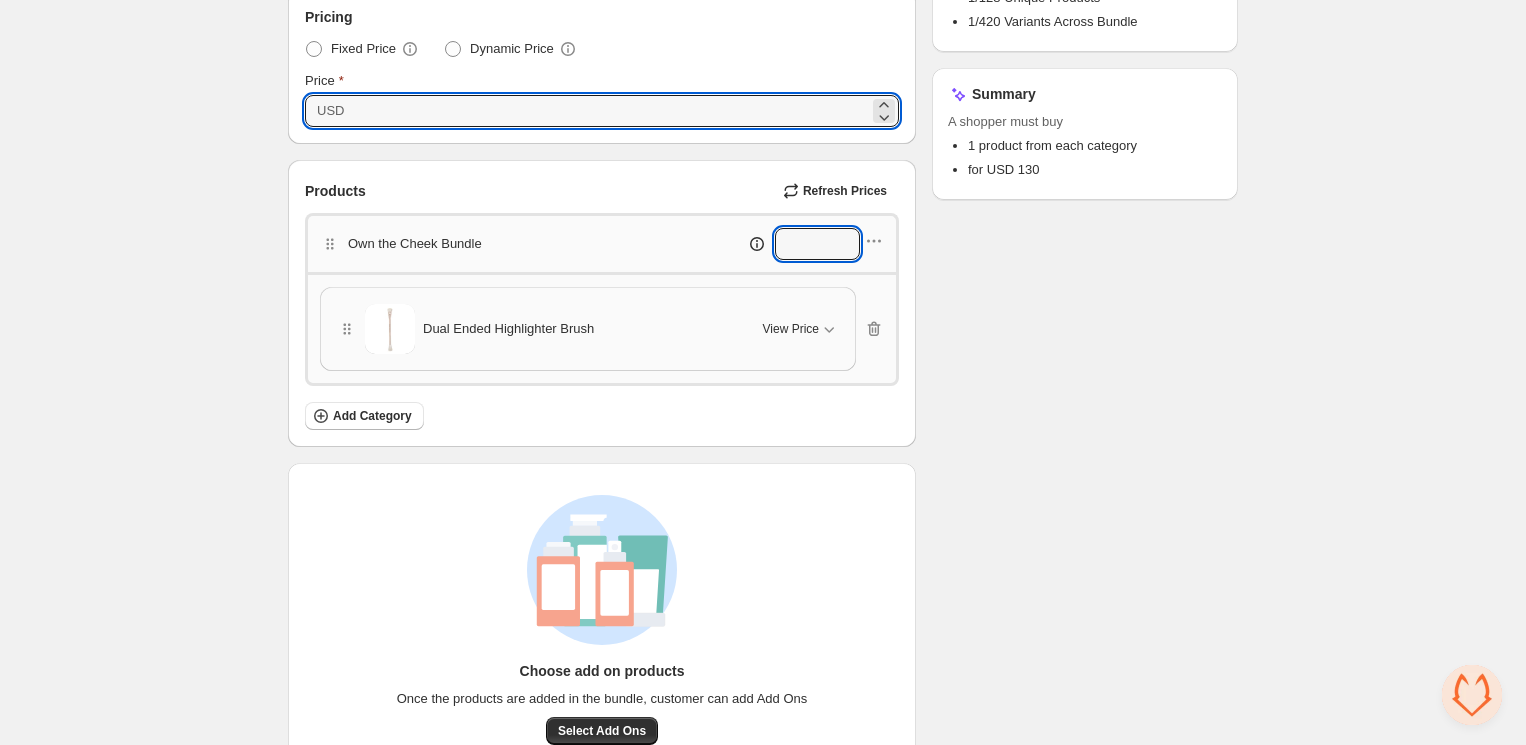 type on "***" 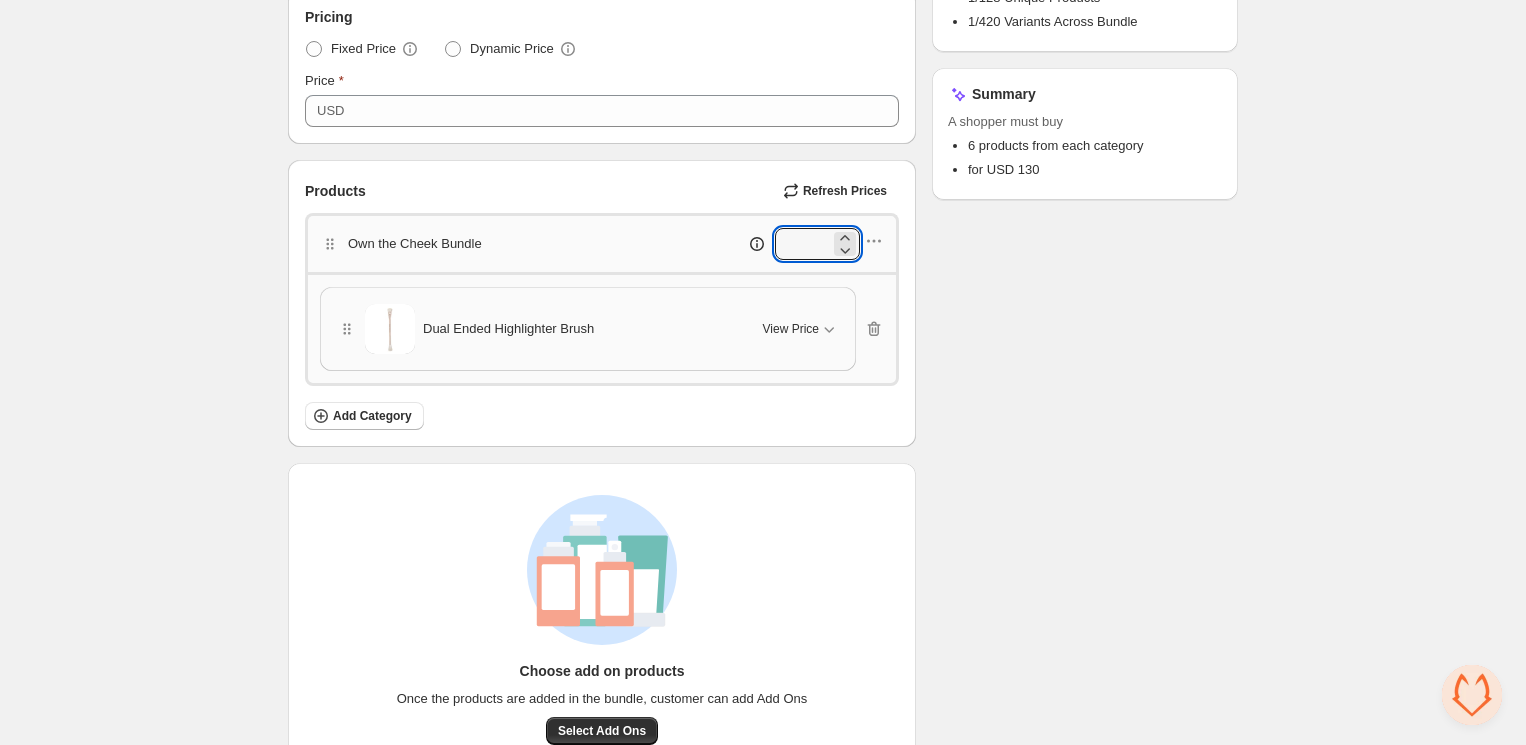type on "*" 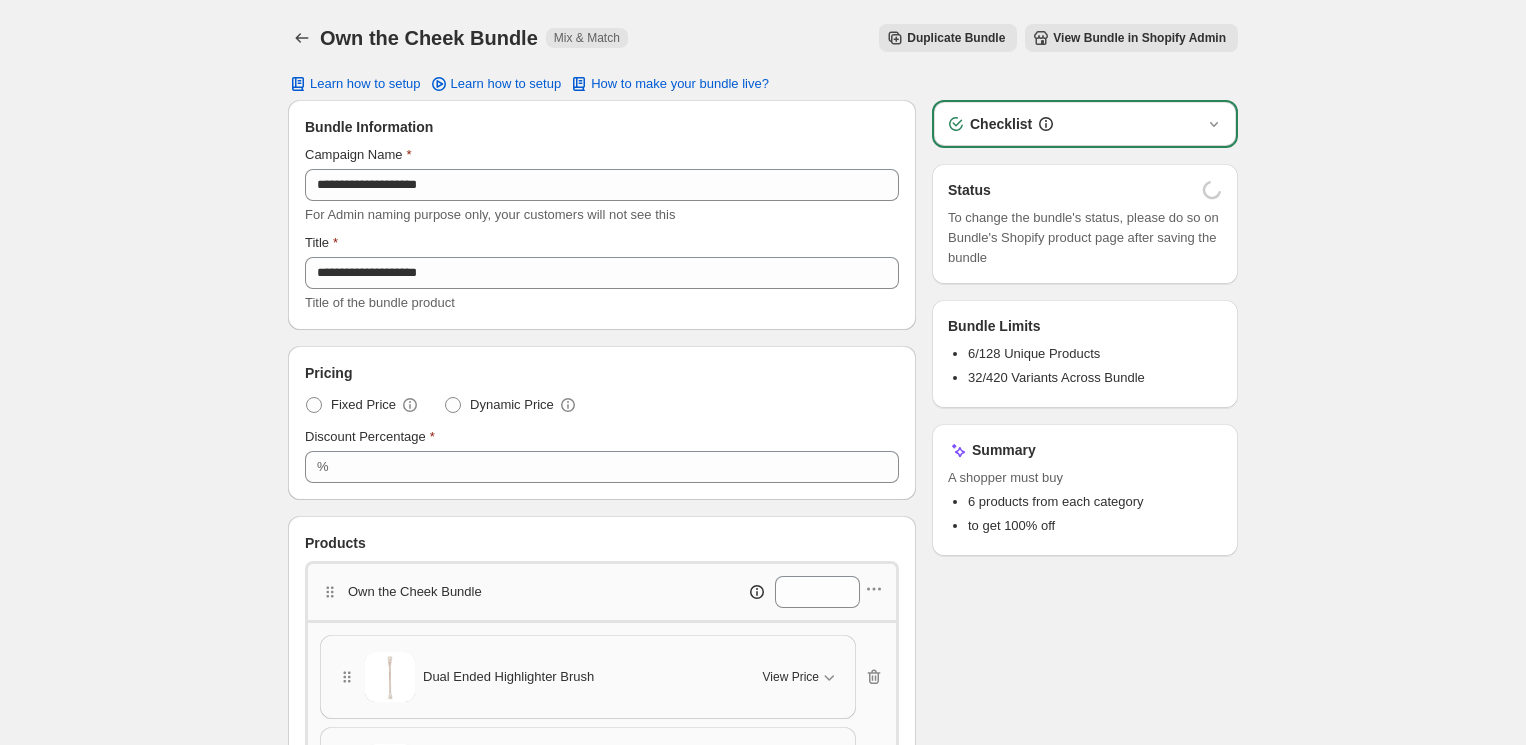 scroll, scrollTop: 0, scrollLeft: 0, axis: both 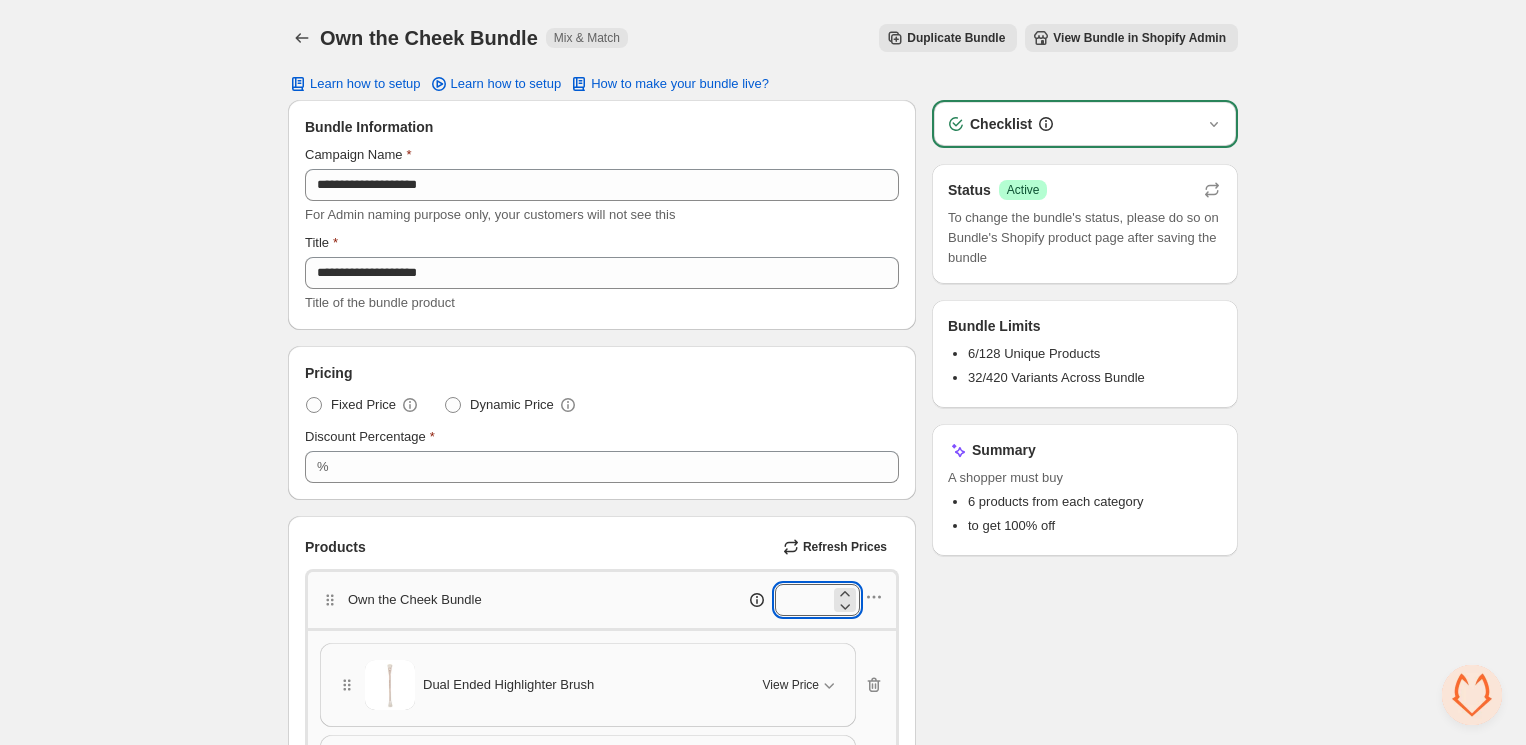 click on "*" at bounding box center [802, 600] 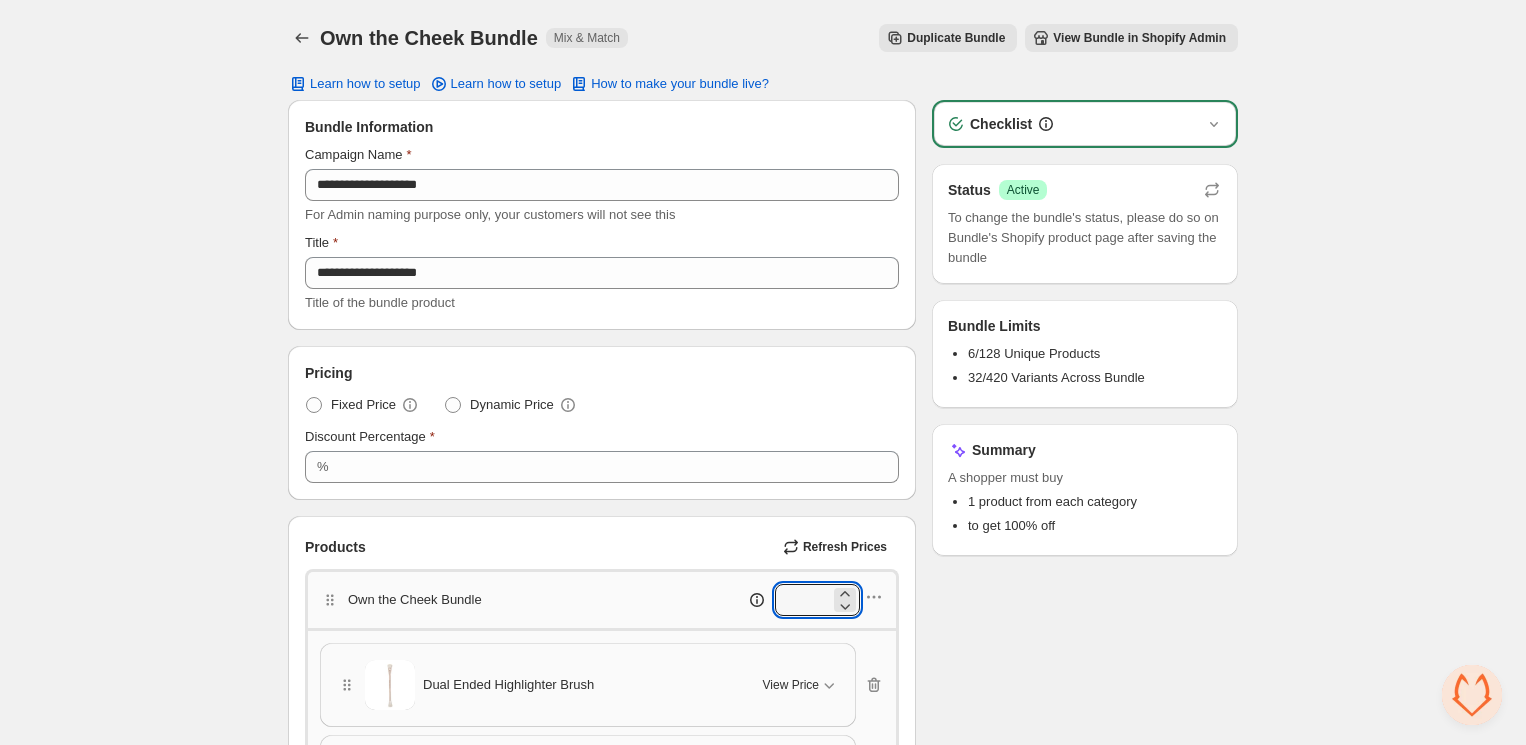 type on "*" 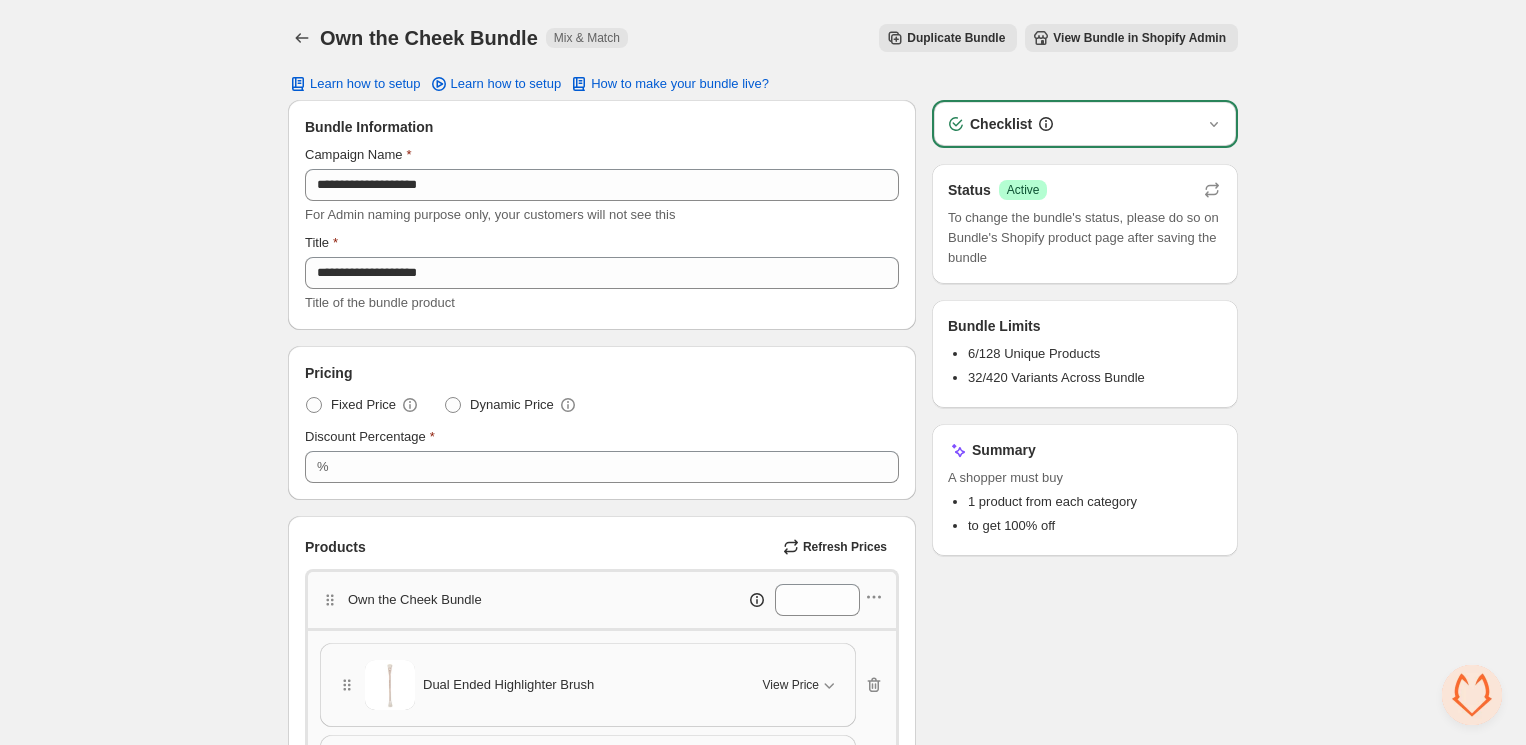 click on "**********" at bounding box center [602, 846] 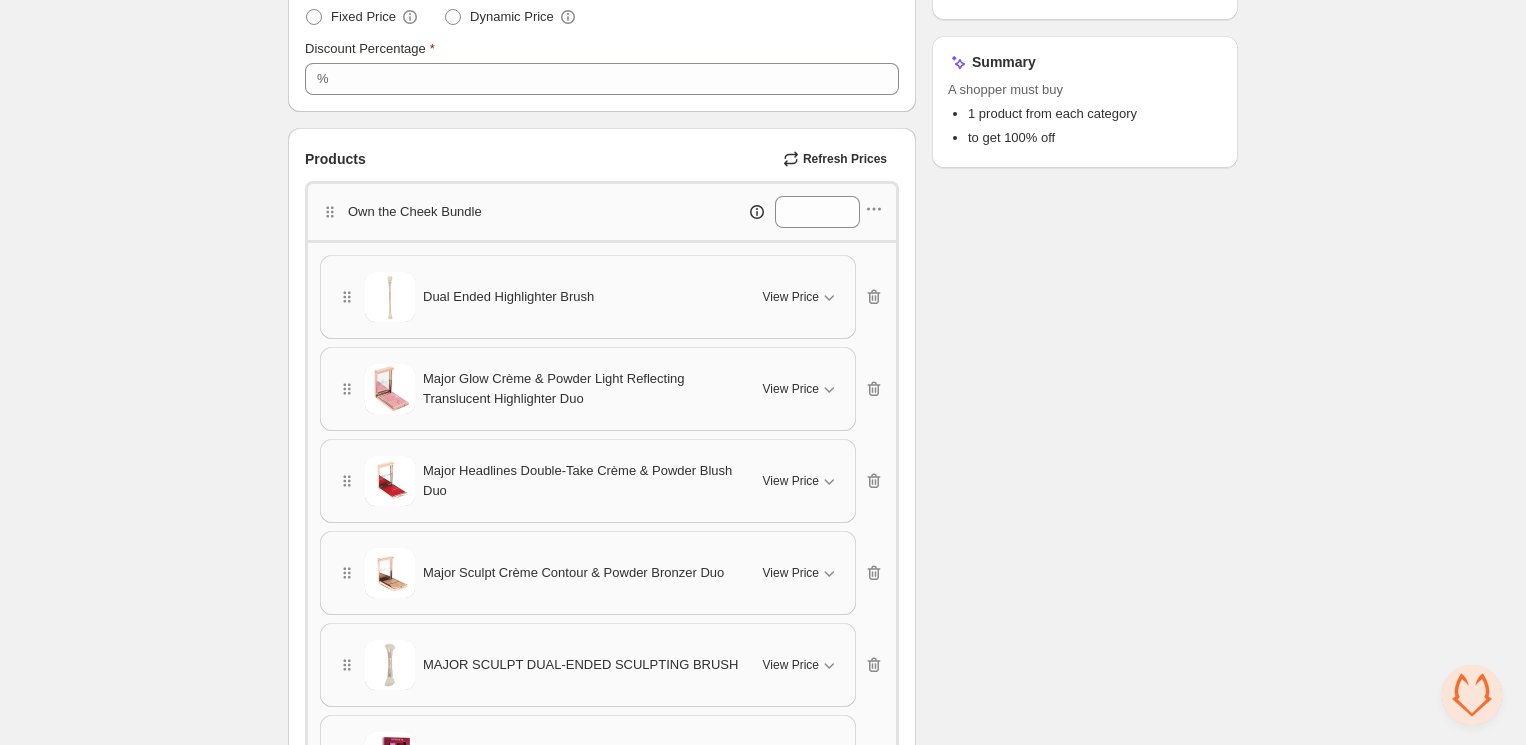 scroll, scrollTop: 391, scrollLeft: 0, axis: vertical 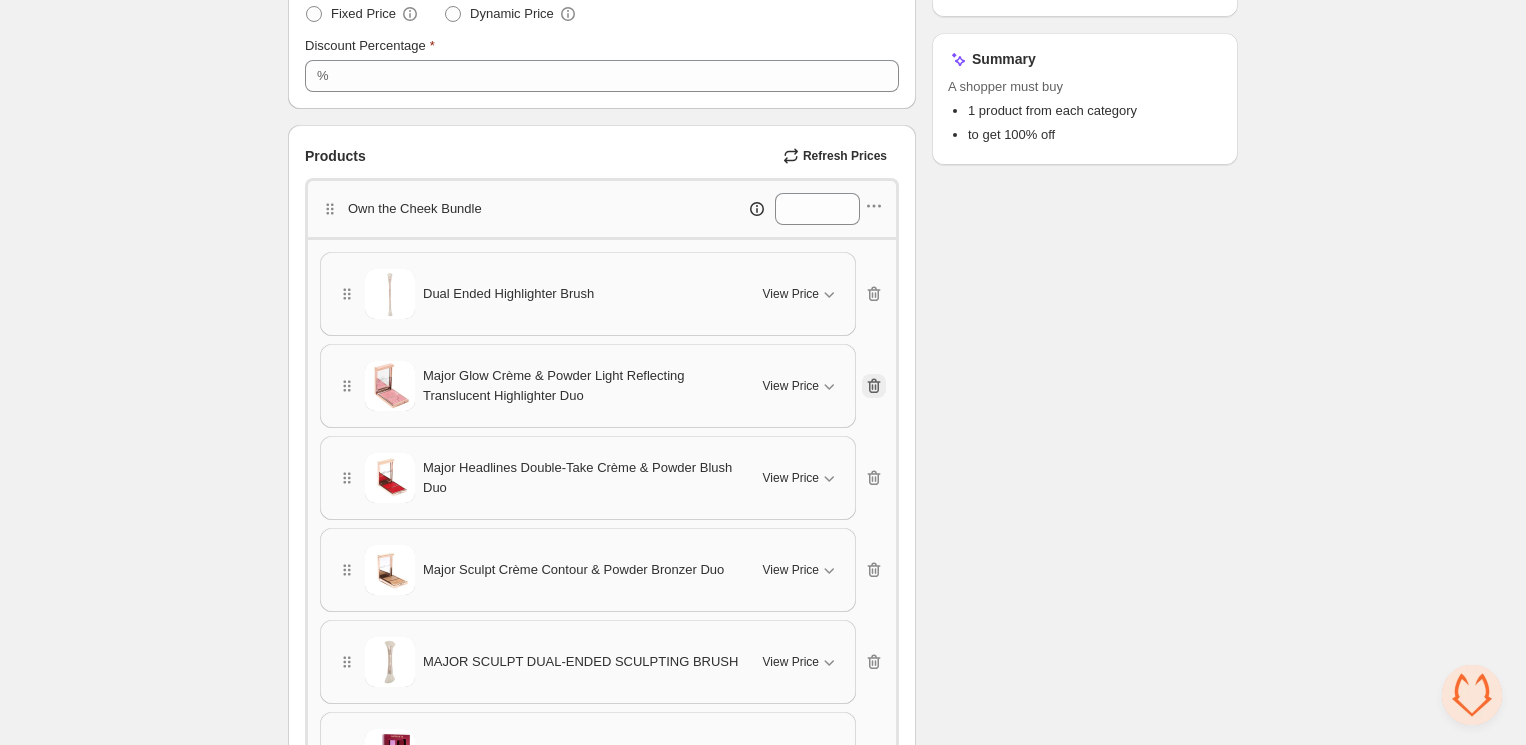click 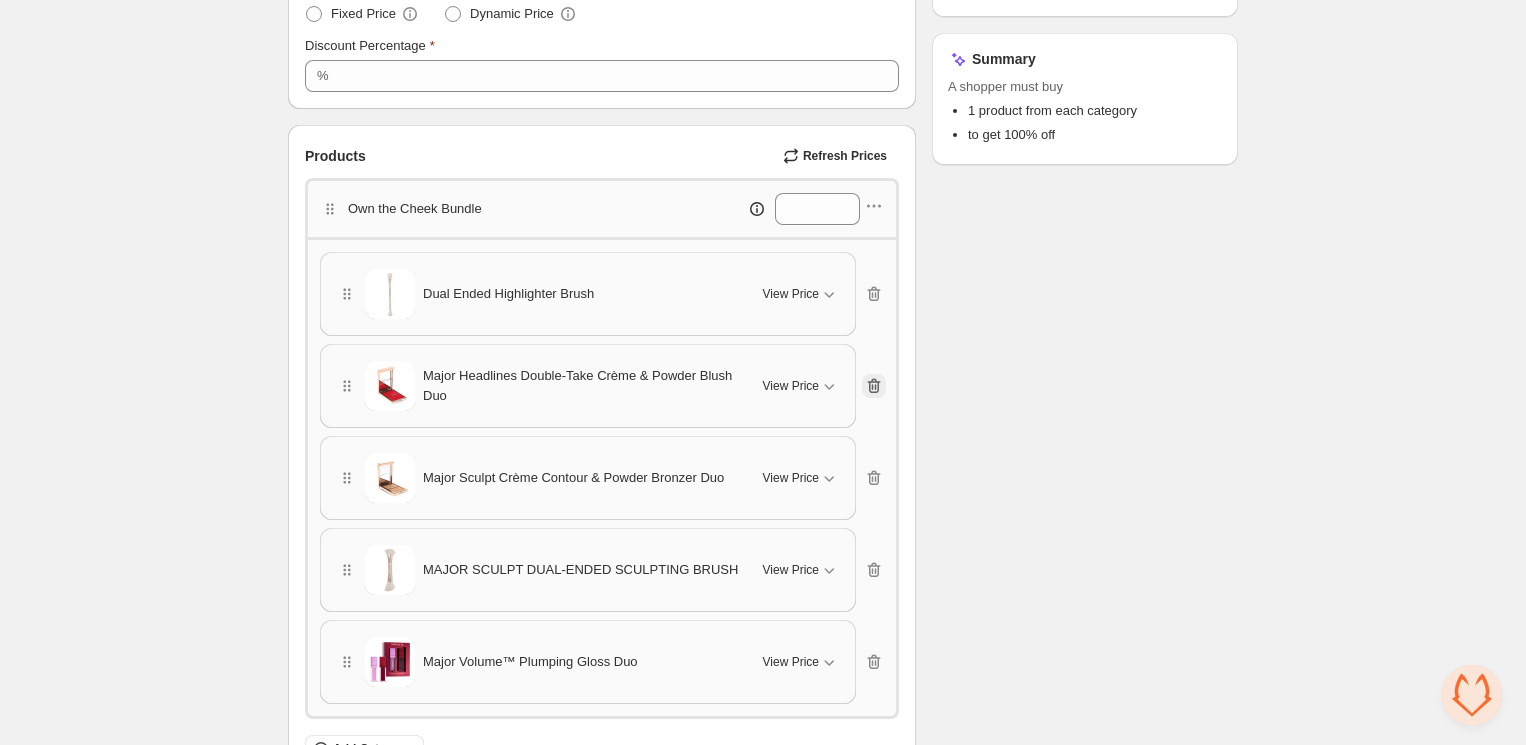 click 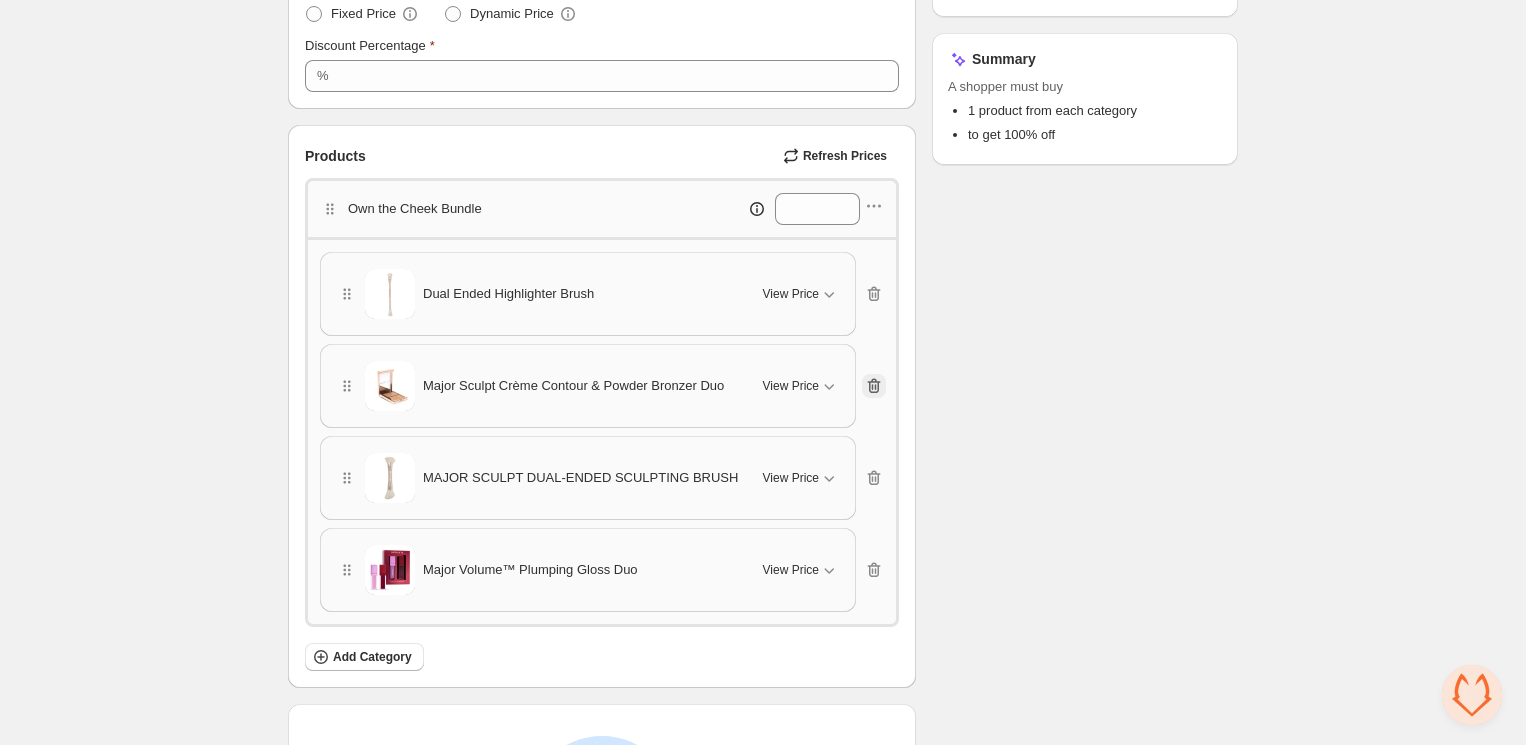 click 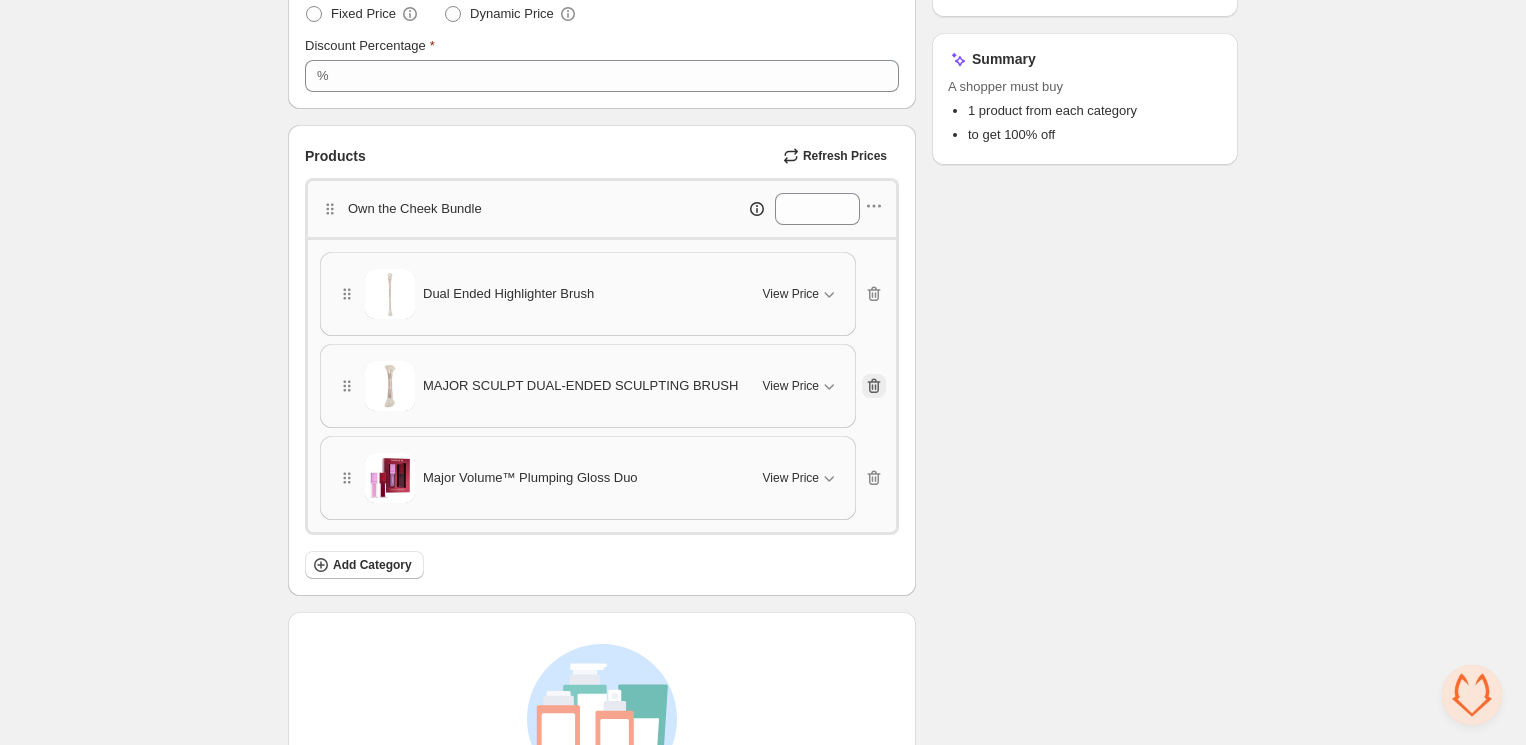 click 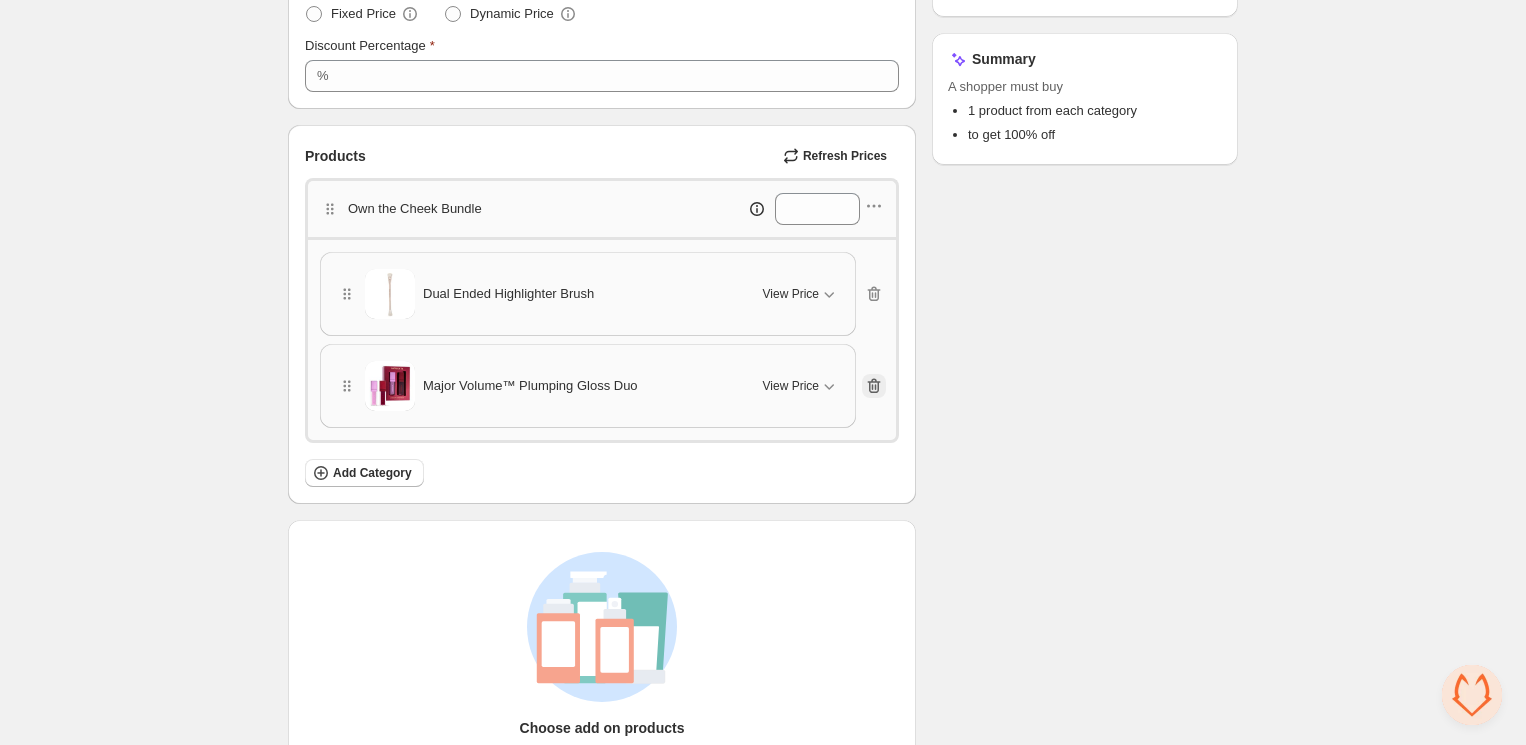 click 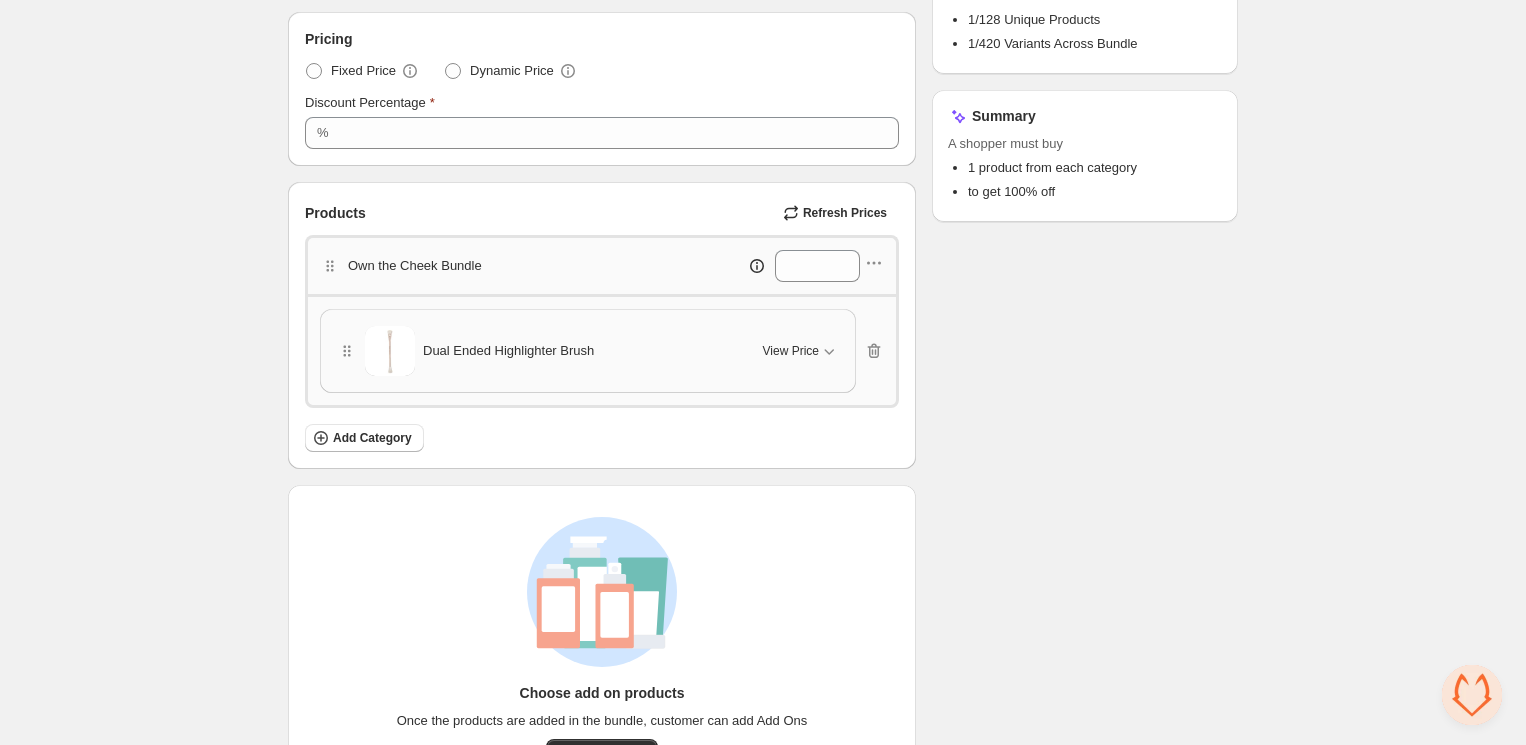 scroll, scrollTop: 332, scrollLeft: 0, axis: vertical 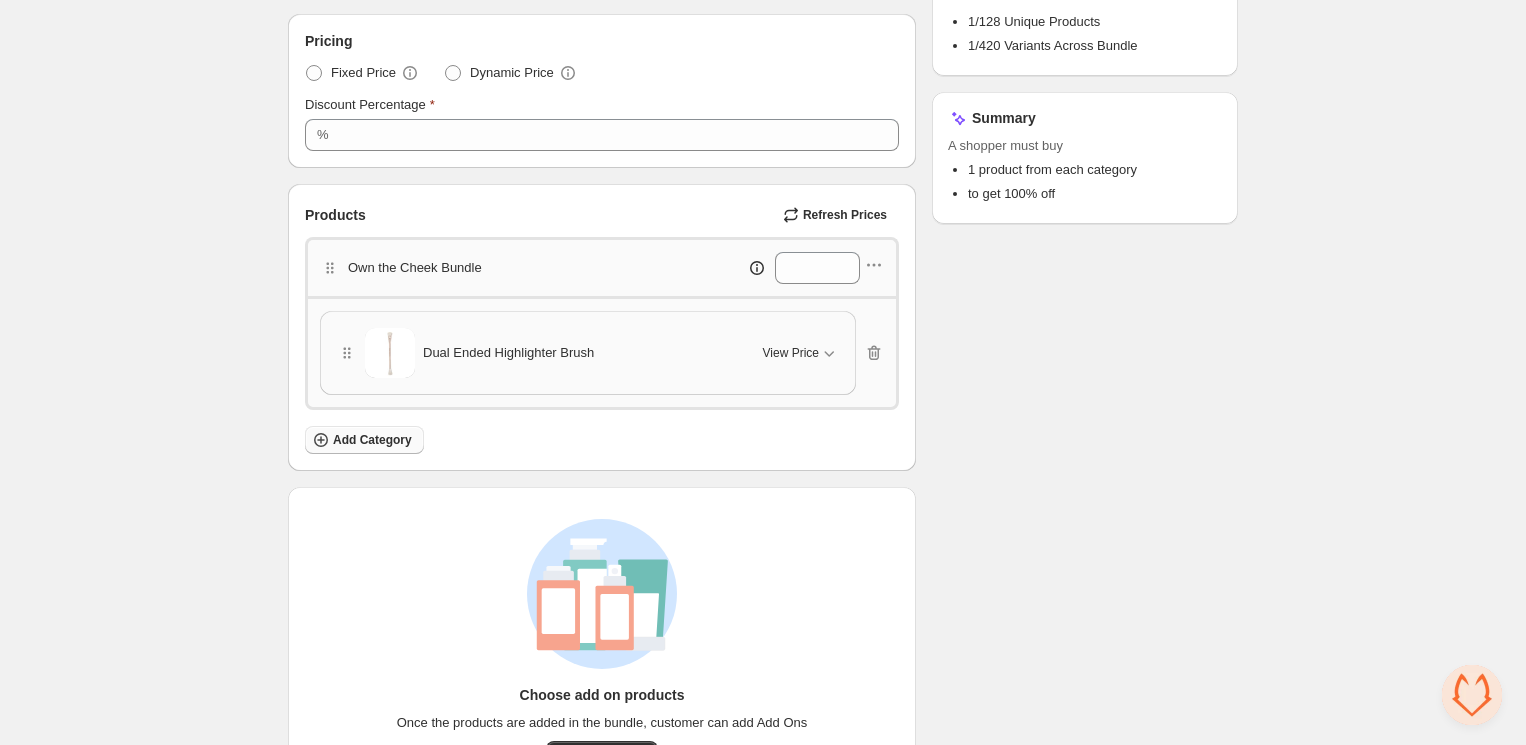click on "Add Category" at bounding box center [372, 440] 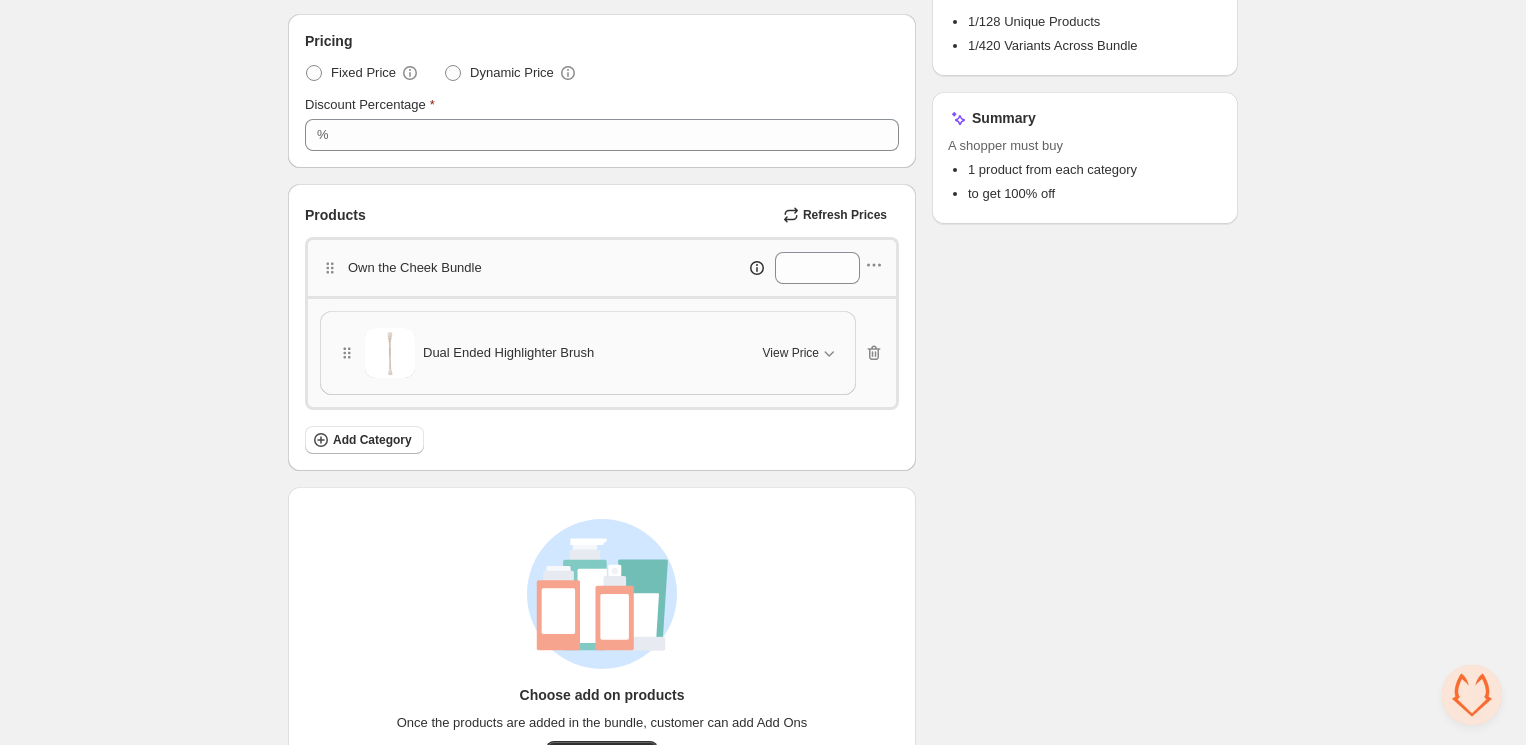 click on "Dual Ended Highlighter Brush" at bounding box center [508, 353] 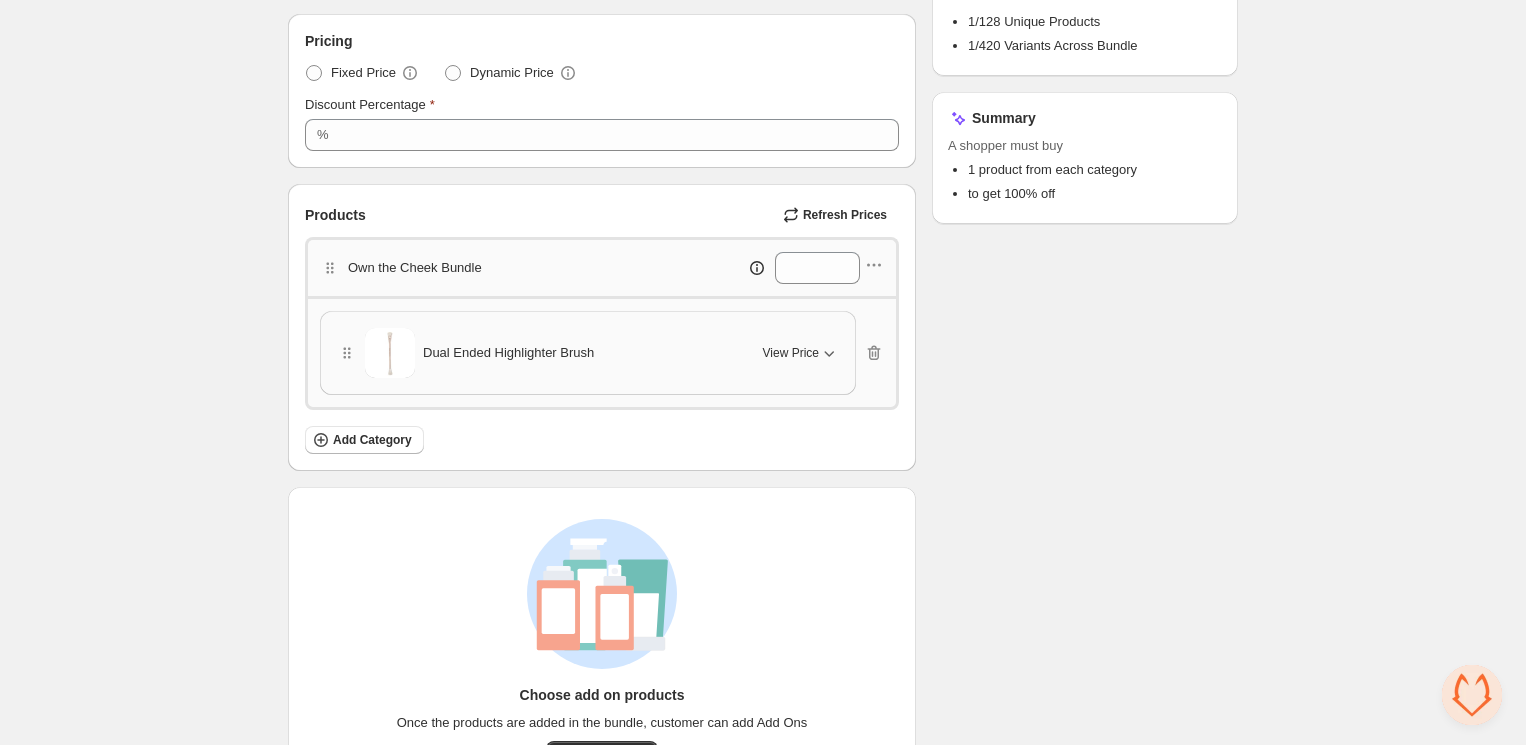 click on "View Price" at bounding box center [791, 353] 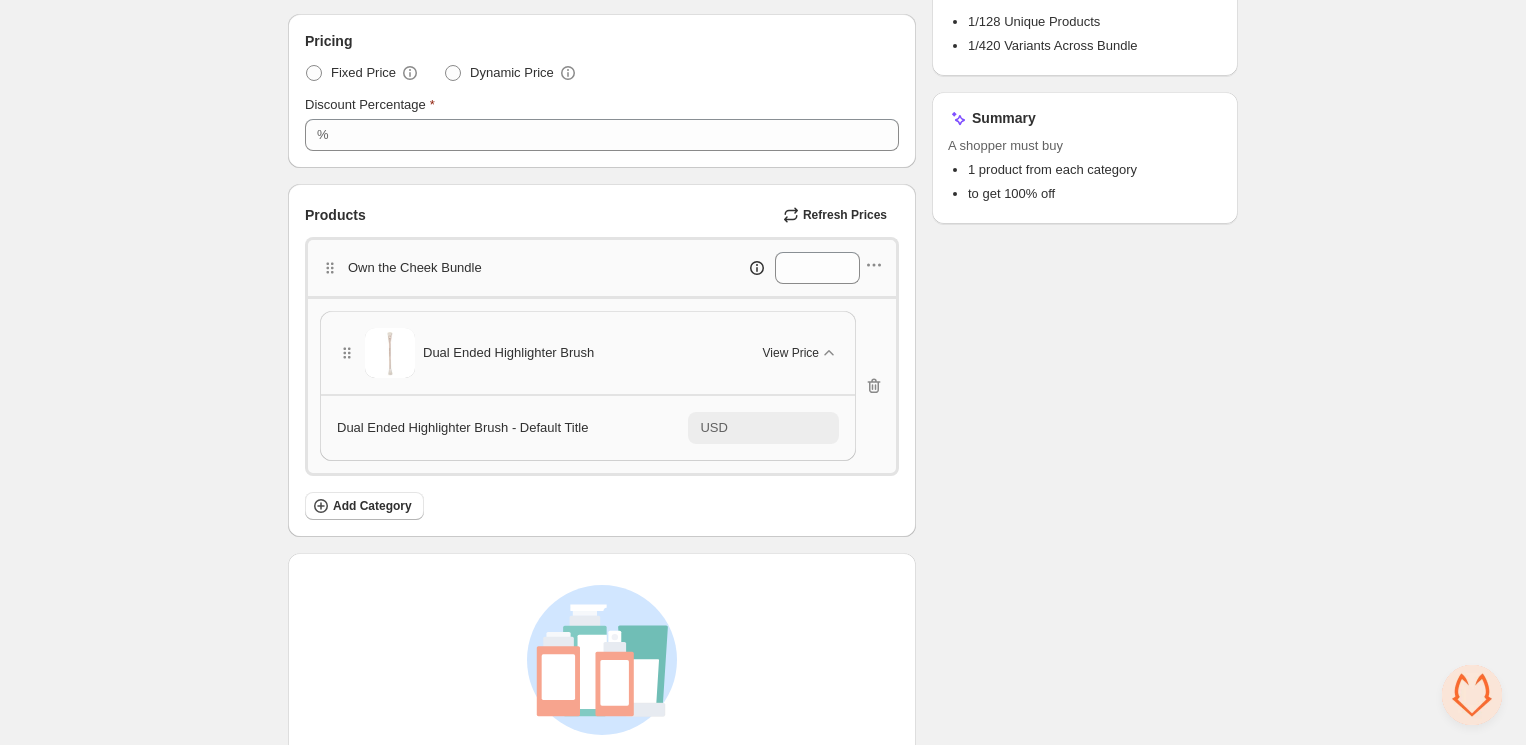 click on "Dual Ended Highlighter Brush" at bounding box center (538, 353) 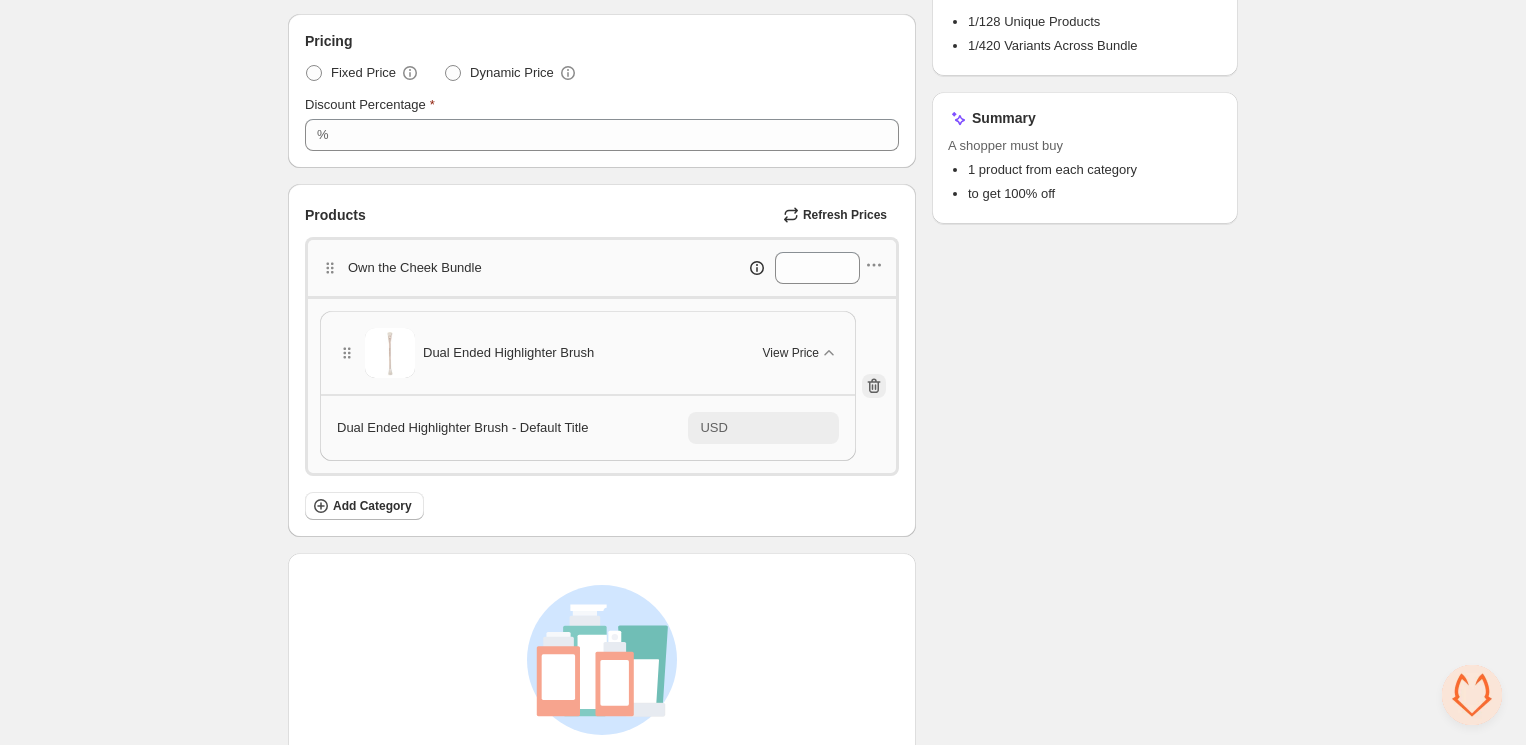 click 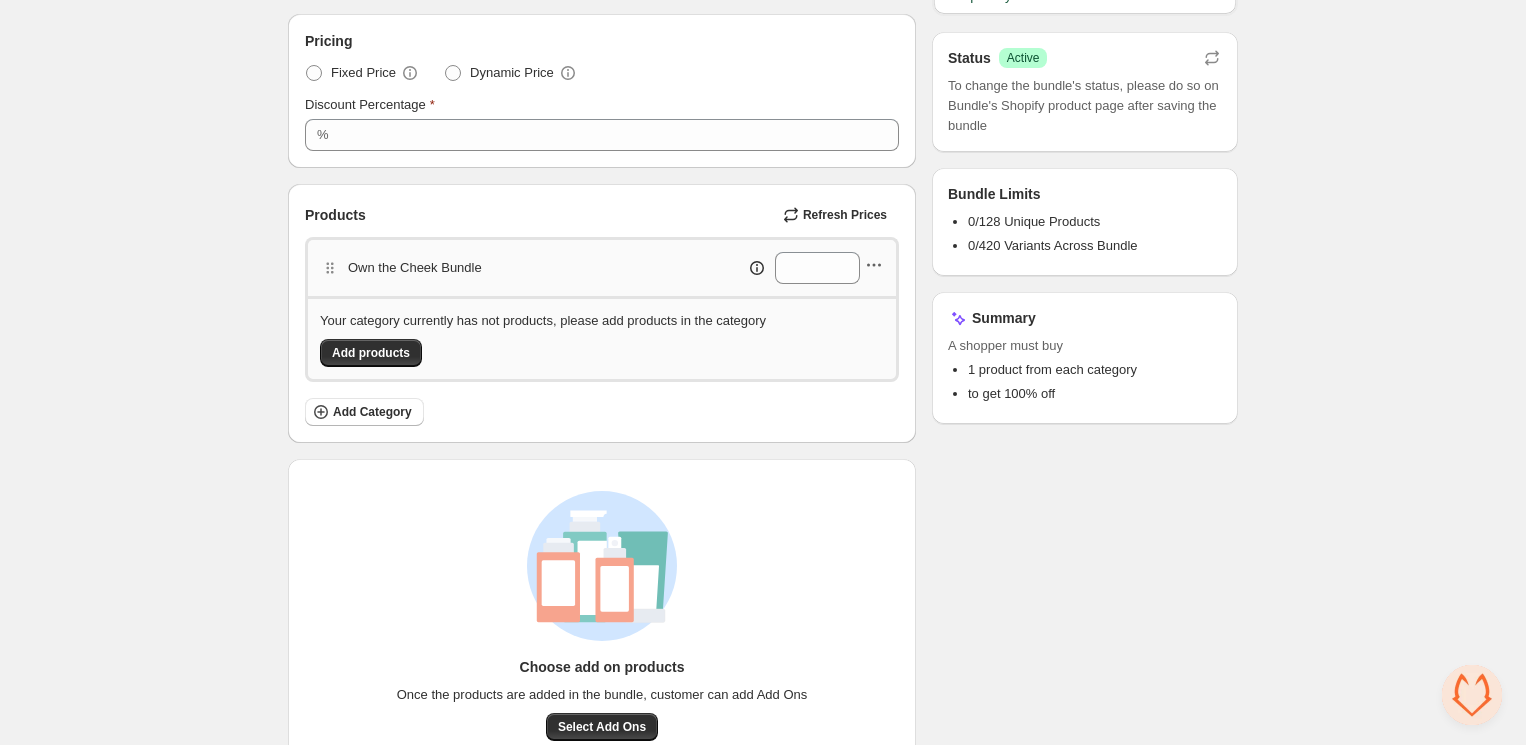 click 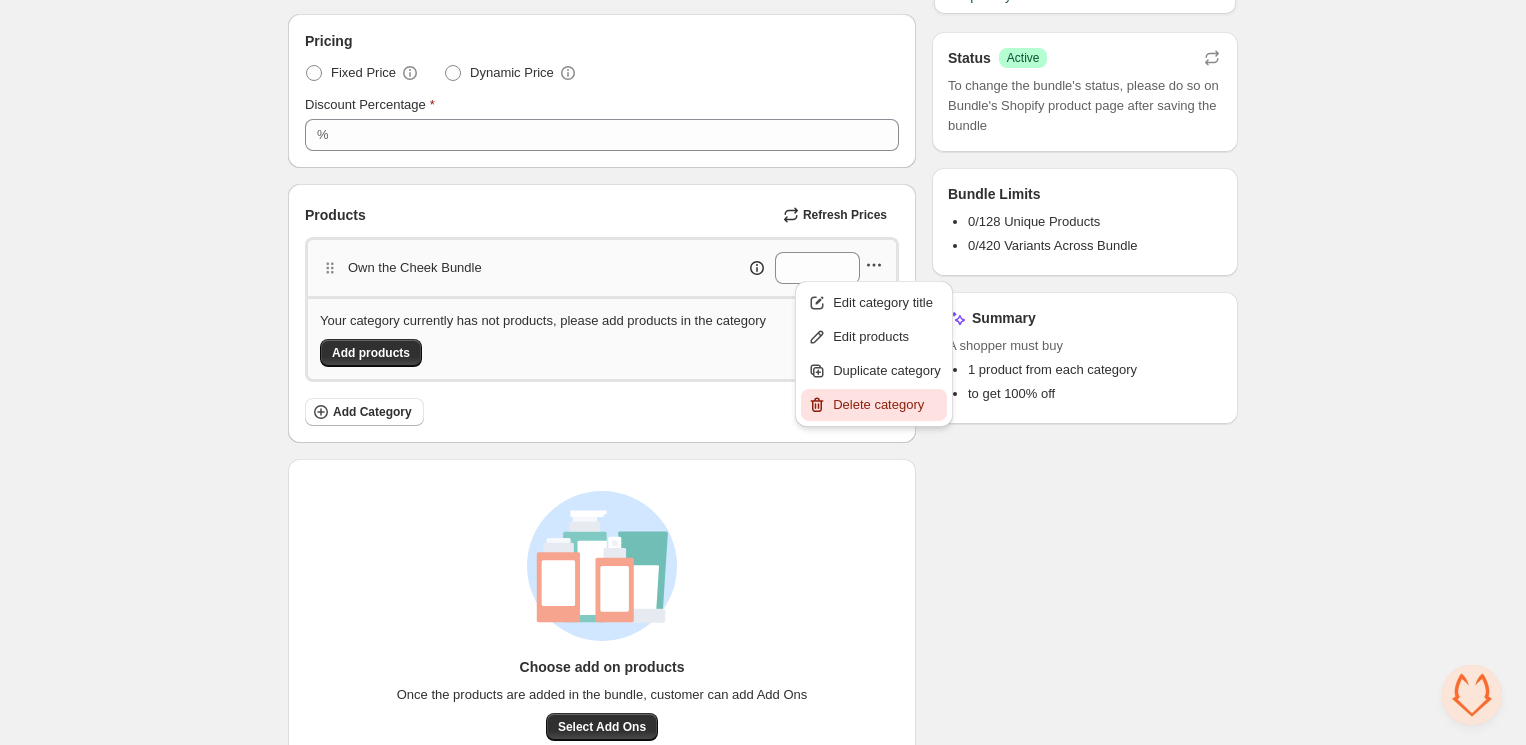 click on "Delete category" at bounding box center (887, 405) 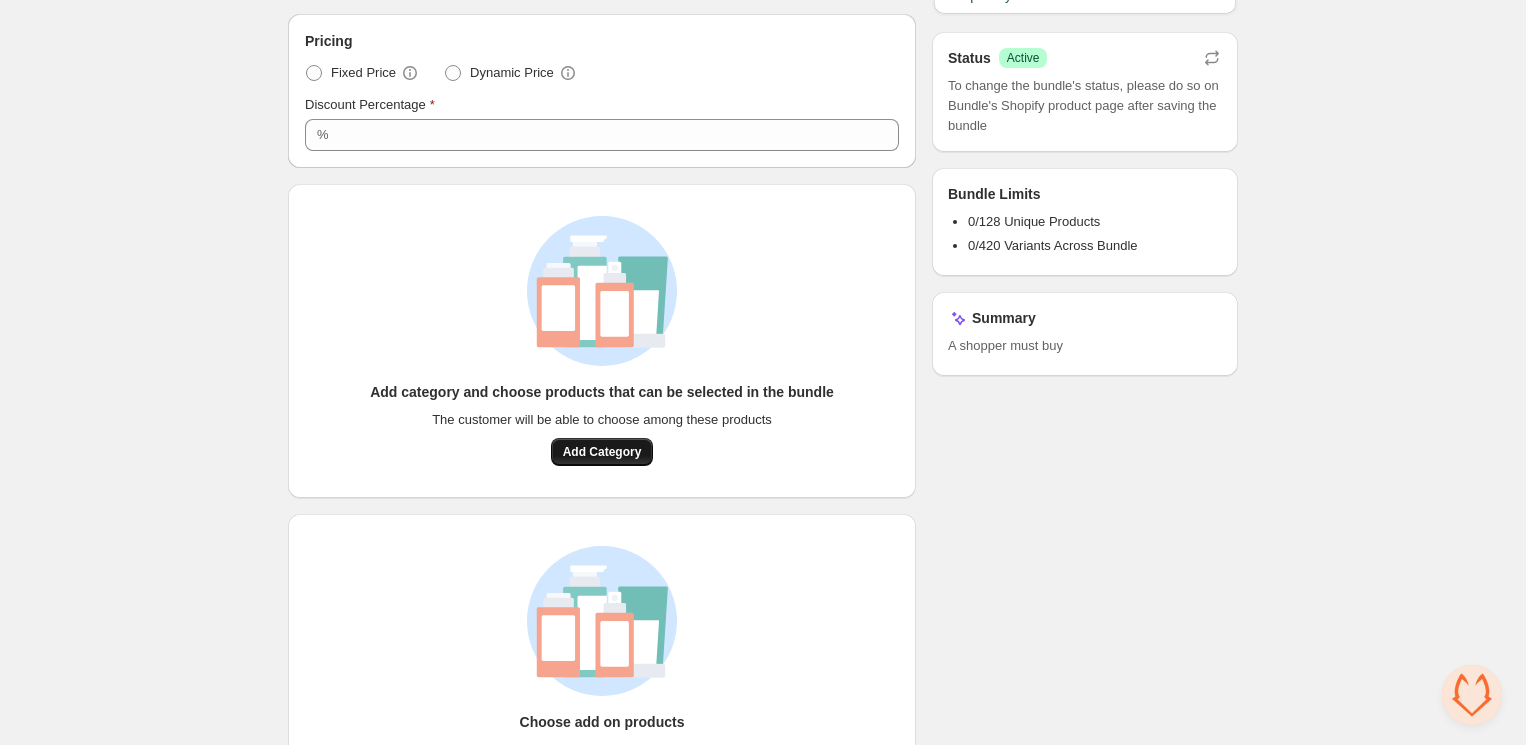 click on "Add Category" at bounding box center (602, 452) 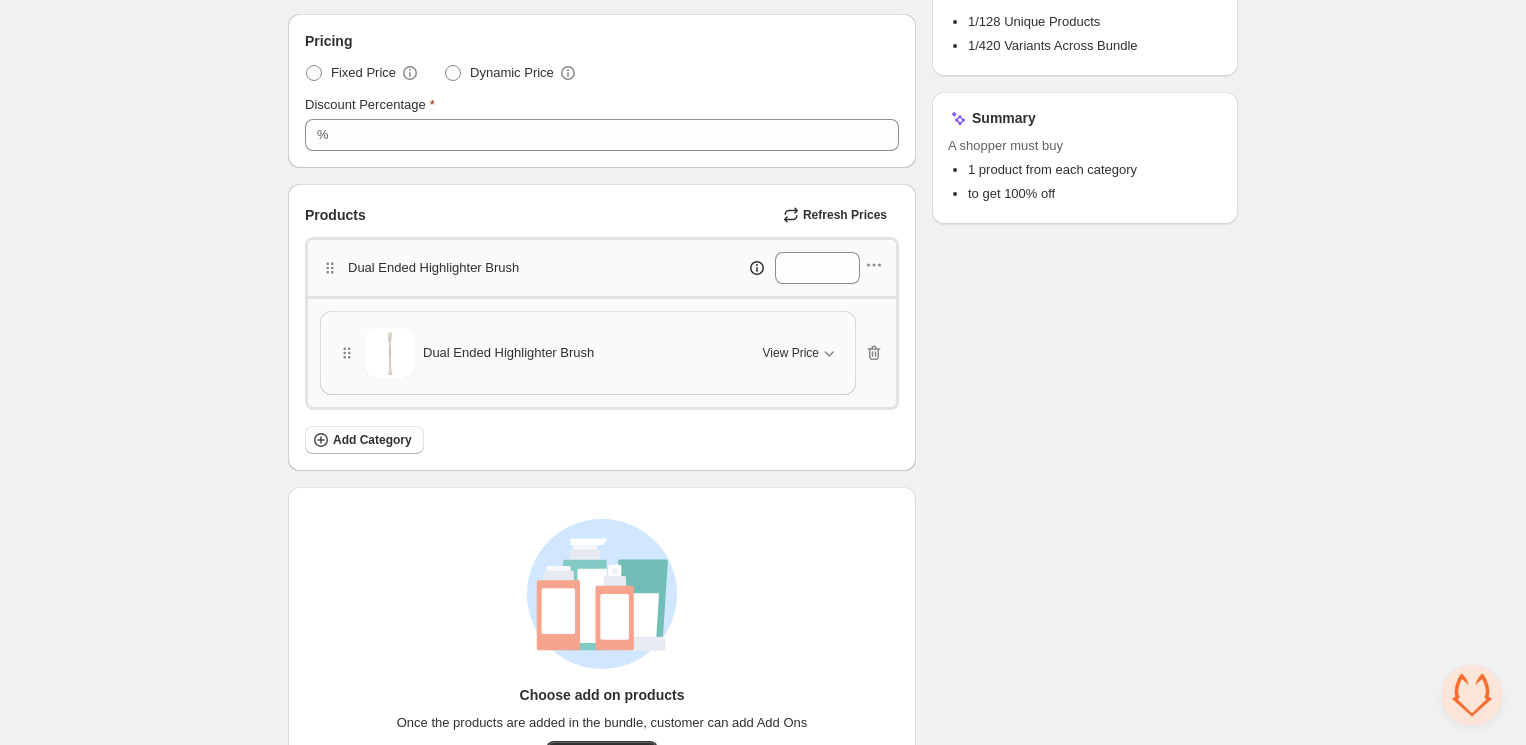 click on "Products Refresh Prices Dual Ended Highlighter Brush * Dual Ended Highlighter Brush View Price Cancel Apply Select All Dual Ended Highlighter Brush - Default Title Add Category" at bounding box center [602, 327] 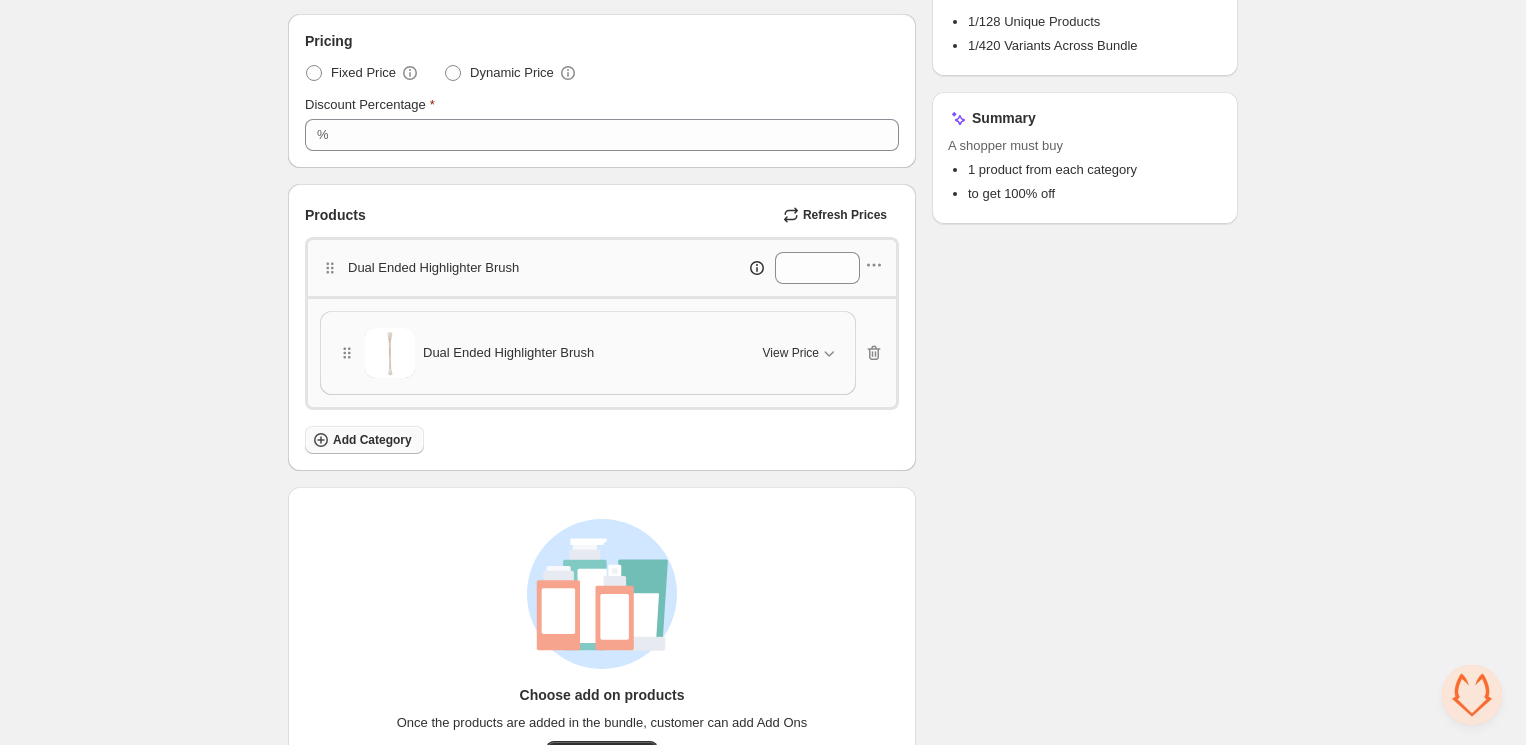 click on "Add Category" at bounding box center (372, 440) 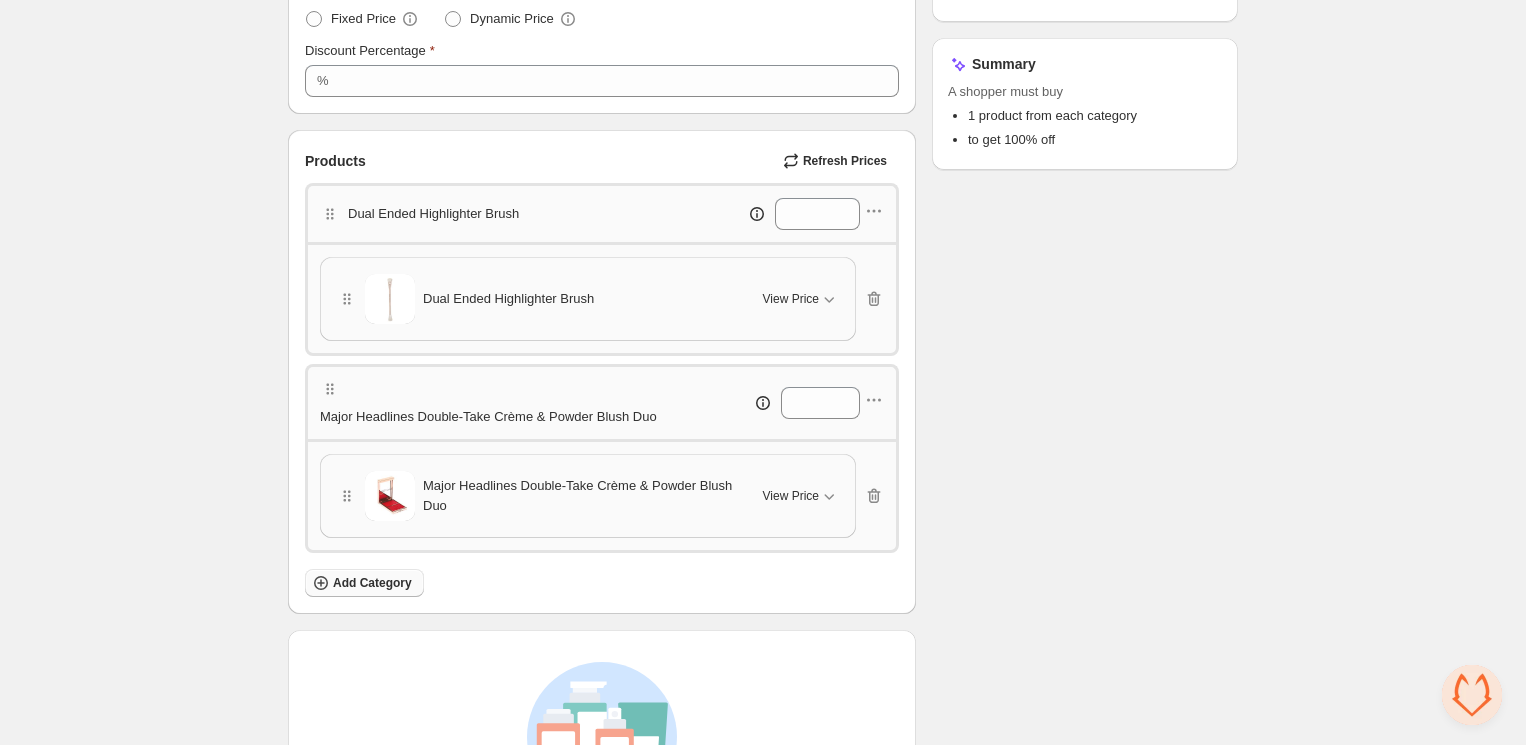 scroll, scrollTop: 387, scrollLeft: 0, axis: vertical 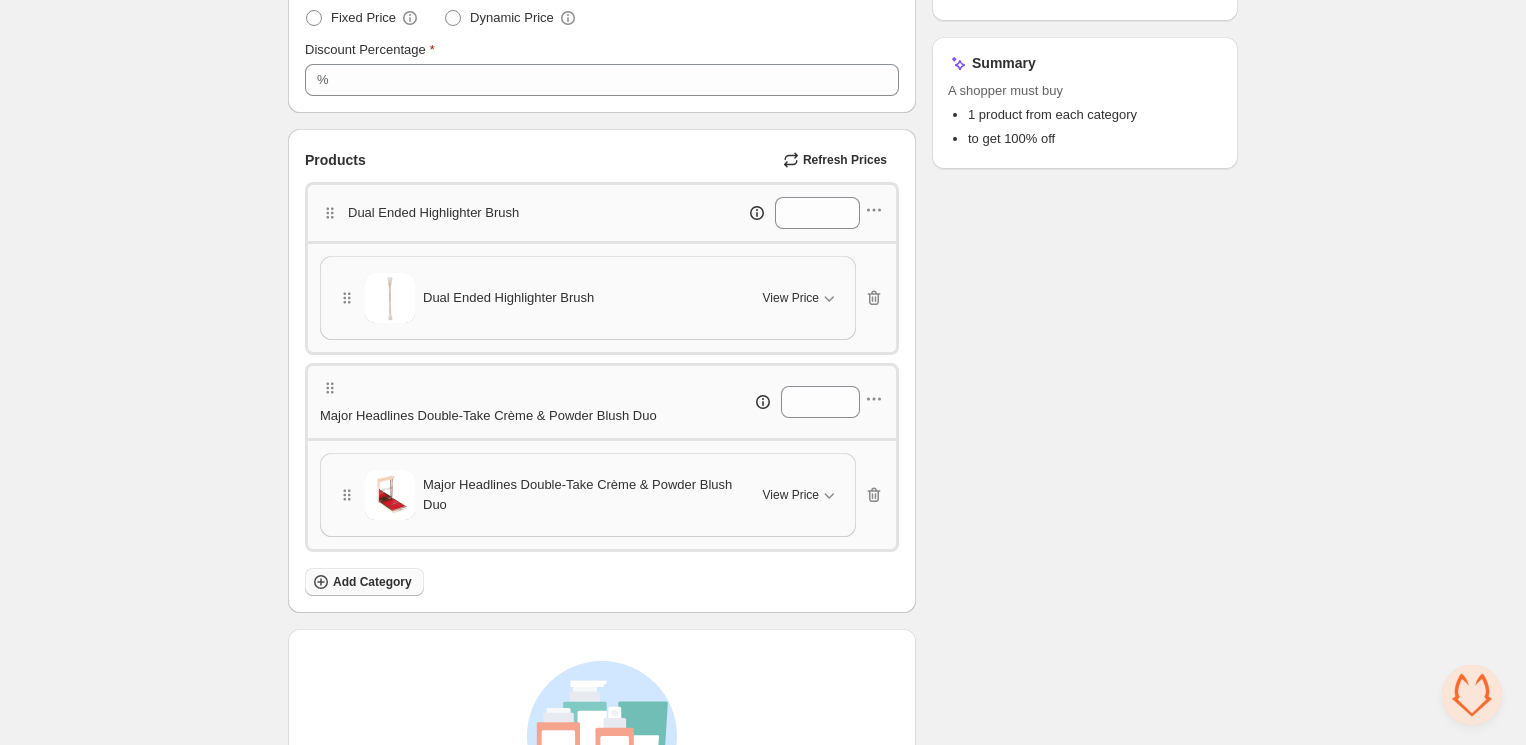 click on "Add Category" at bounding box center [372, 582] 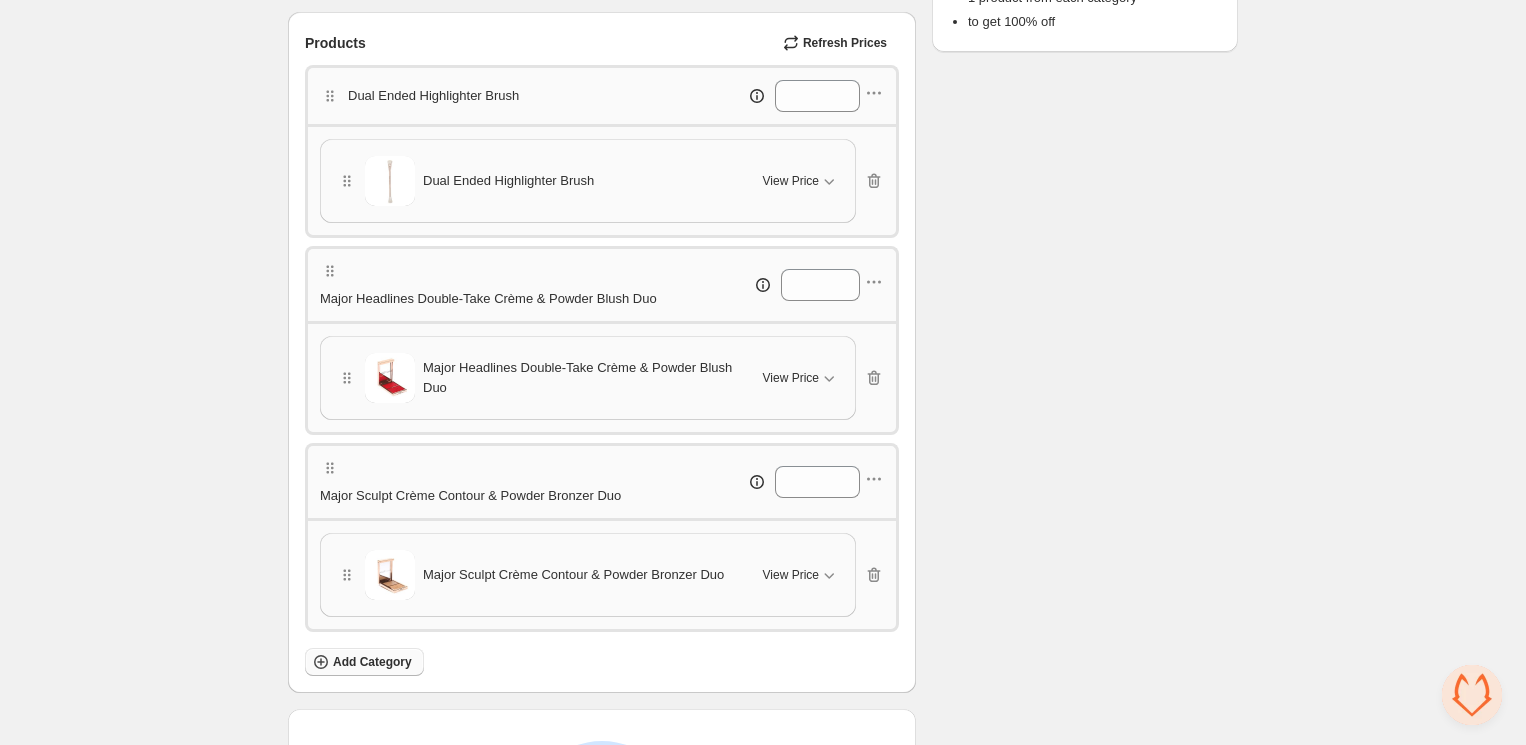 scroll, scrollTop: 505, scrollLeft: 0, axis: vertical 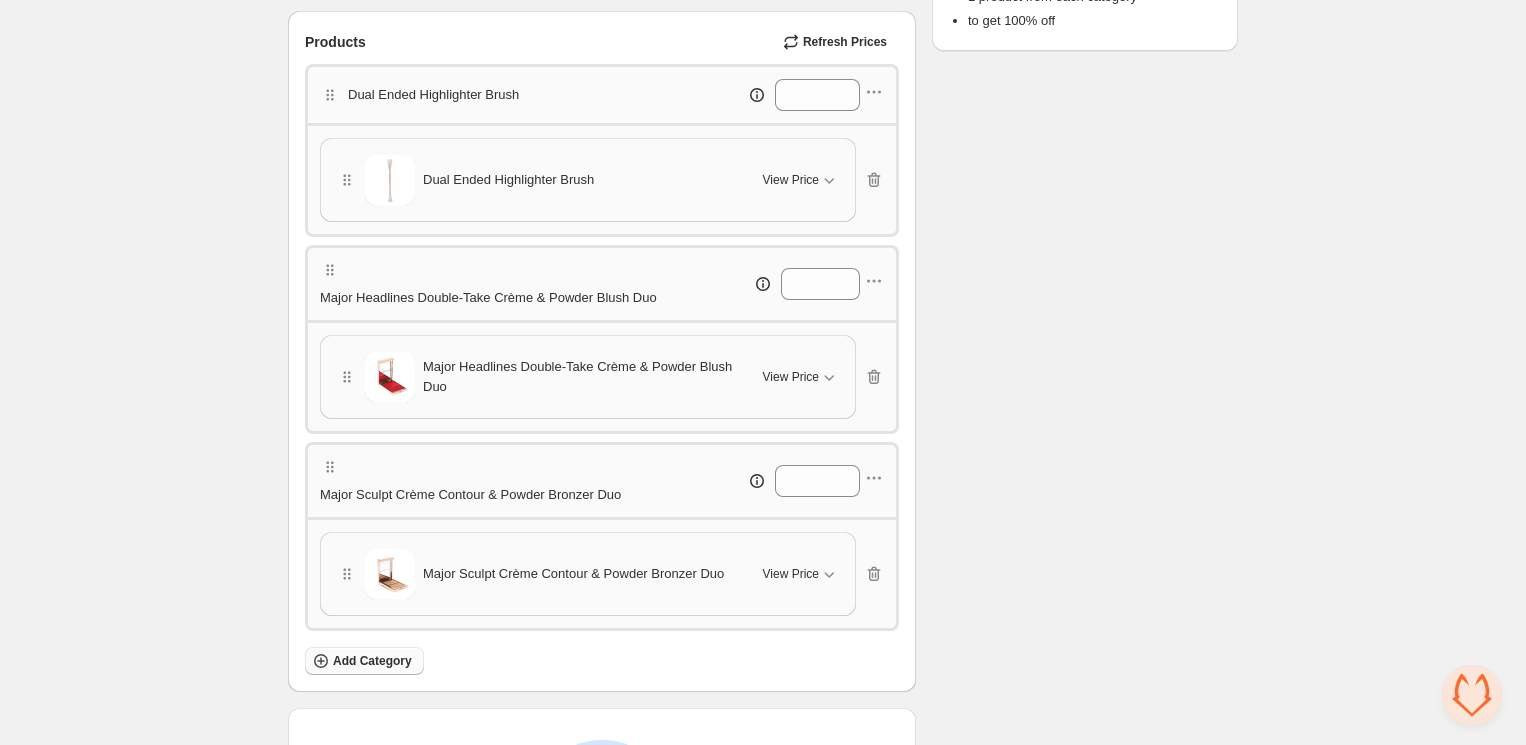 click on "Add Category" at bounding box center [372, 661] 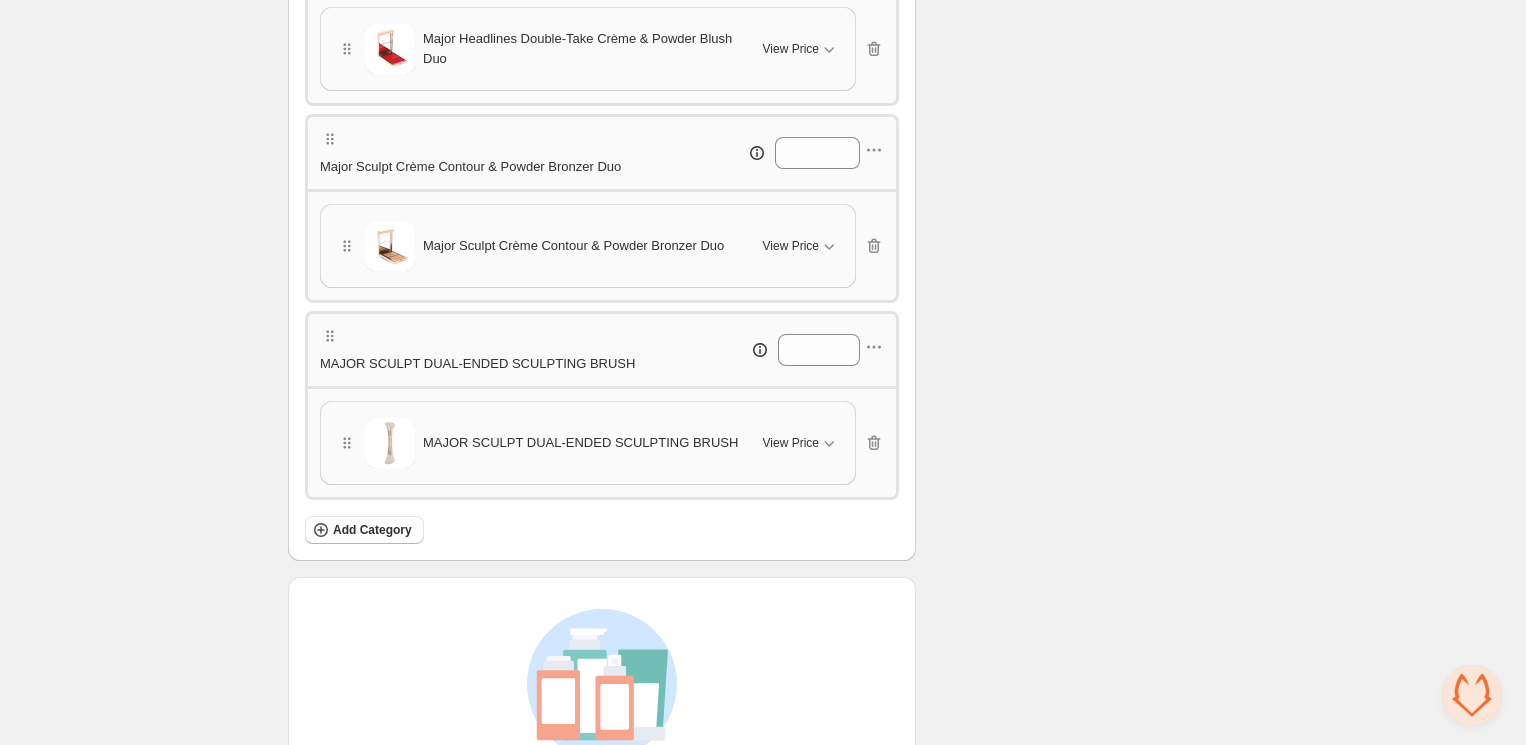 scroll, scrollTop: 838, scrollLeft: 0, axis: vertical 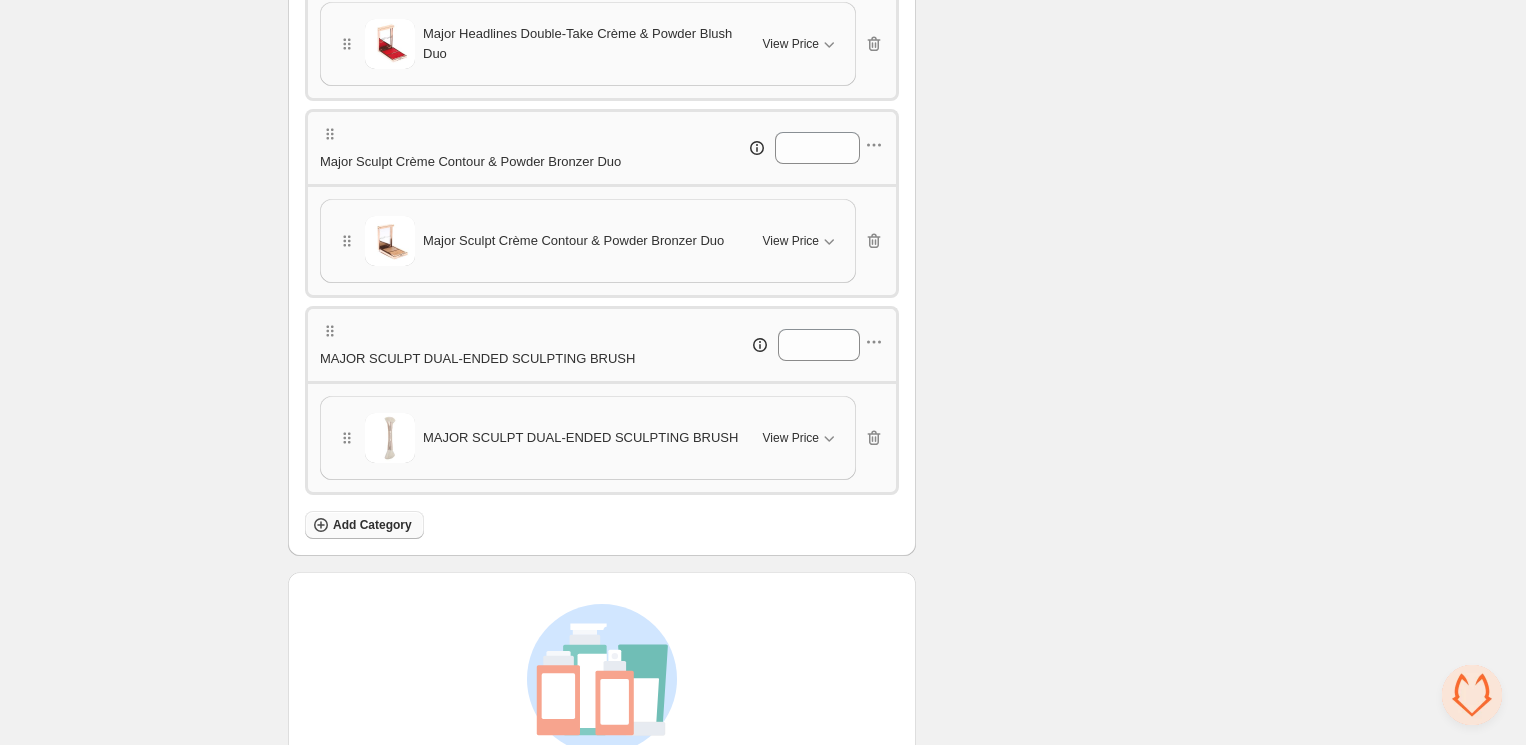 click on "Add Category" at bounding box center (372, 525) 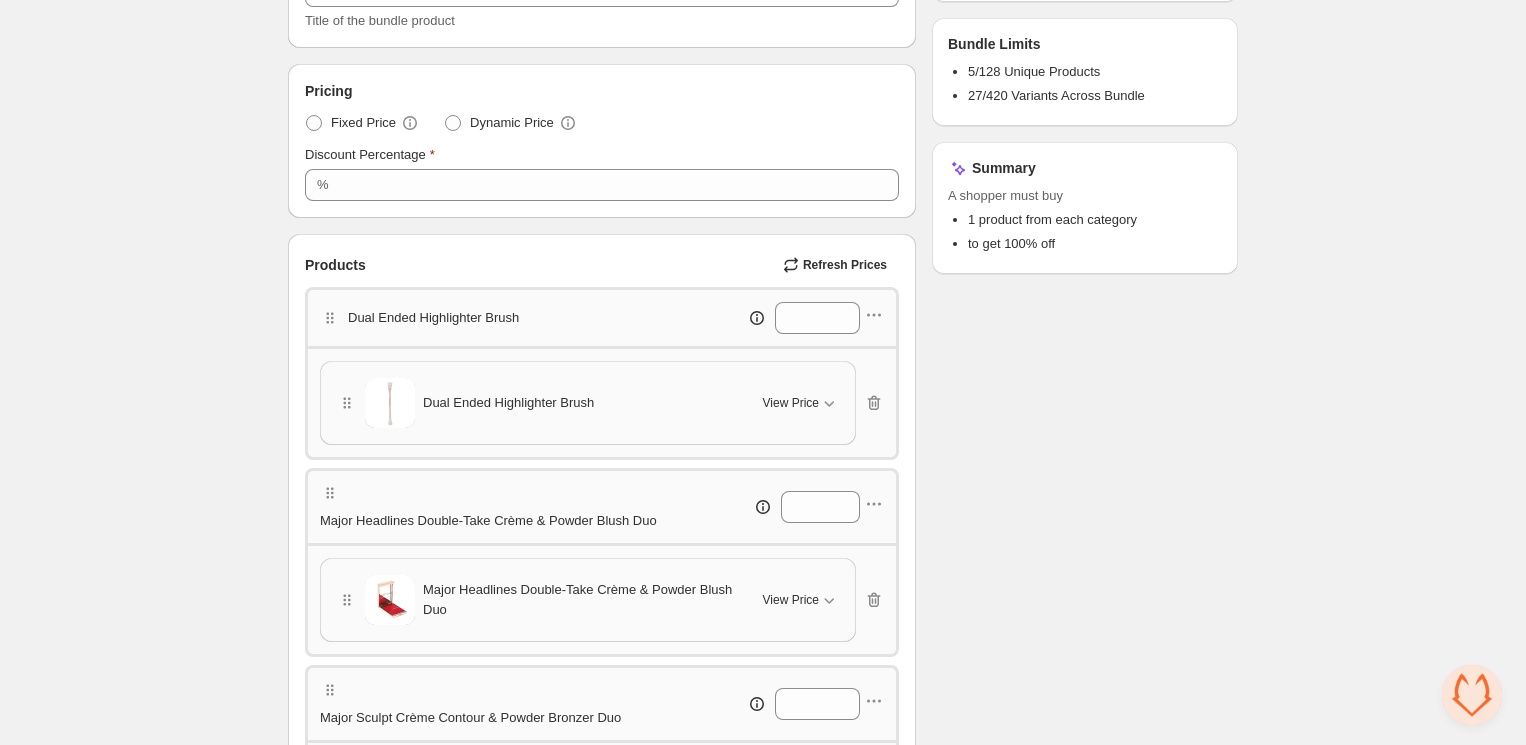 scroll, scrollTop: 281, scrollLeft: 0, axis: vertical 